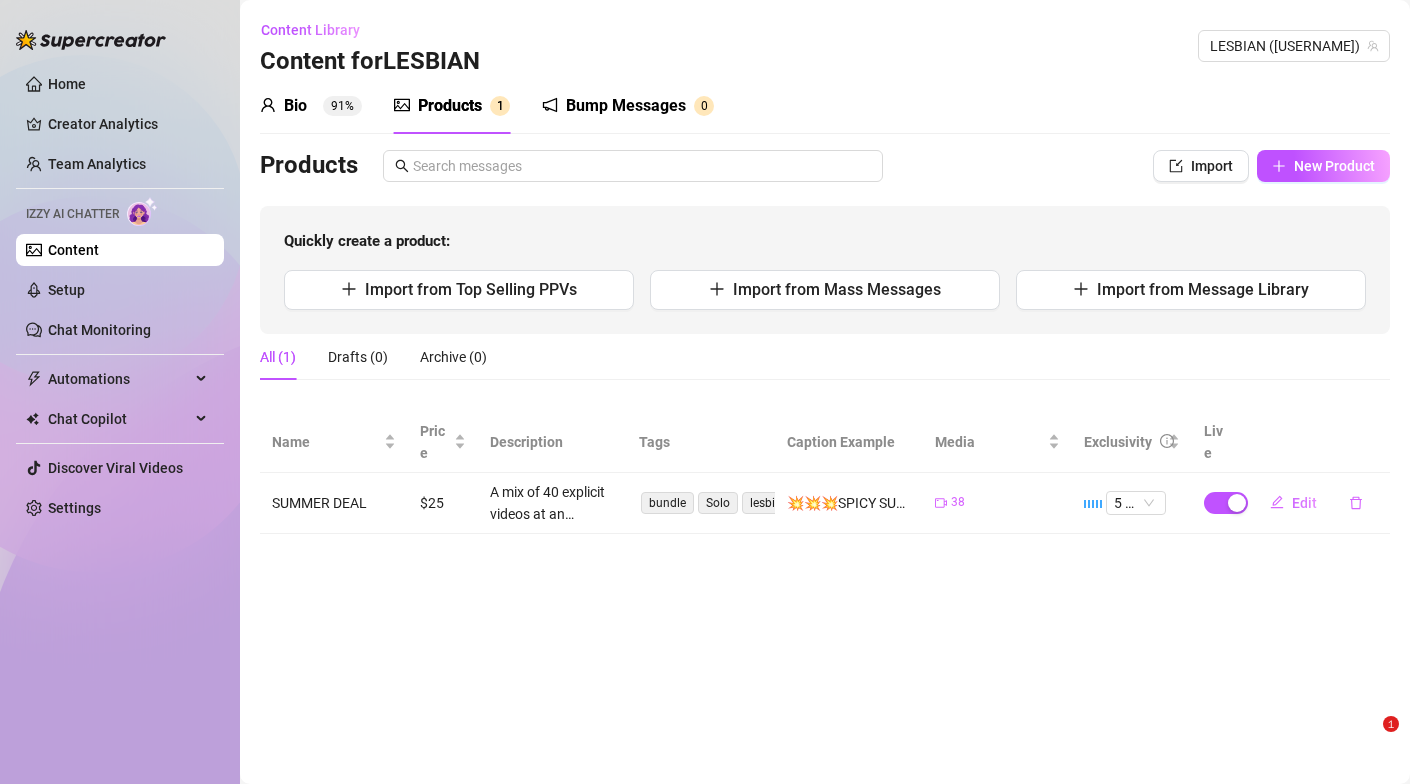 scroll, scrollTop: 0, scrollLeft: 0, axis: both 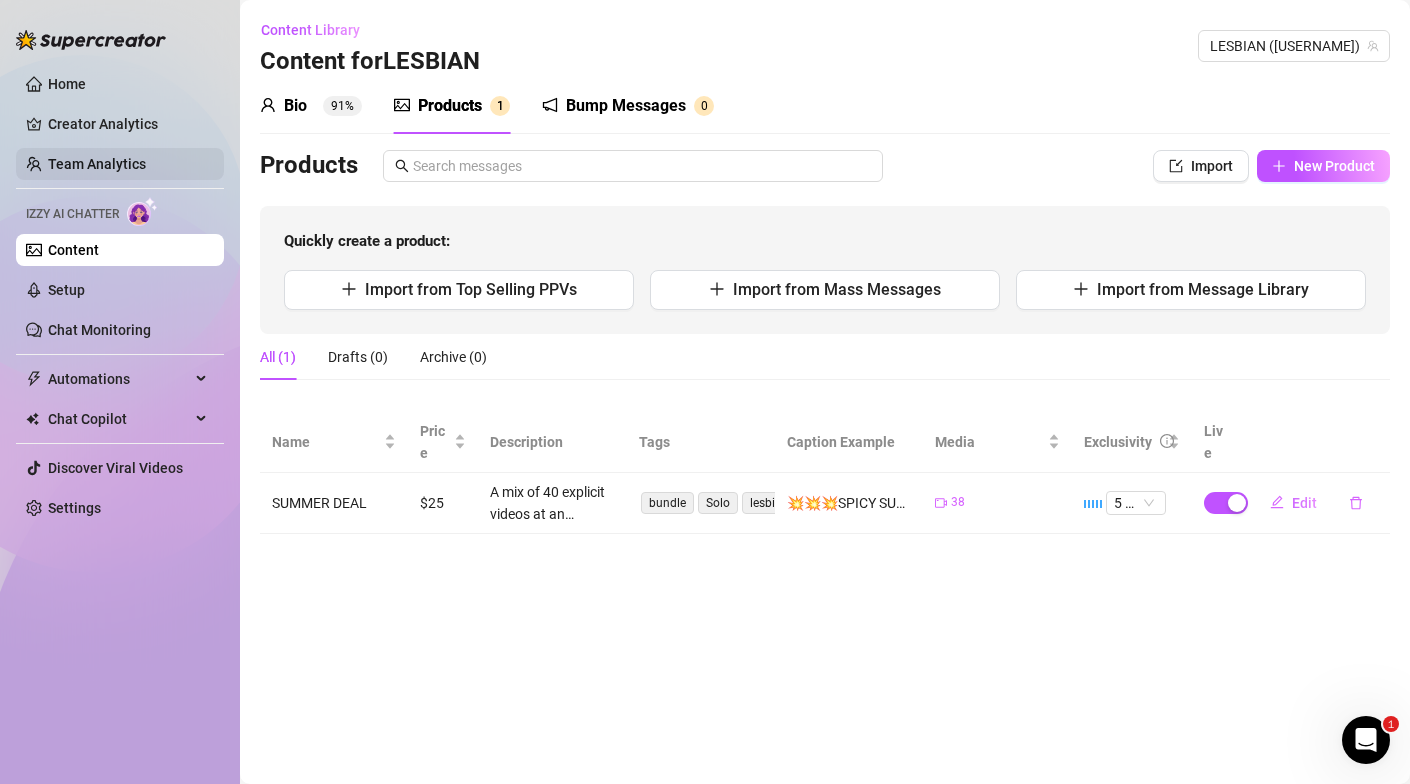 click on "Team Analytics" at bounding box center [97, 164] 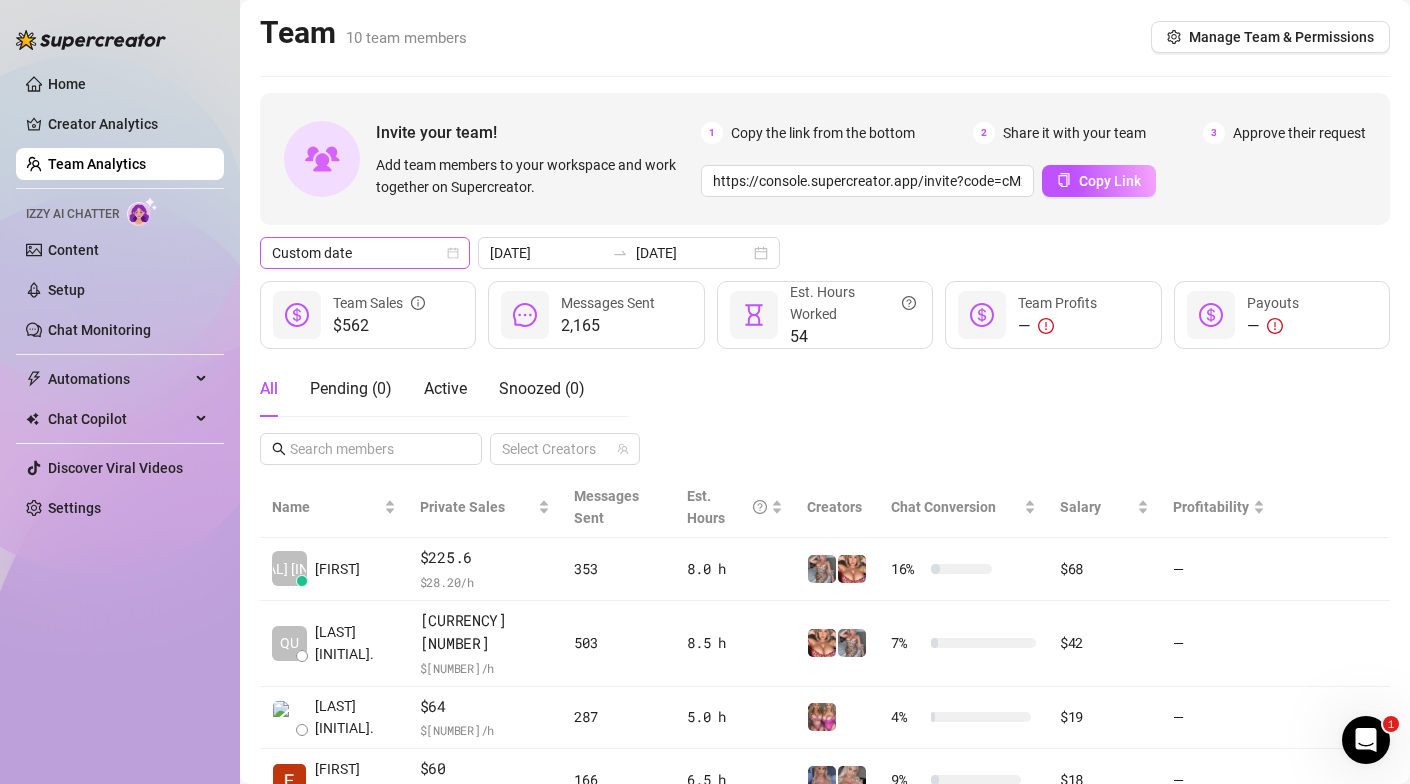 click 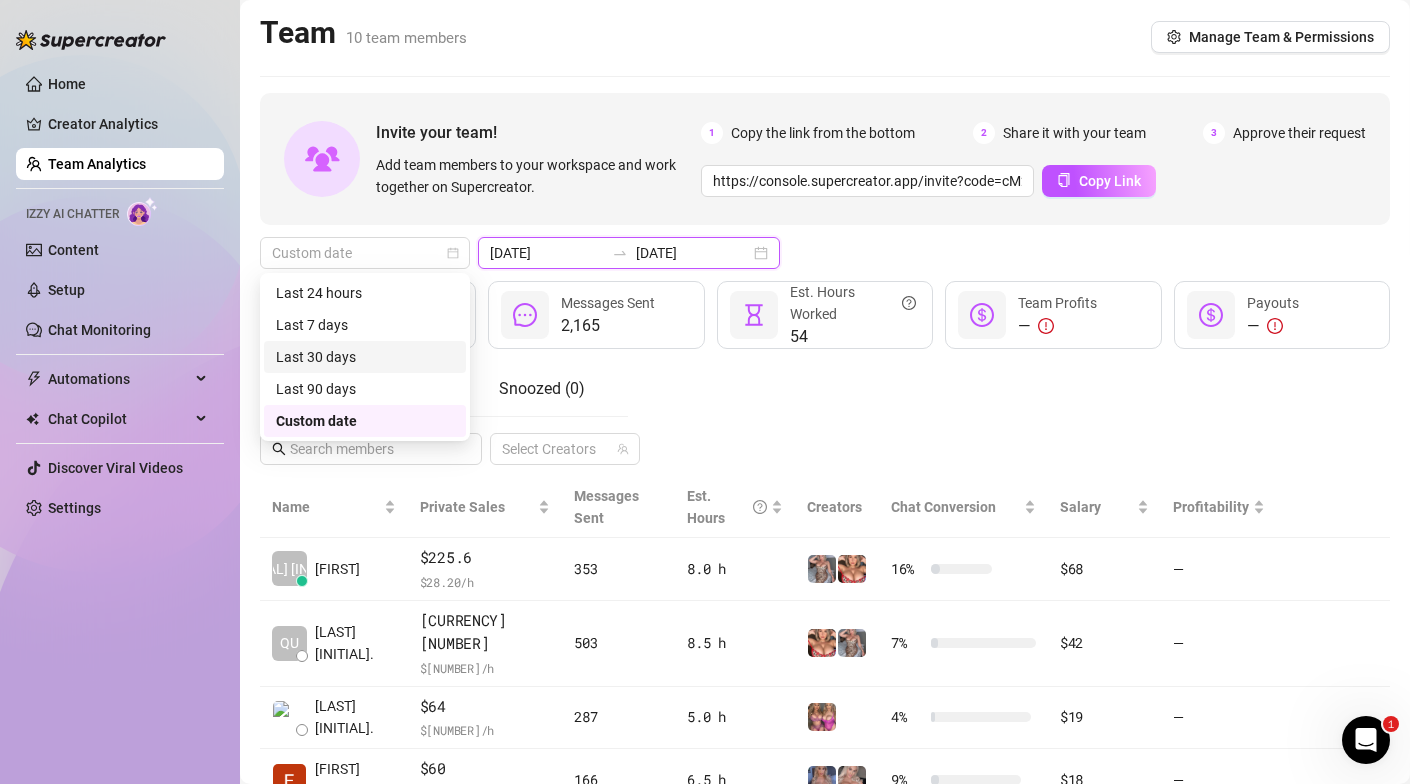 click on "[DATE]" at bounding box center (547, 253) 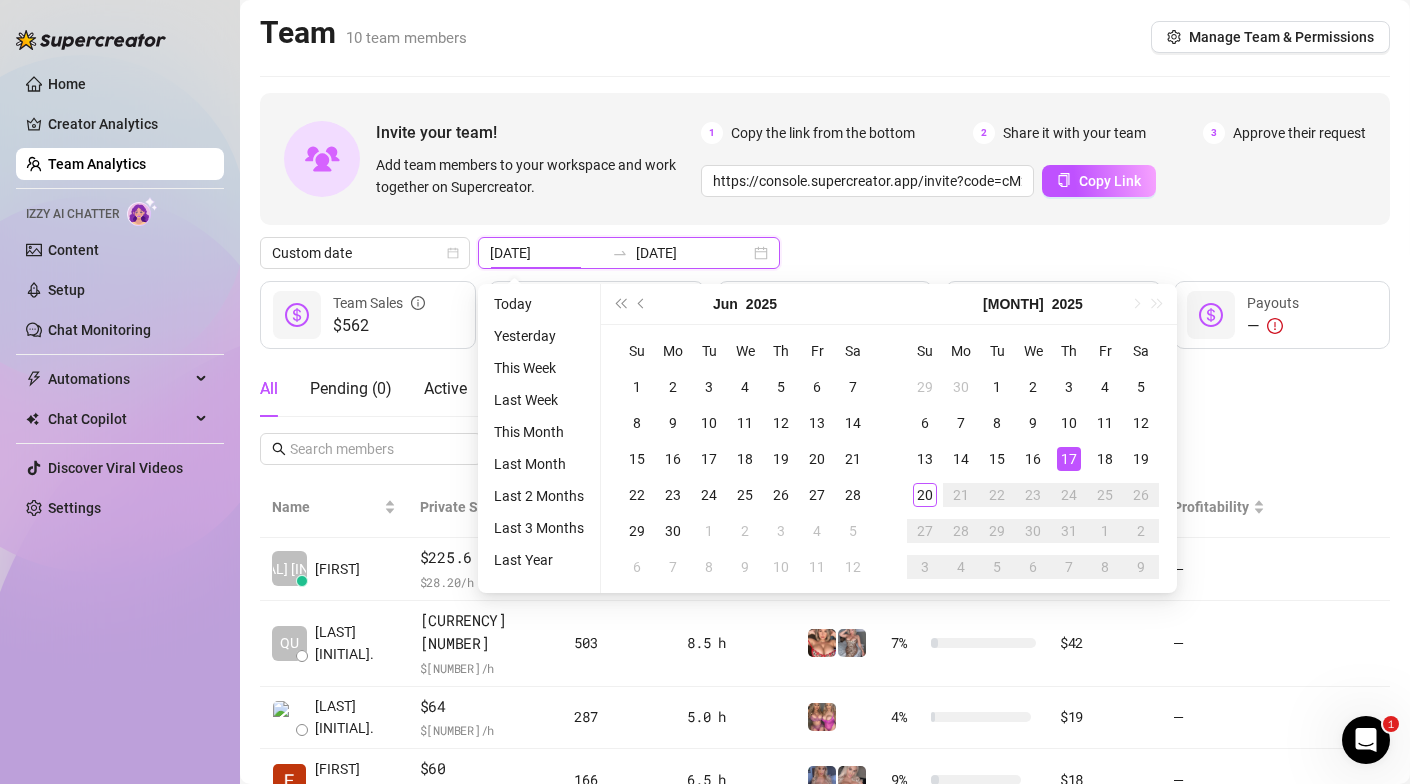 click on "[DATE] [DATE]" at bounding box center [629, 253] 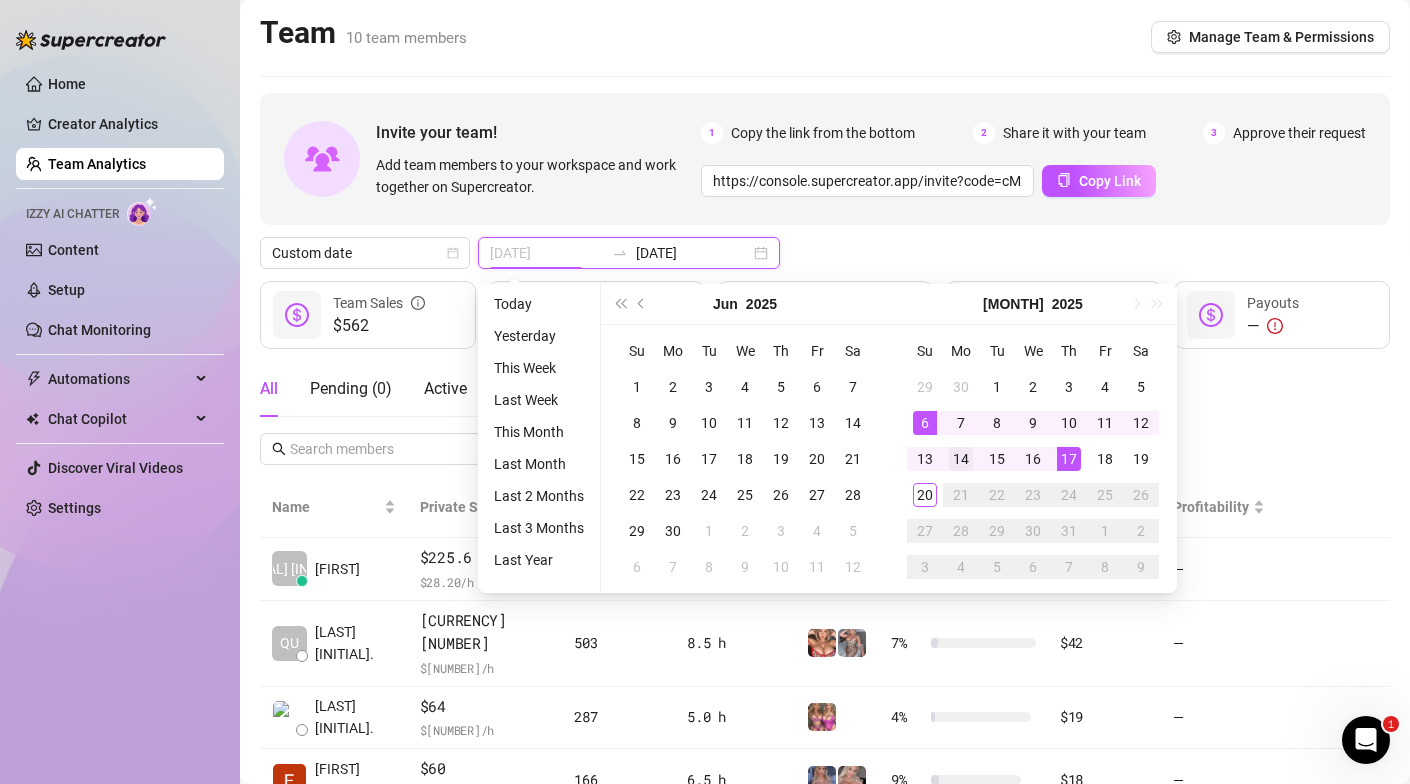 type on "[DATE]" 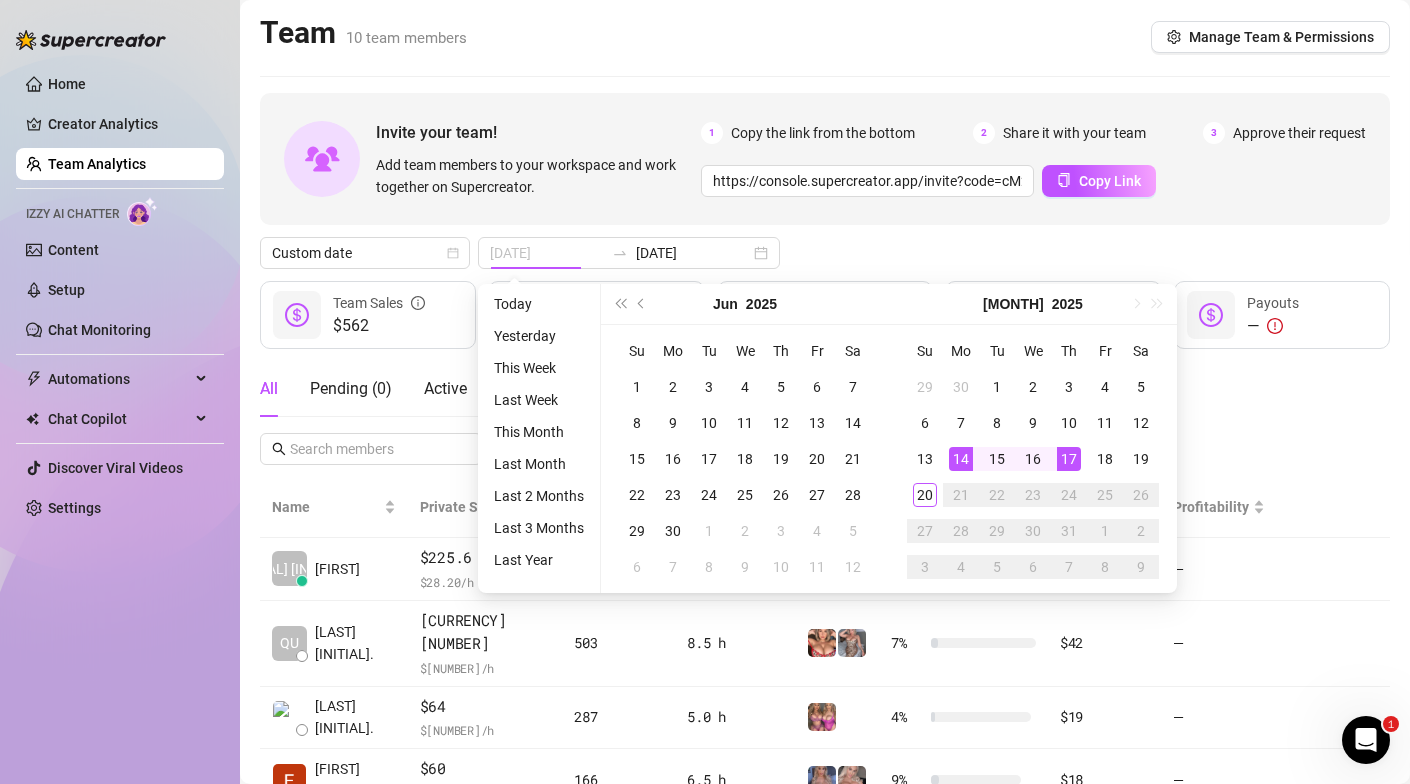 click on "14" at bounding box center [961, 459] 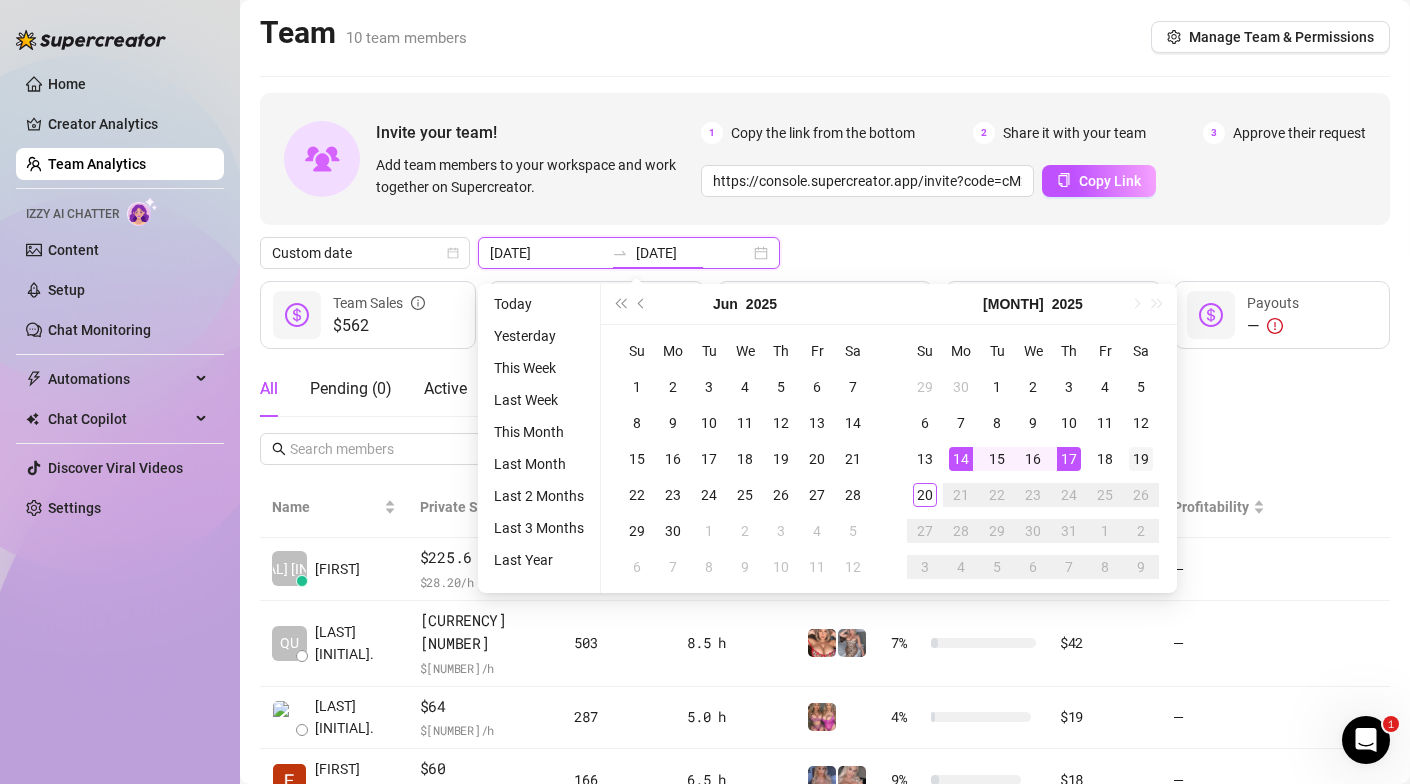 type on "[DATE]" 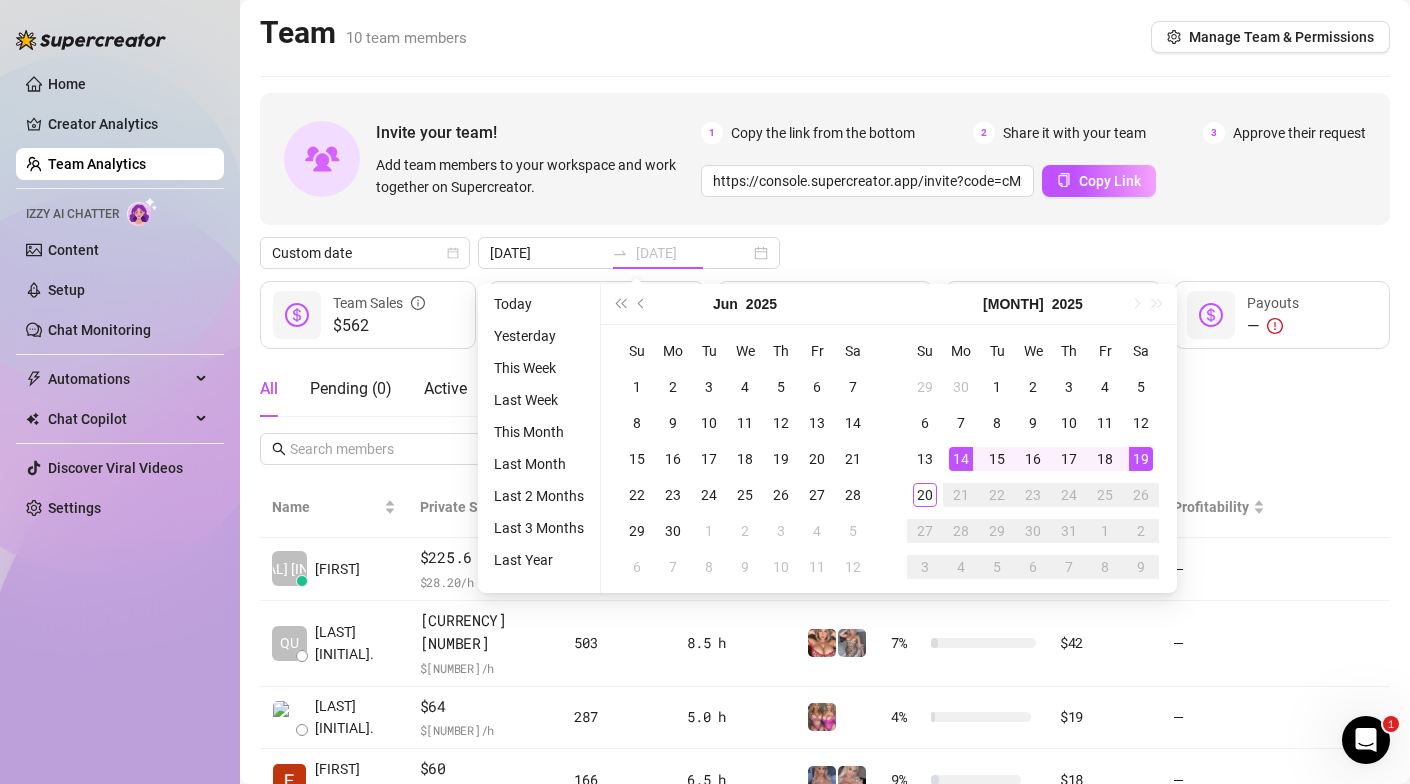 click on "19" at bounding box center (1141, 459) 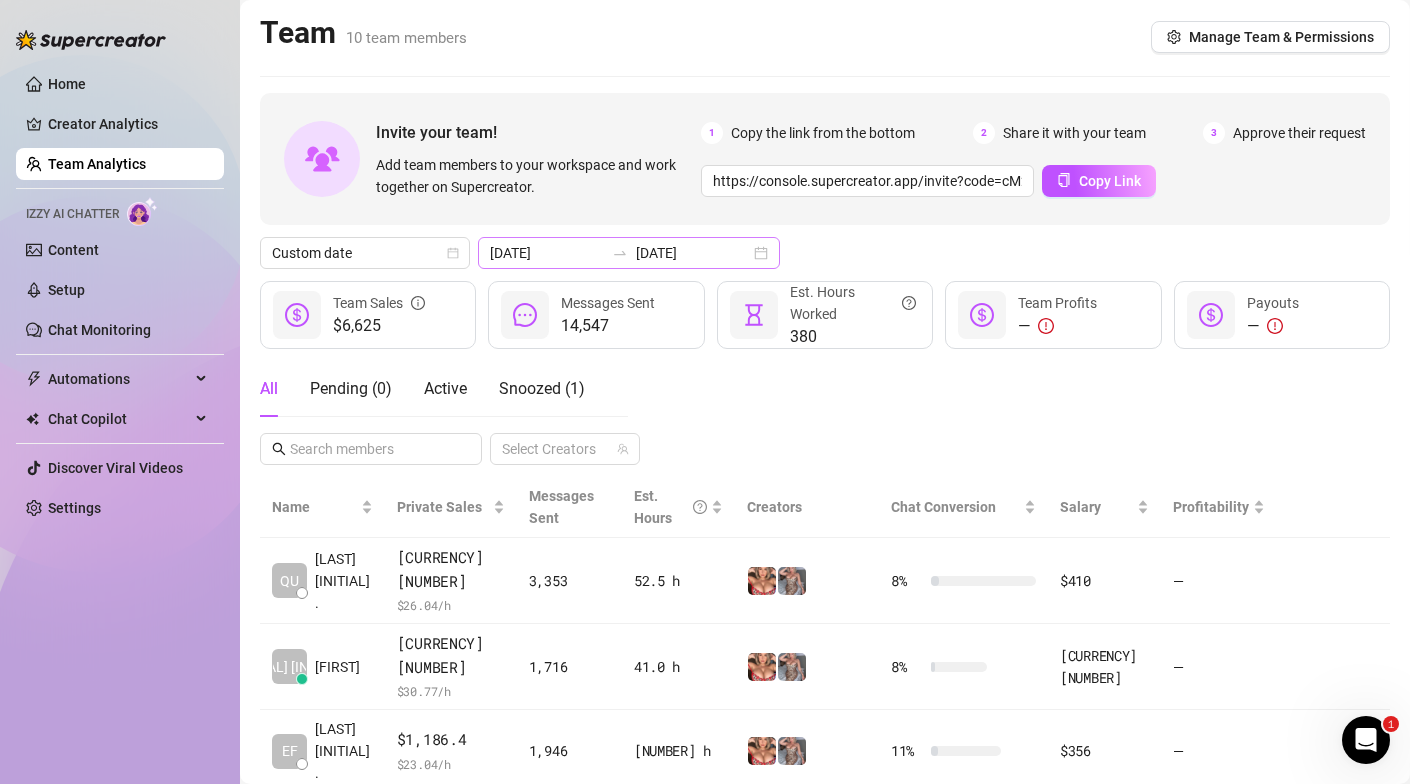 click on "[DATE] [DATE]" at bounding box center (629, 253) 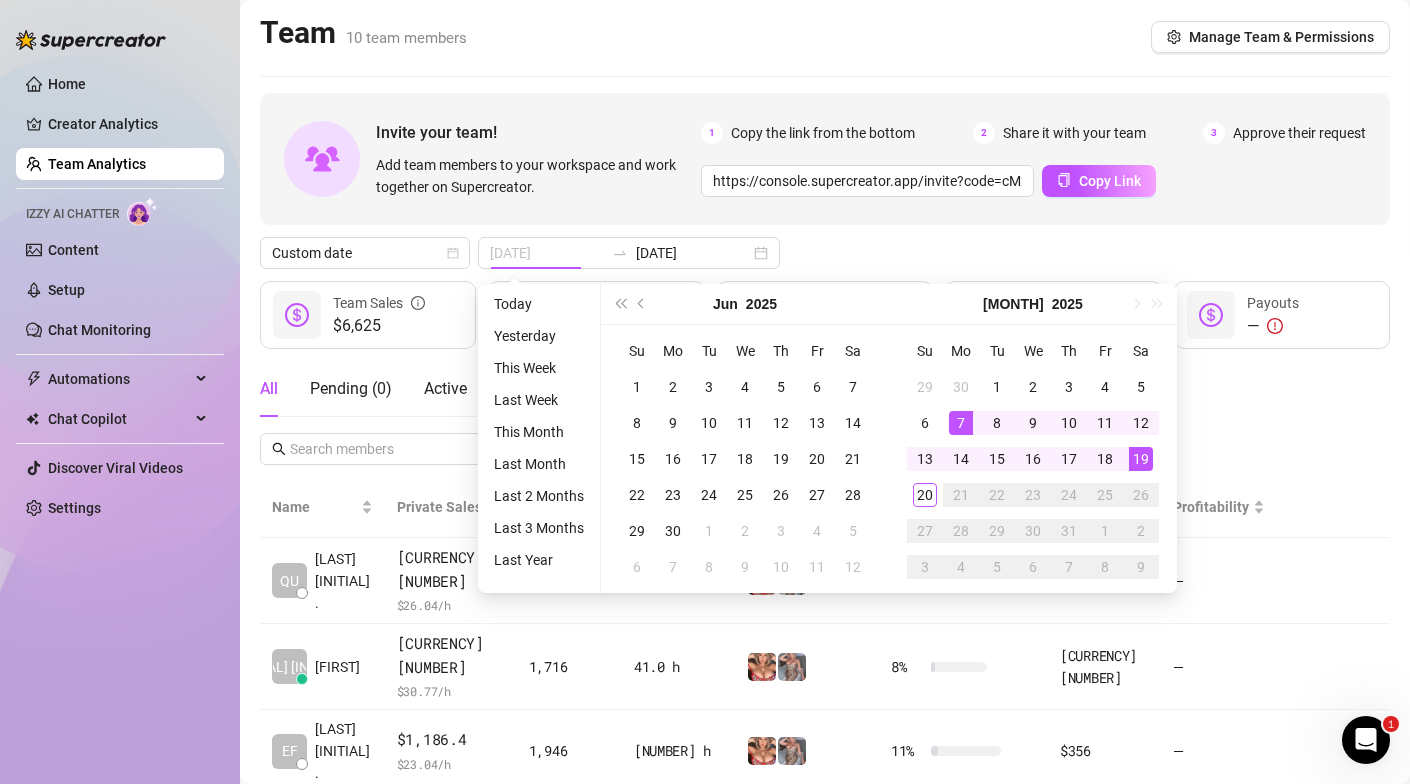 click on "7" at bounding box center (961, 423) 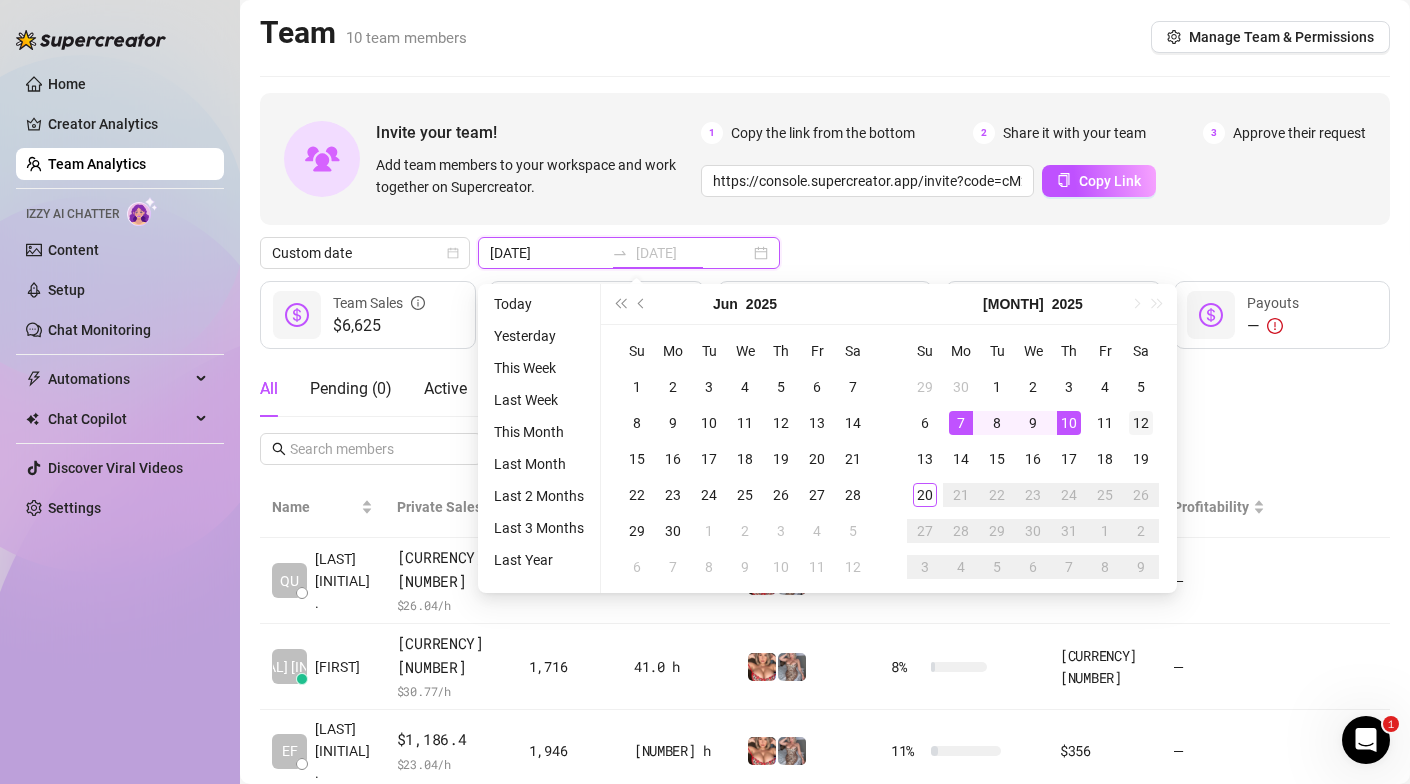 type on "[DATE]" 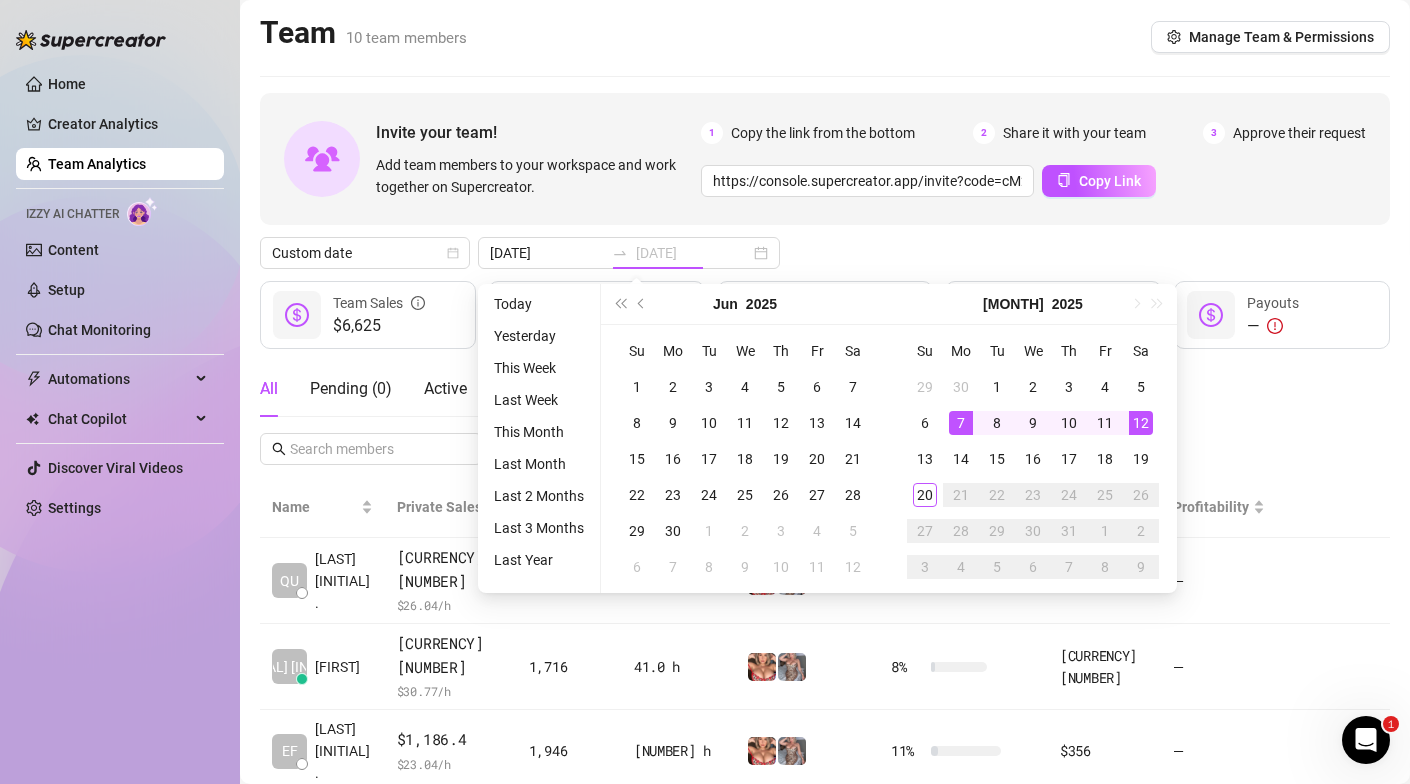 click on "12" at bounding box center (1141, 423) 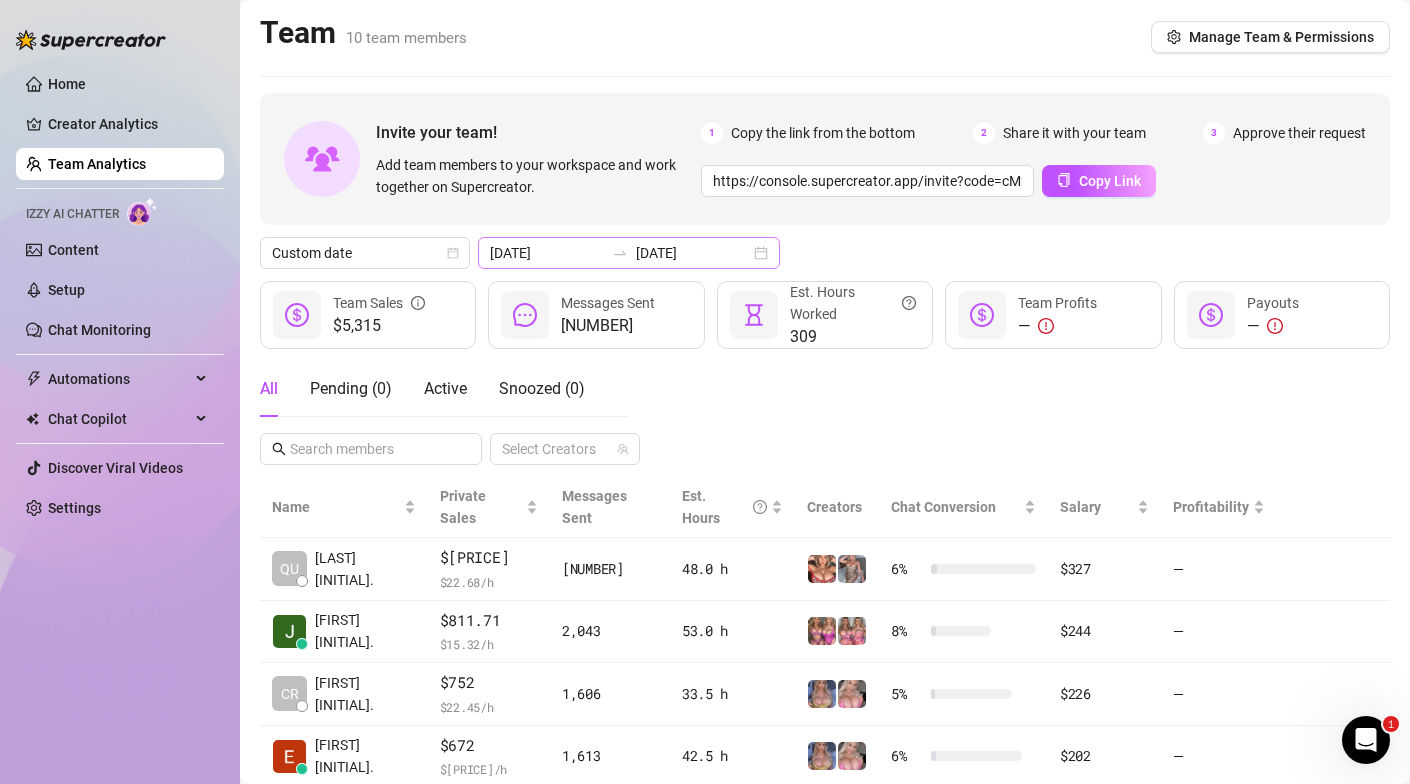 click on "[DATE] [DATE]" at bounding box center [629, 253] 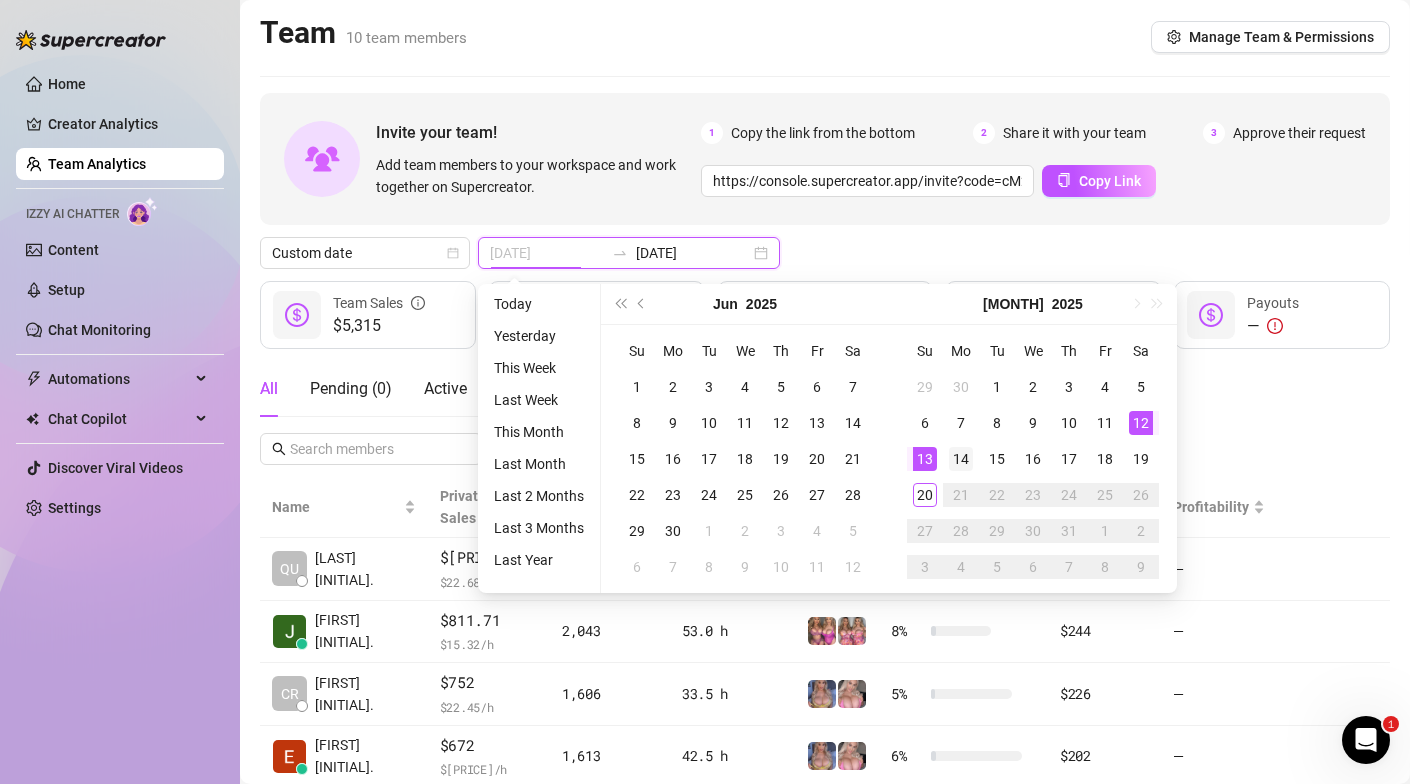 type on "[DATE]" 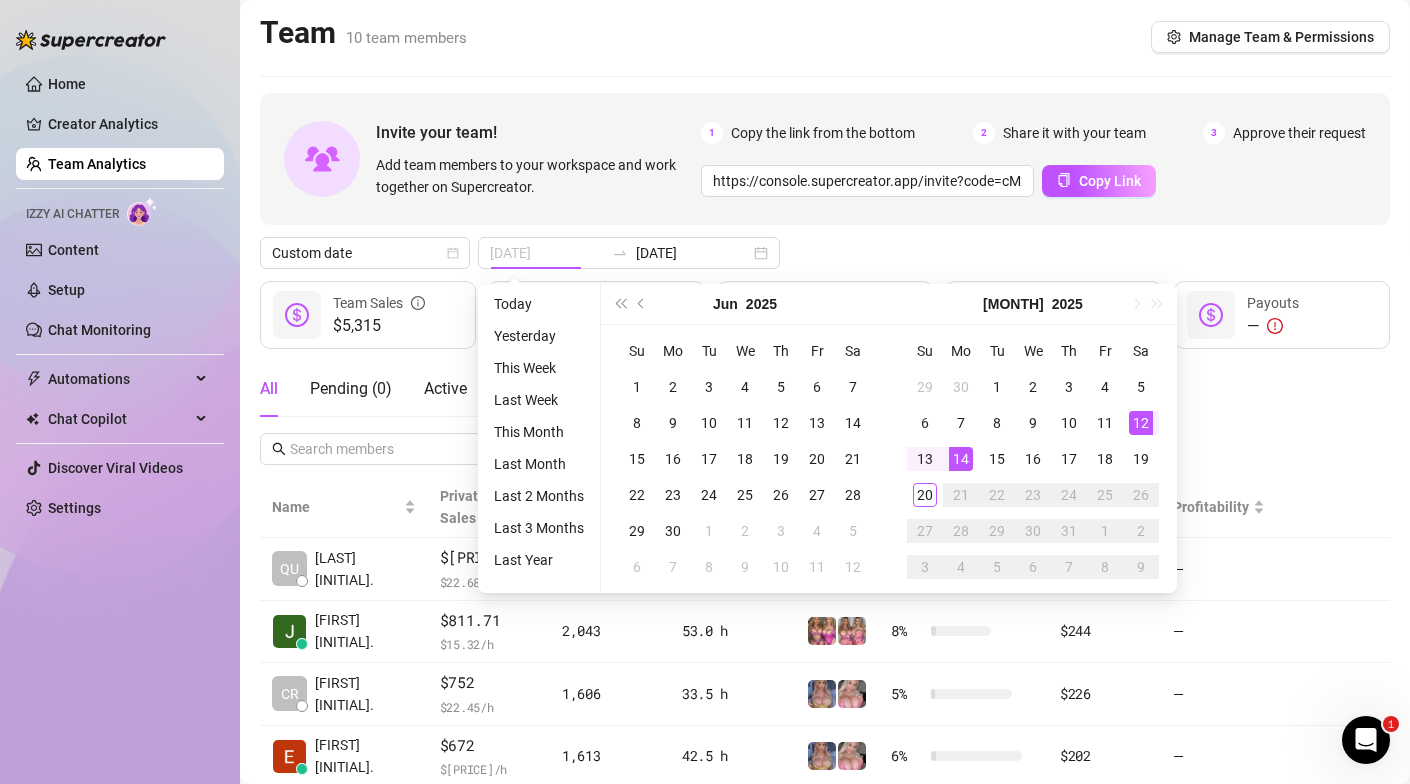 click on "14" at bounding box center [961, 459] 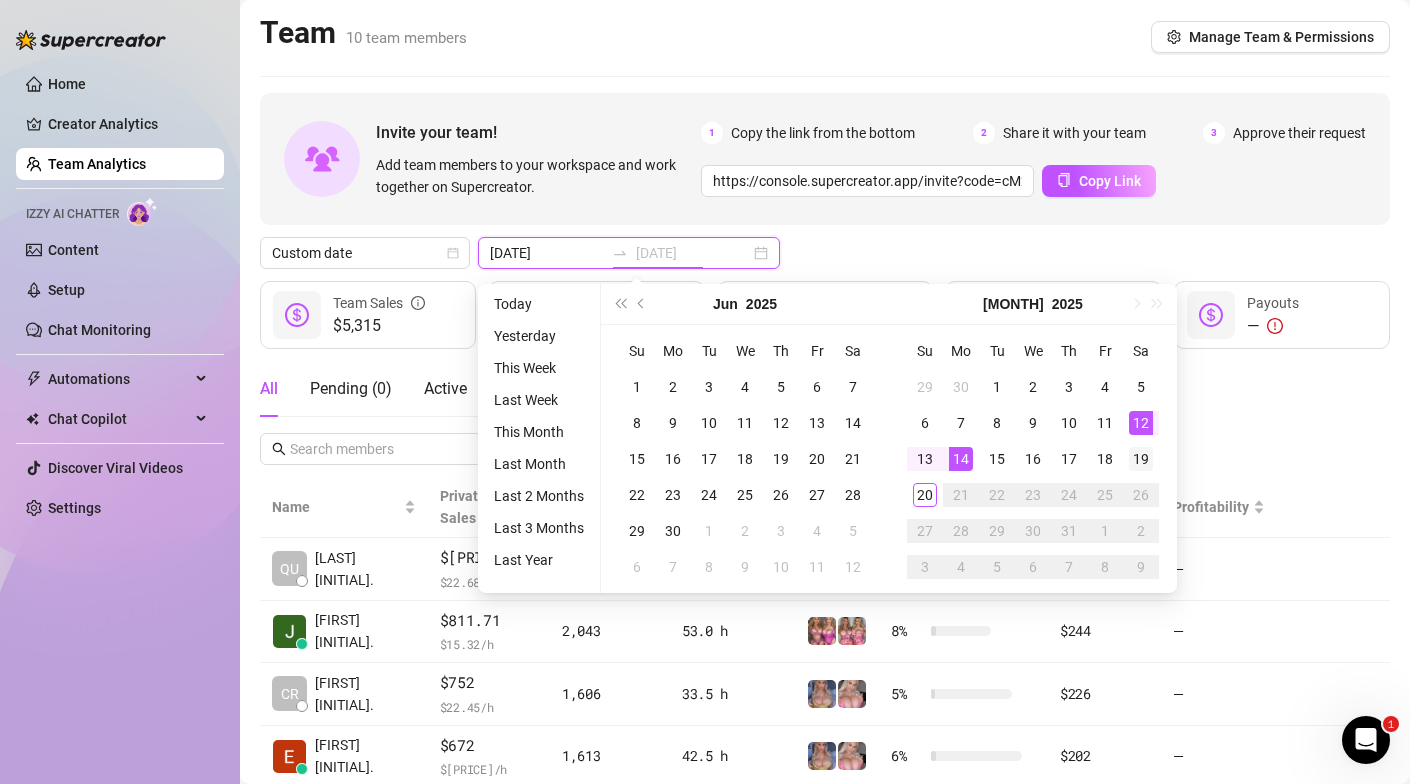 type on "[DATE]" 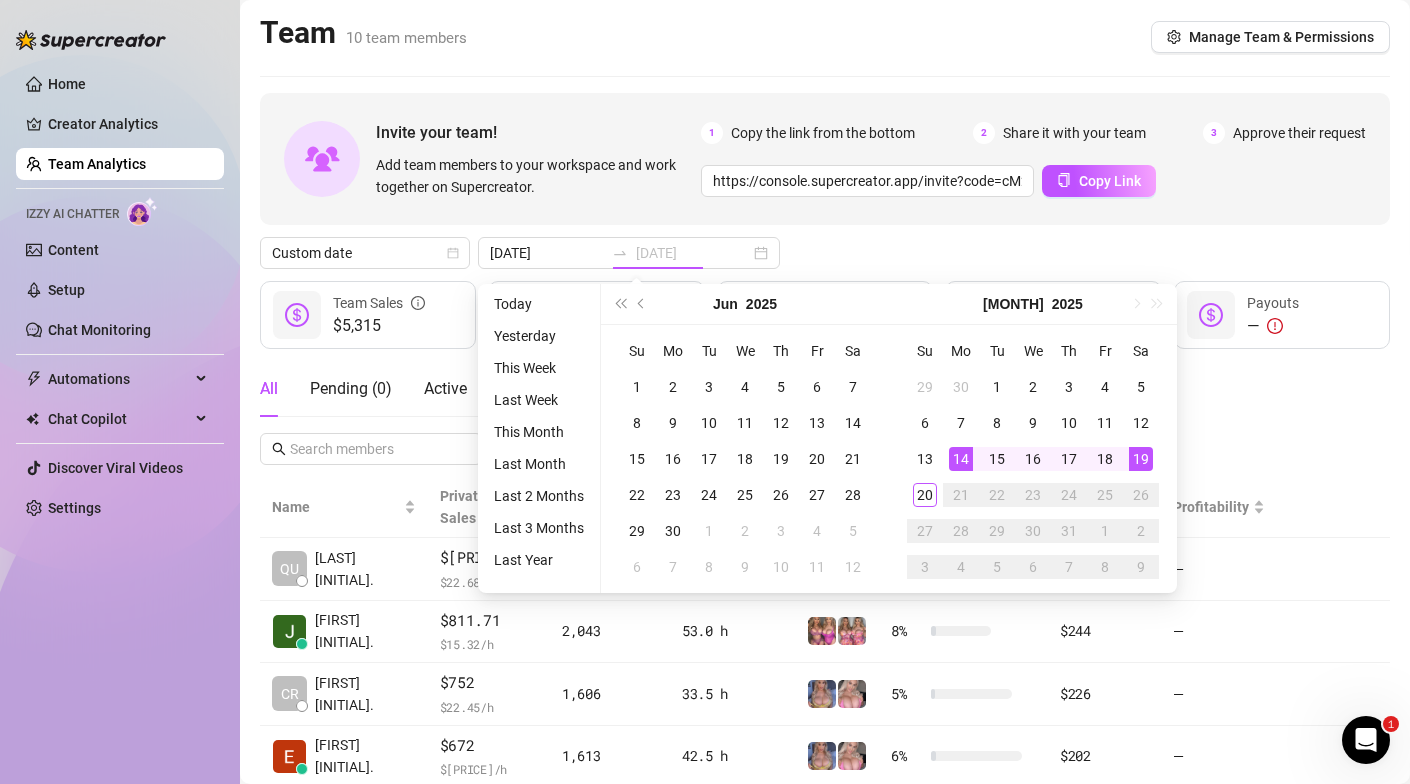 click on "19" at bounding box center [1141, 459] 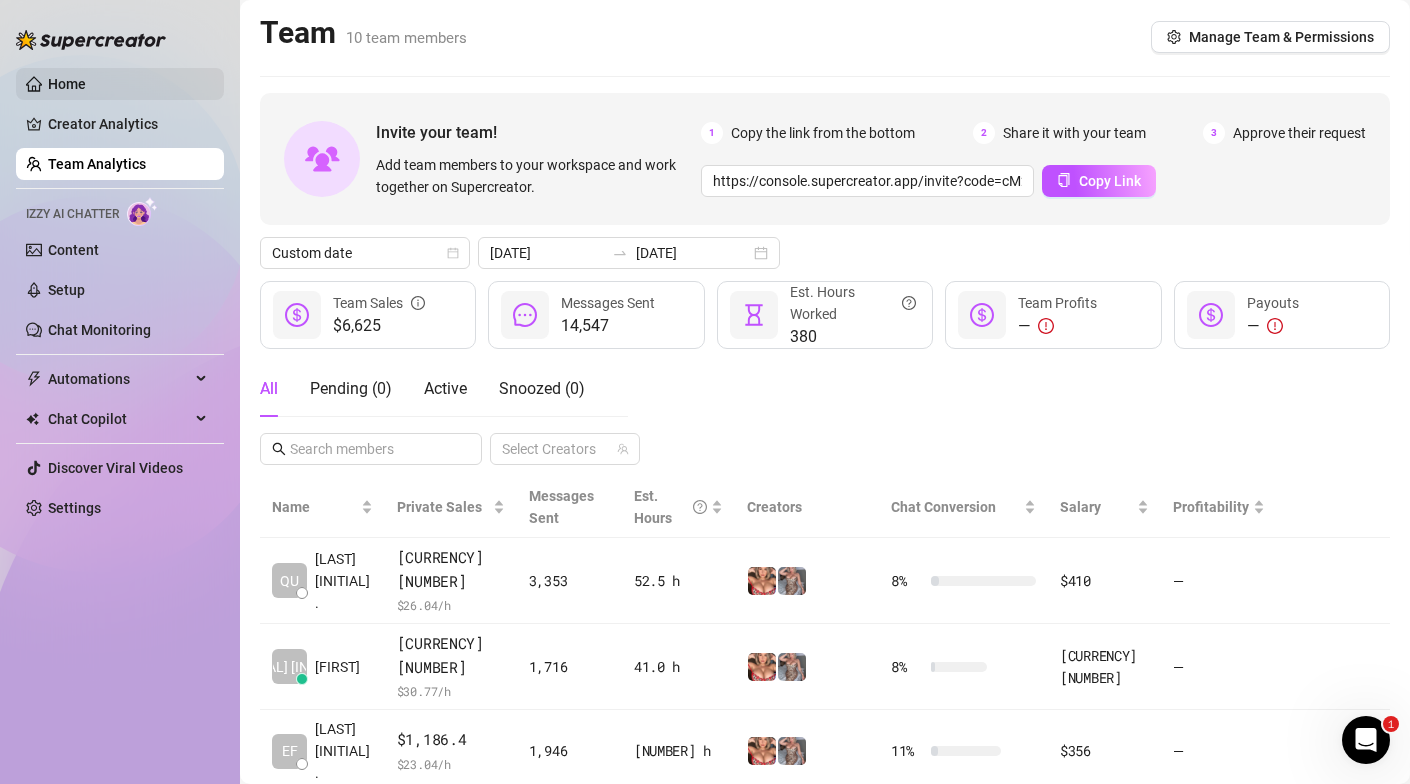 click on "Home" at bounding box center [67, 84] 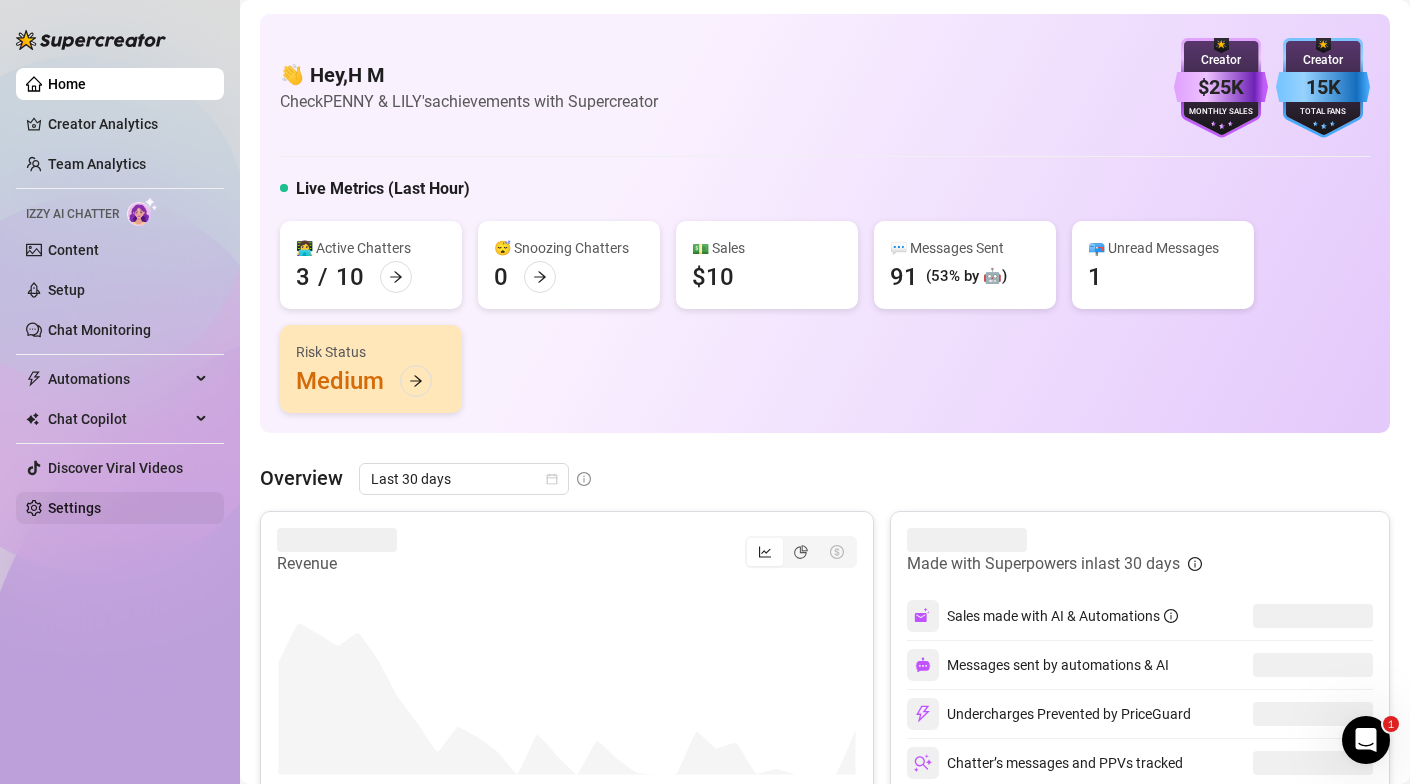 click on "Settings" at bounding box center [74, 508] 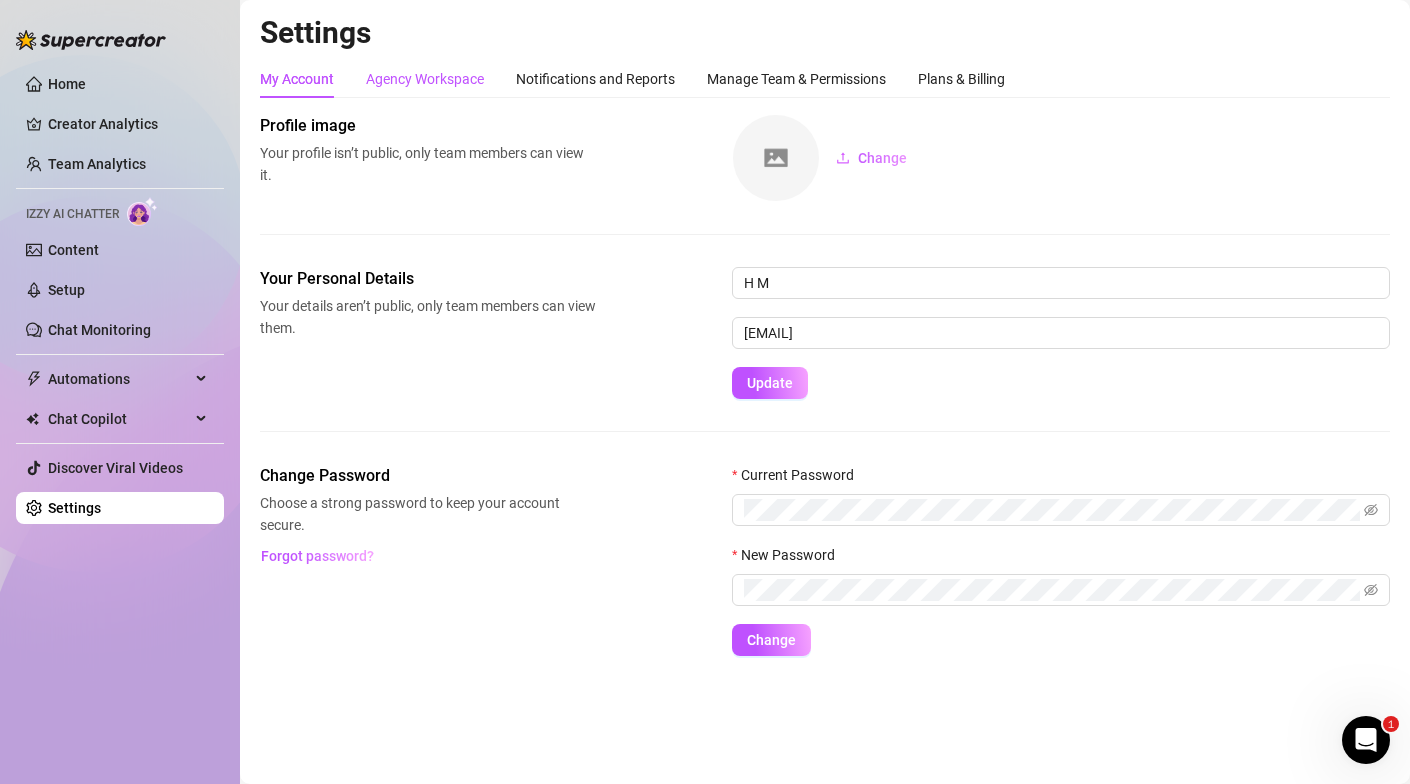 click on "Agency Workspace" at bounding box center [425, 79] 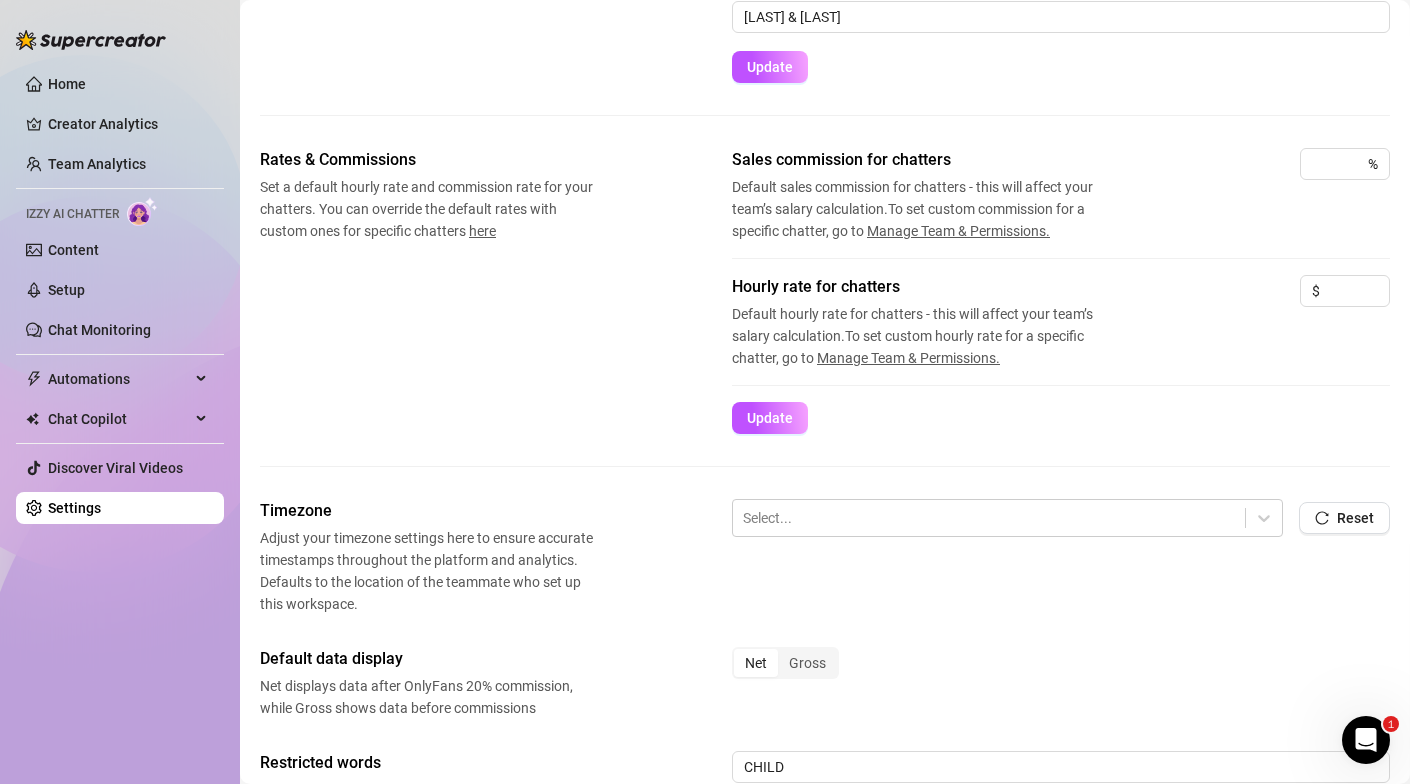 scroll, scrollTop: 424, scrollLeft: 0, axis: vertical 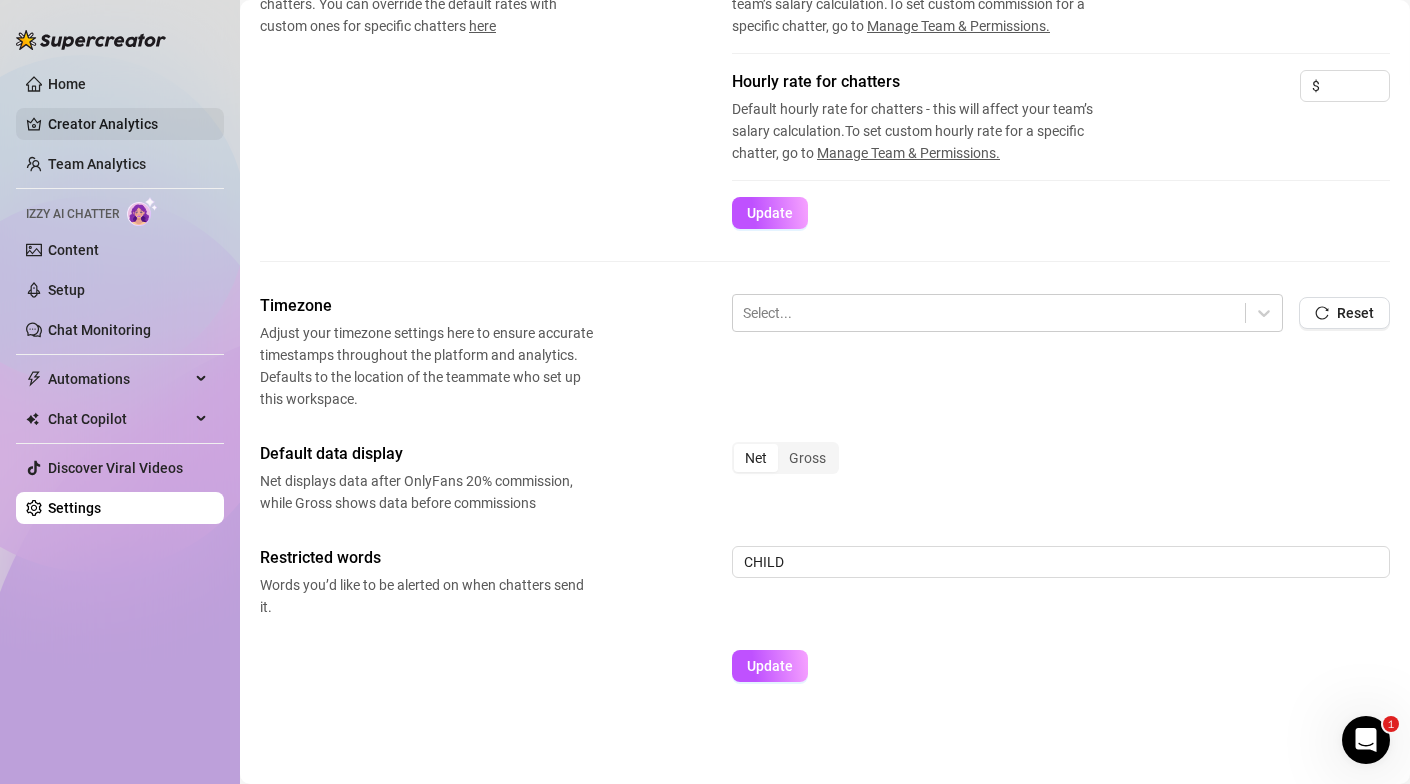 click on "Creator Analytics" at bounding box center [128, 124] 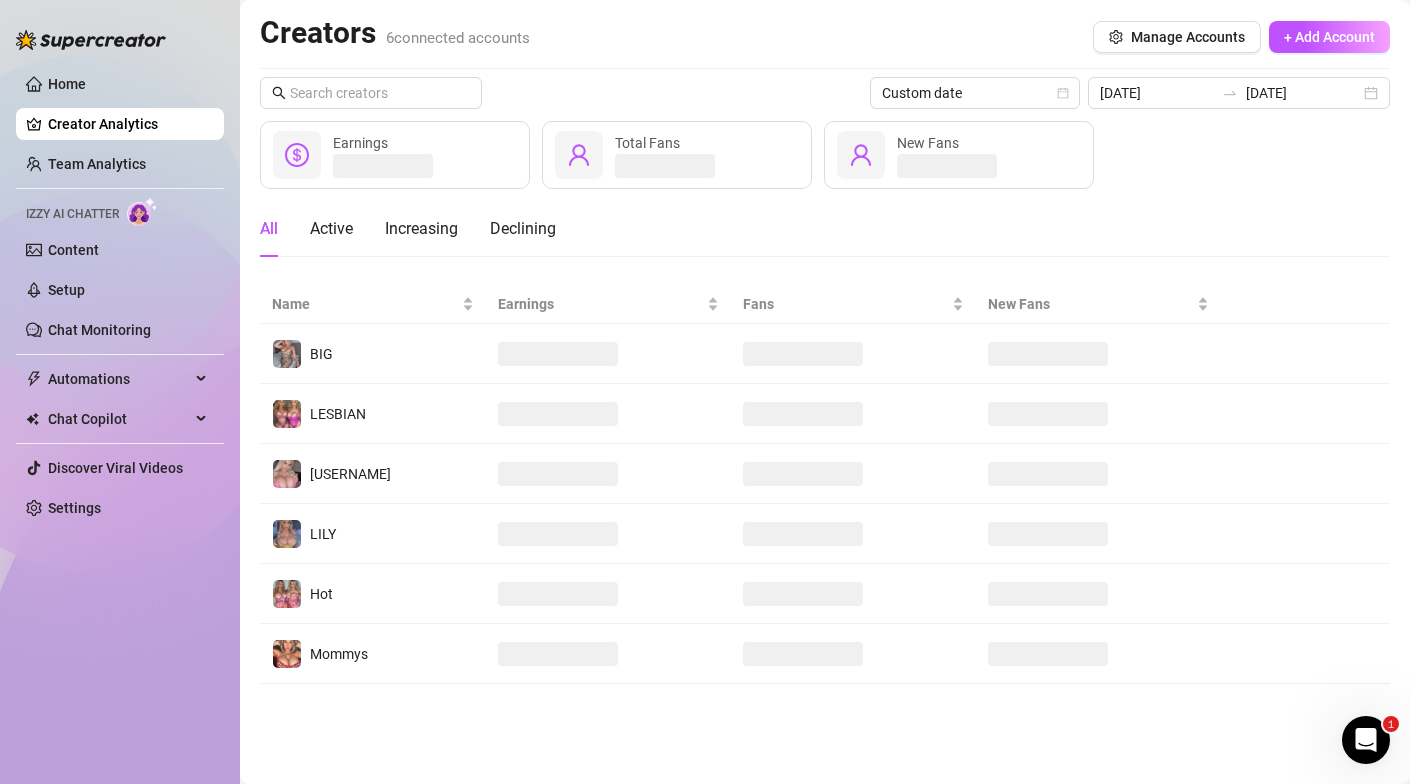 scroll, scrollTop: 0, scrollLeft: 0, axis: both 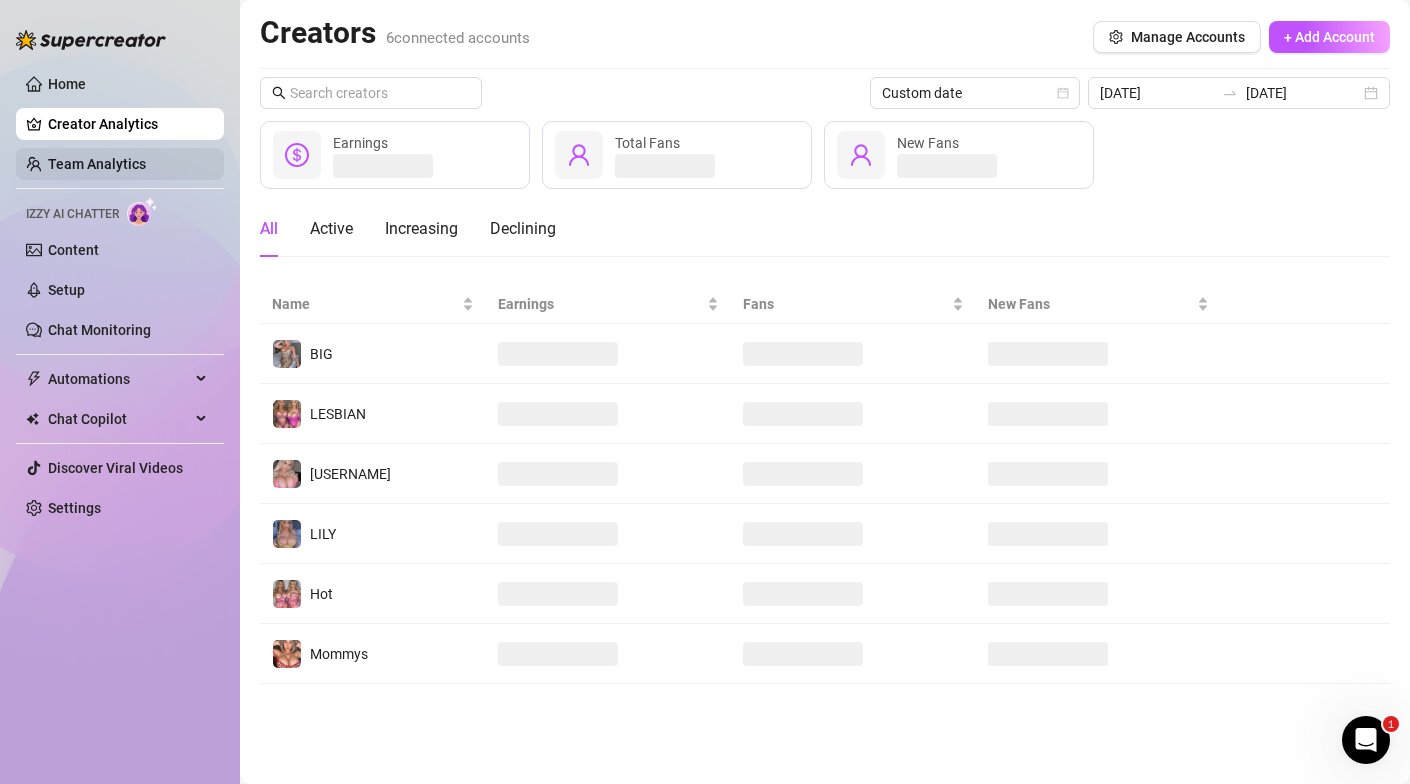 click on "Team Analytics" at bounding box center [97, 164] 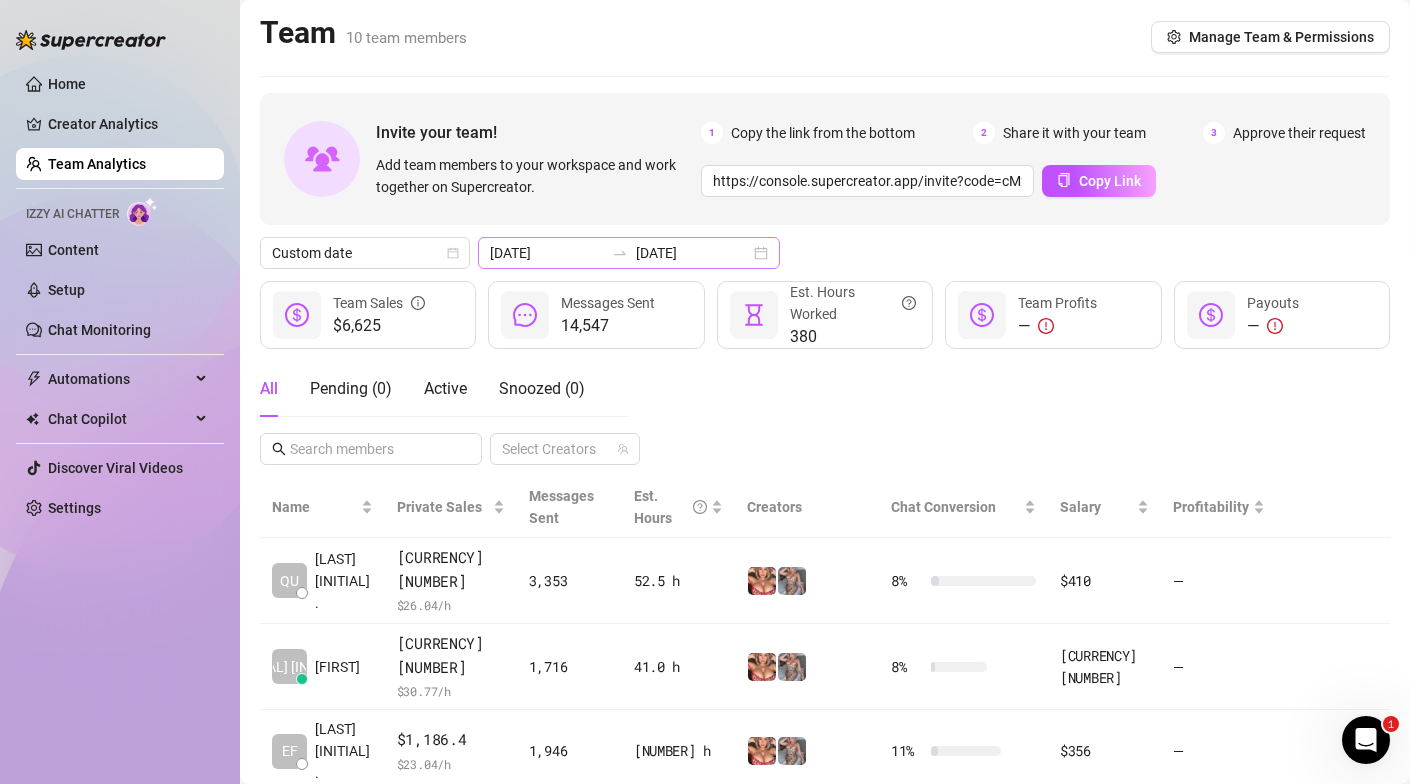 click on "[DATE] [DATE]" at bounding box center (629, 253) 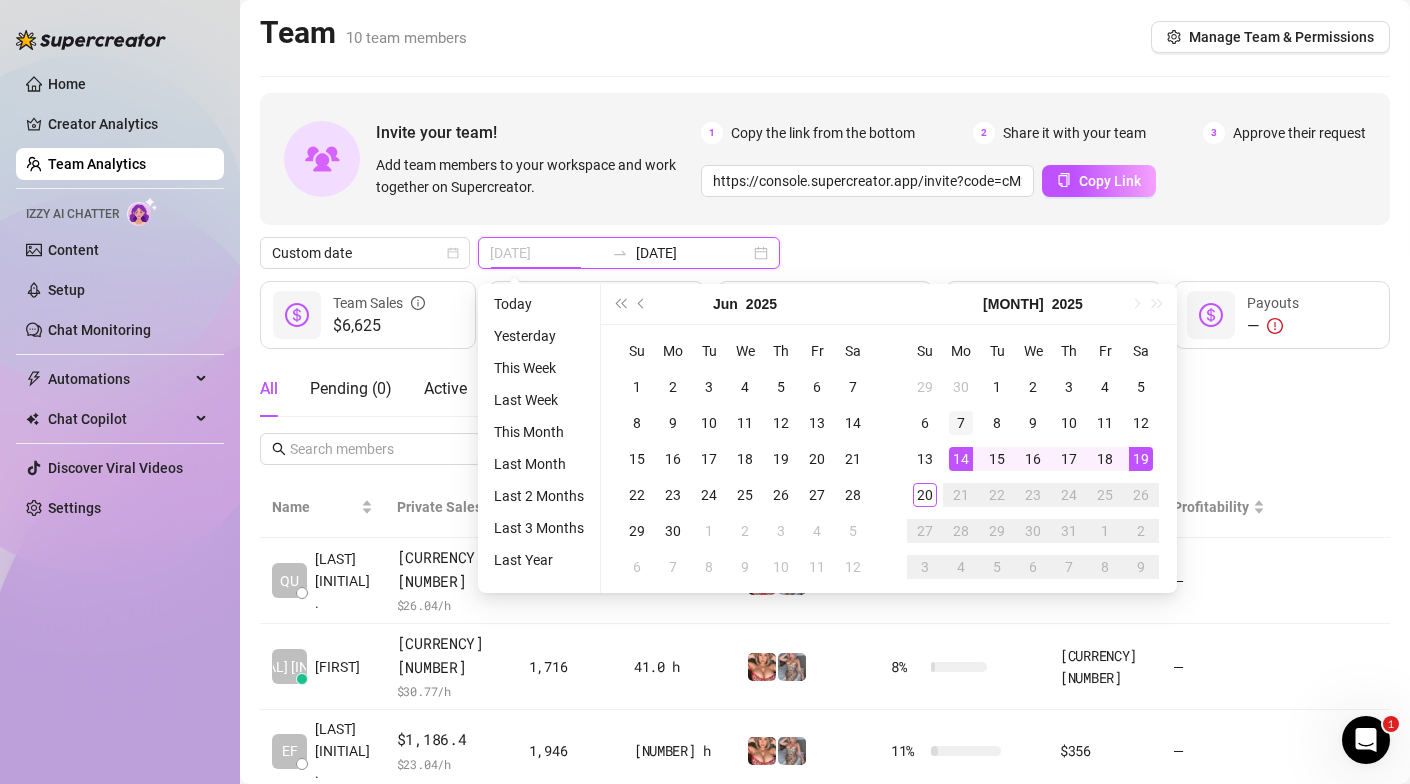 type on "[DATE]" 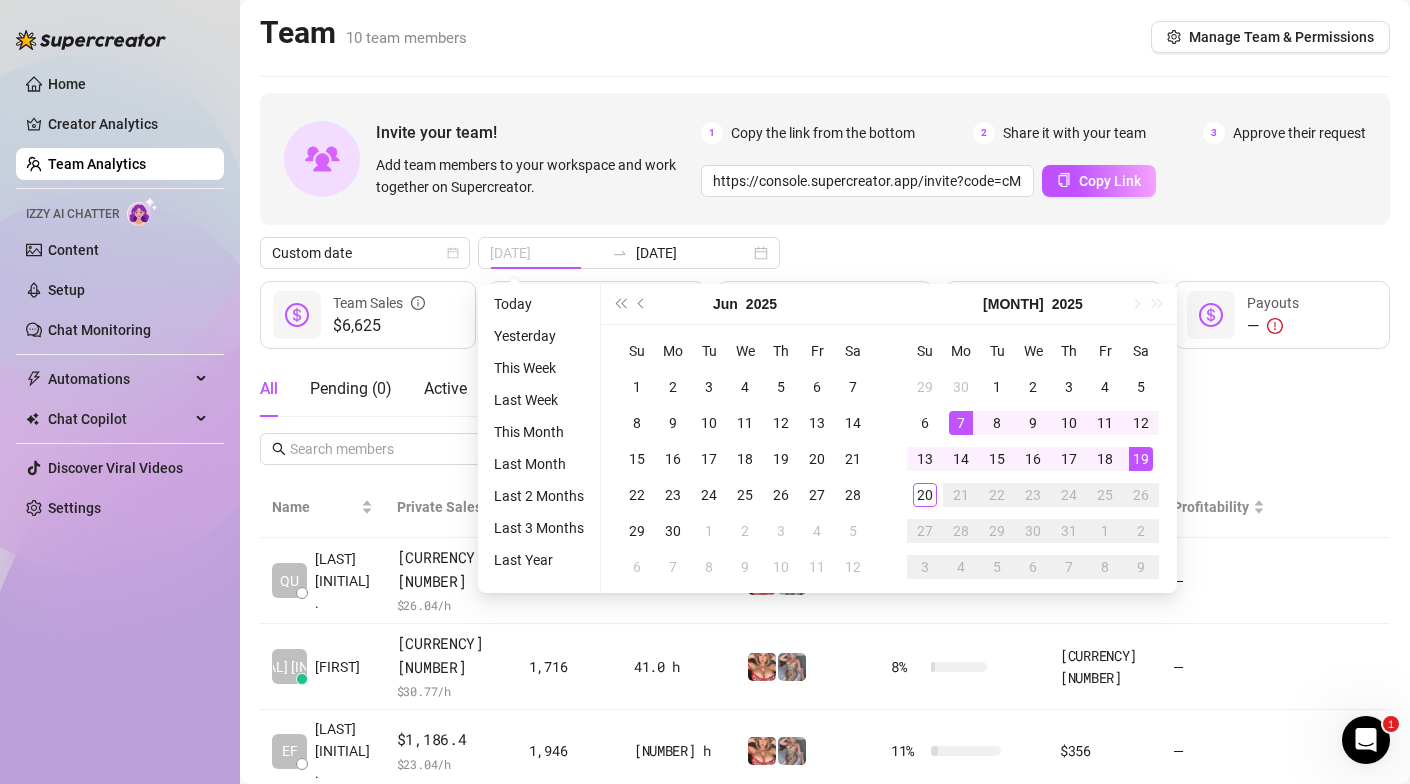 click on "7" at bounding box center (961, 423) 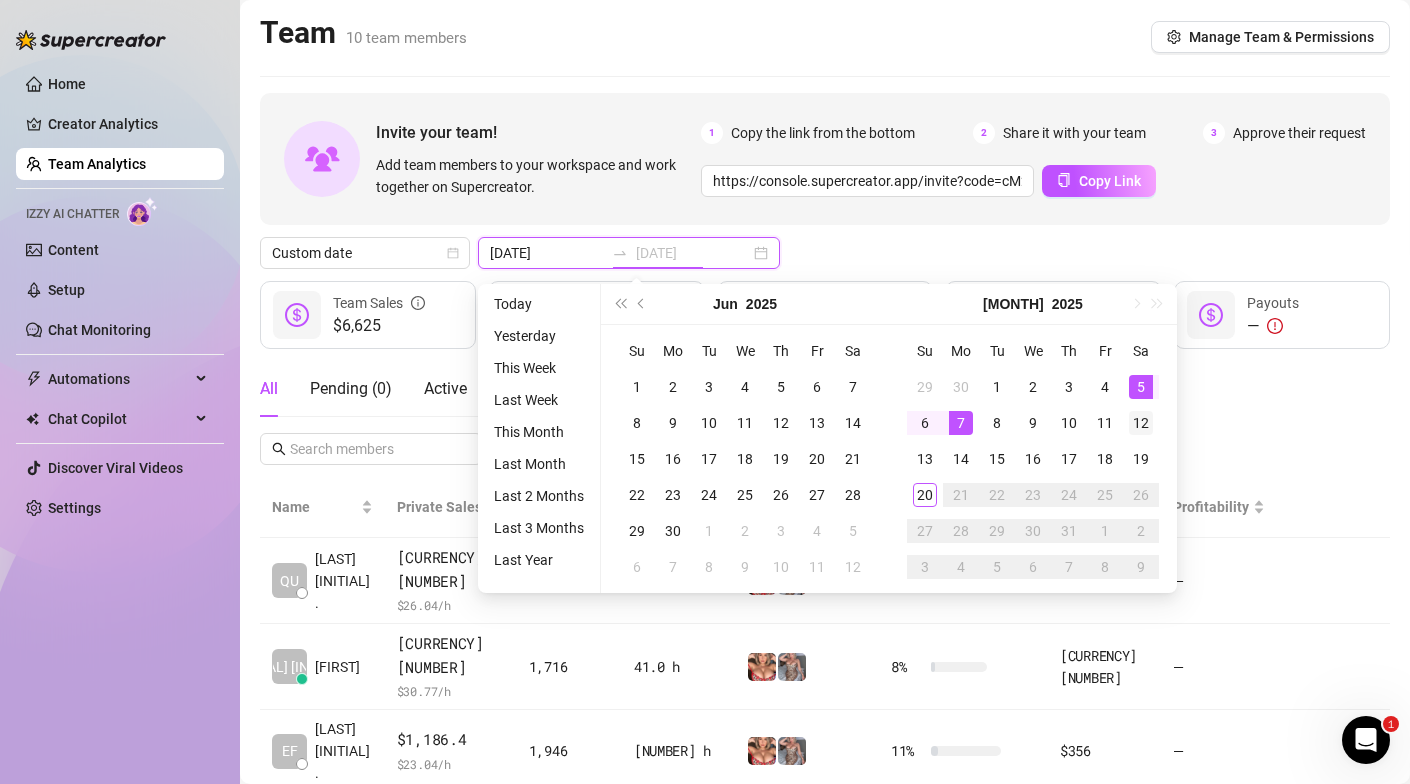 type on "[DATE]" 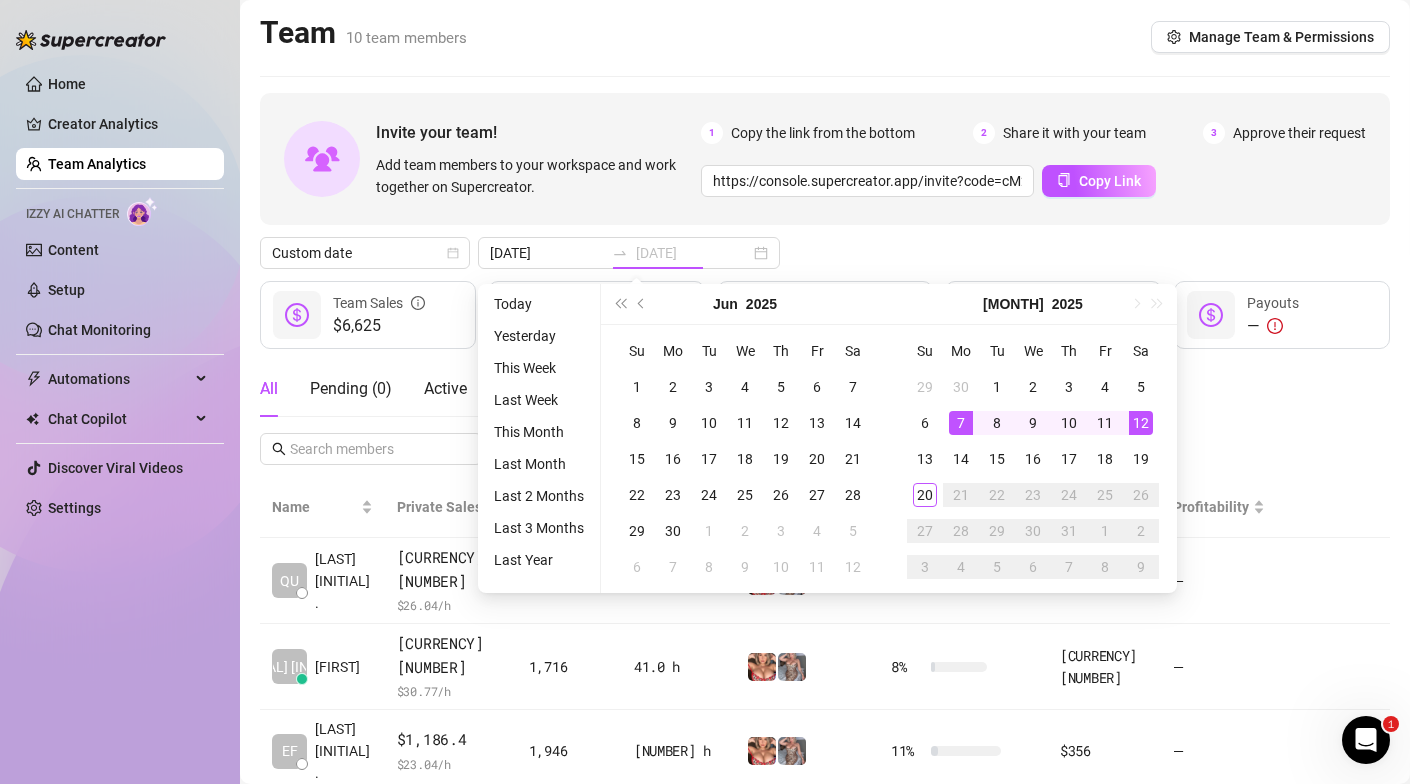 click on "12" at bounding box center (1141, 423) 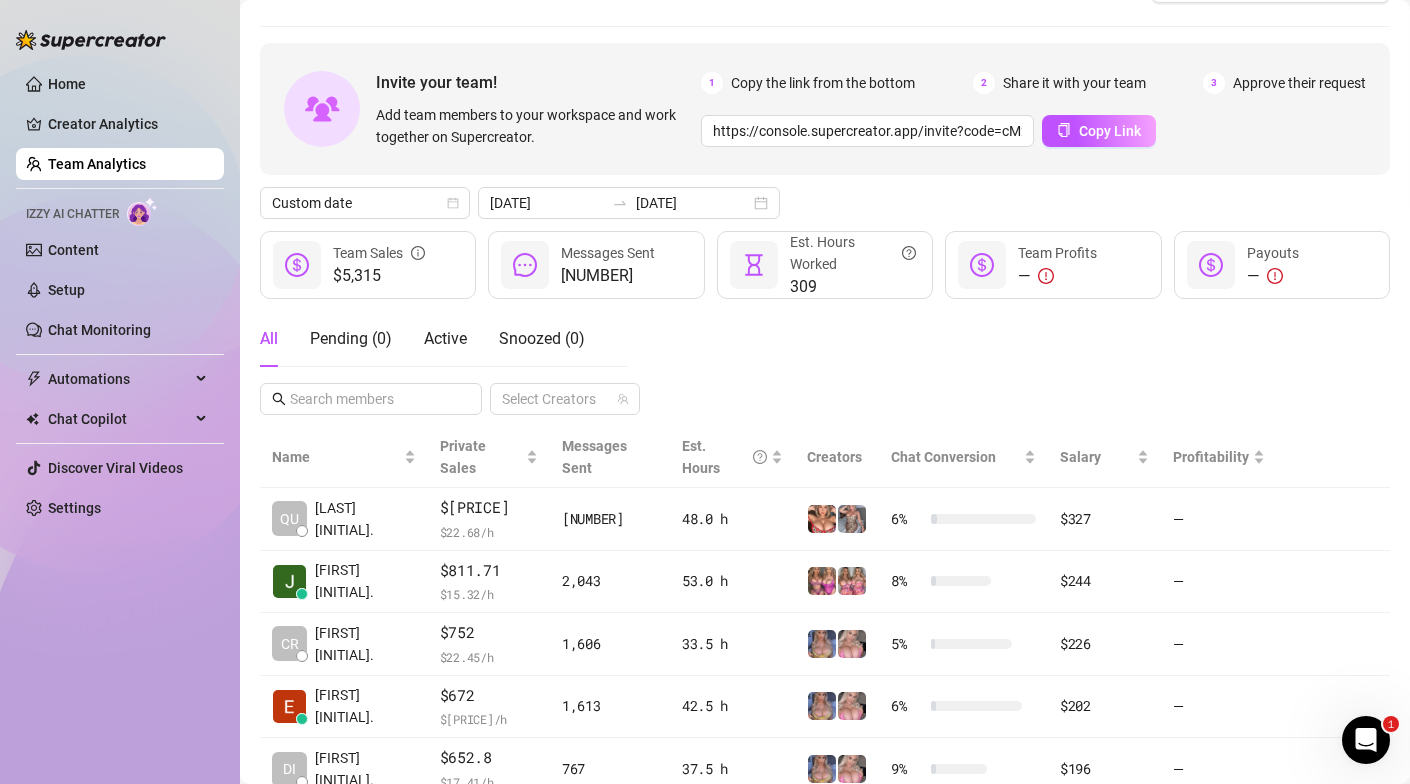 scroll, scrollTop: 0, scrollLeft: 0, axis: both 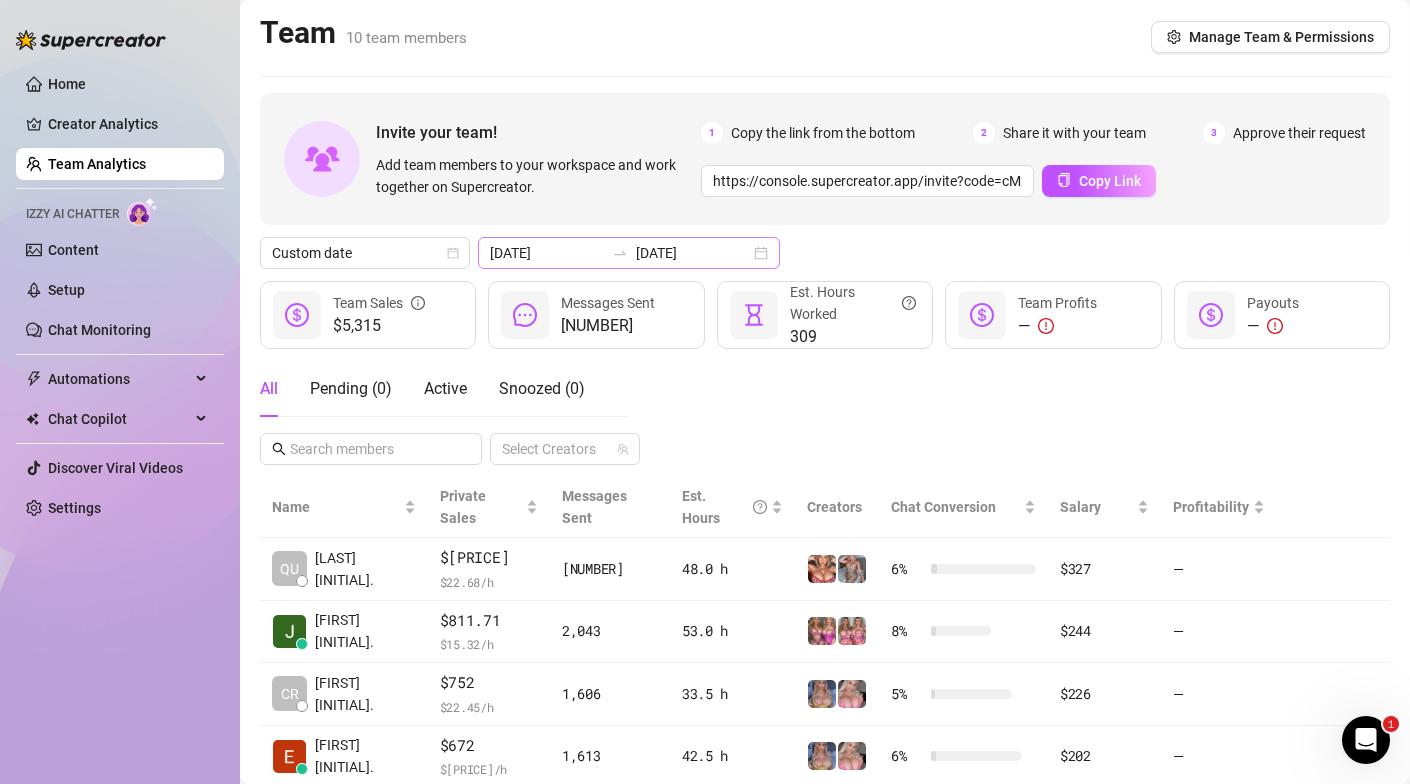 click on "[DATE] [DATE]" at bounding box center (629, 253) 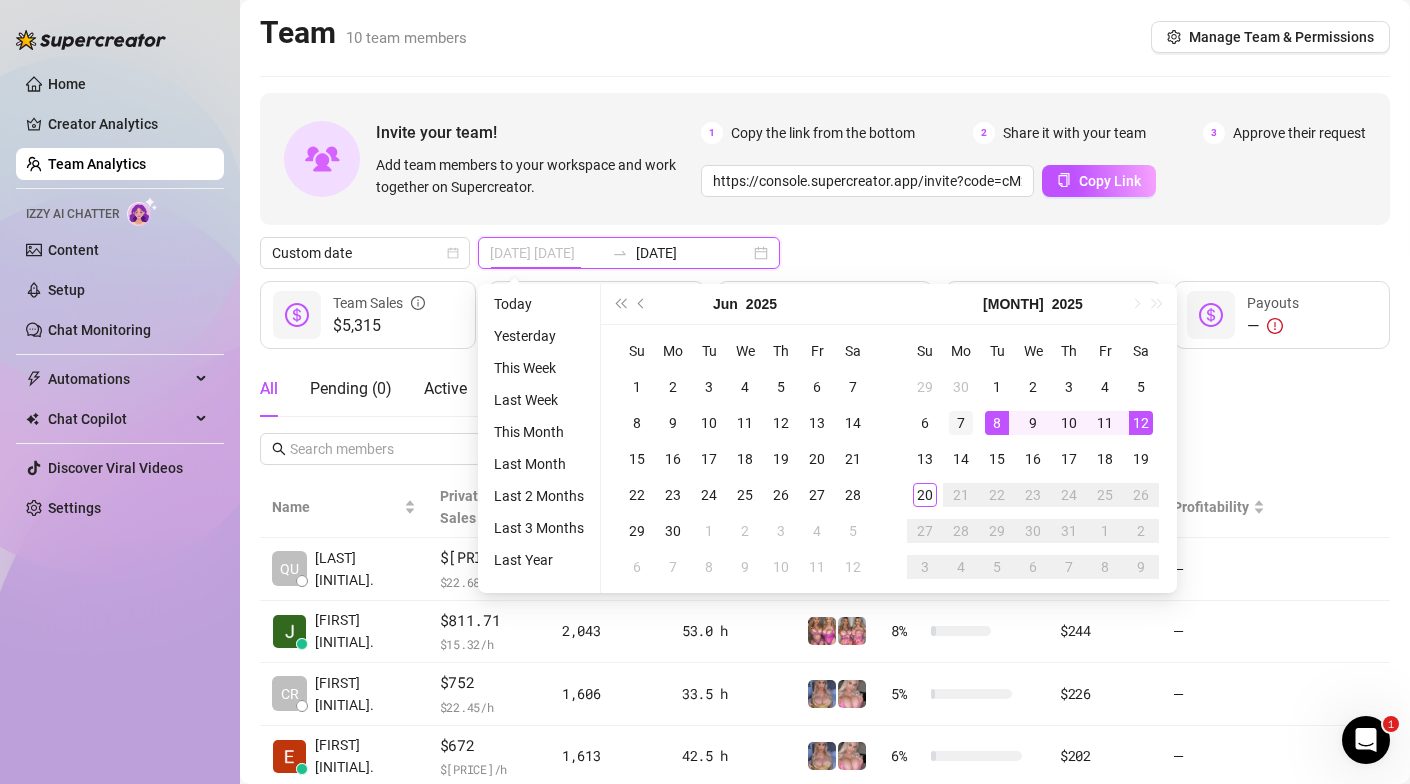 type on "[DATE]" 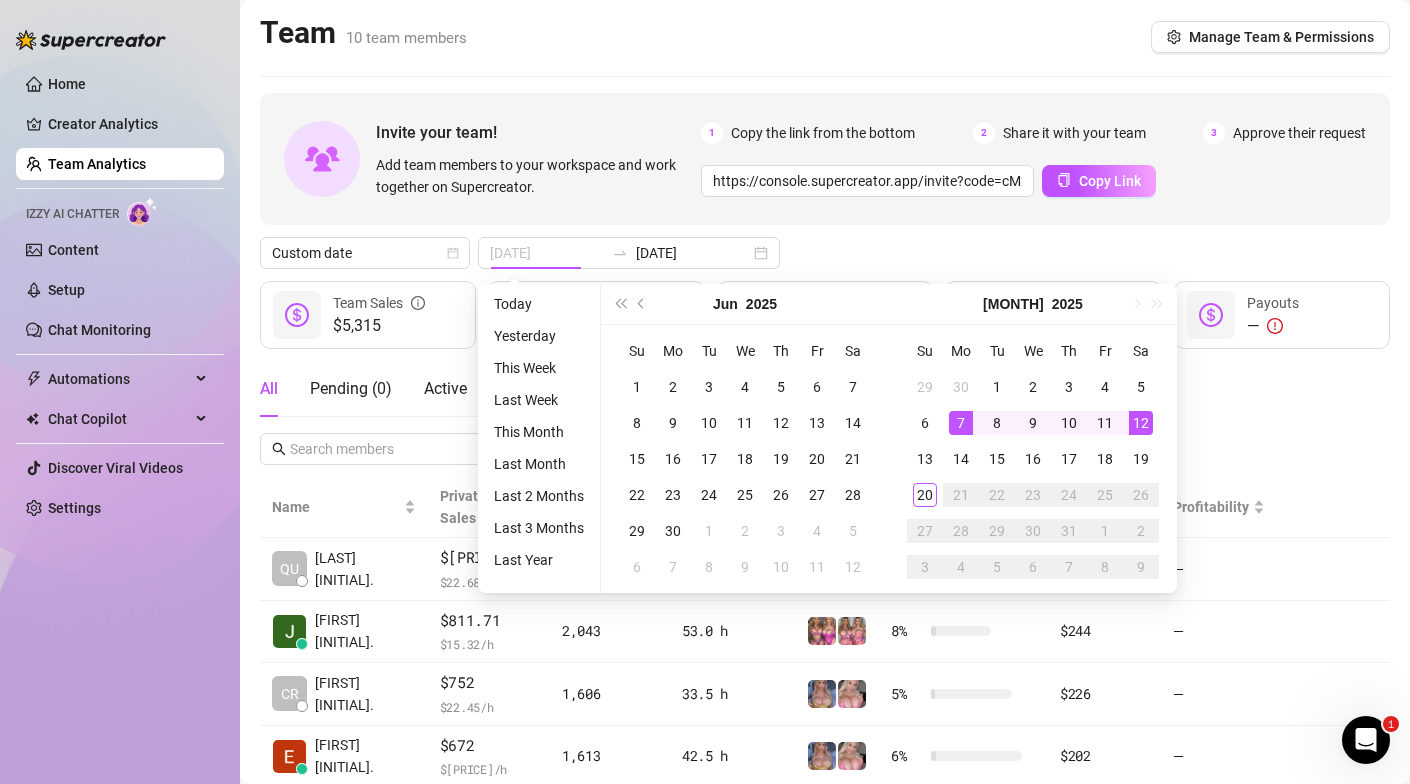 click on "7" at bounding box center [961, 423] 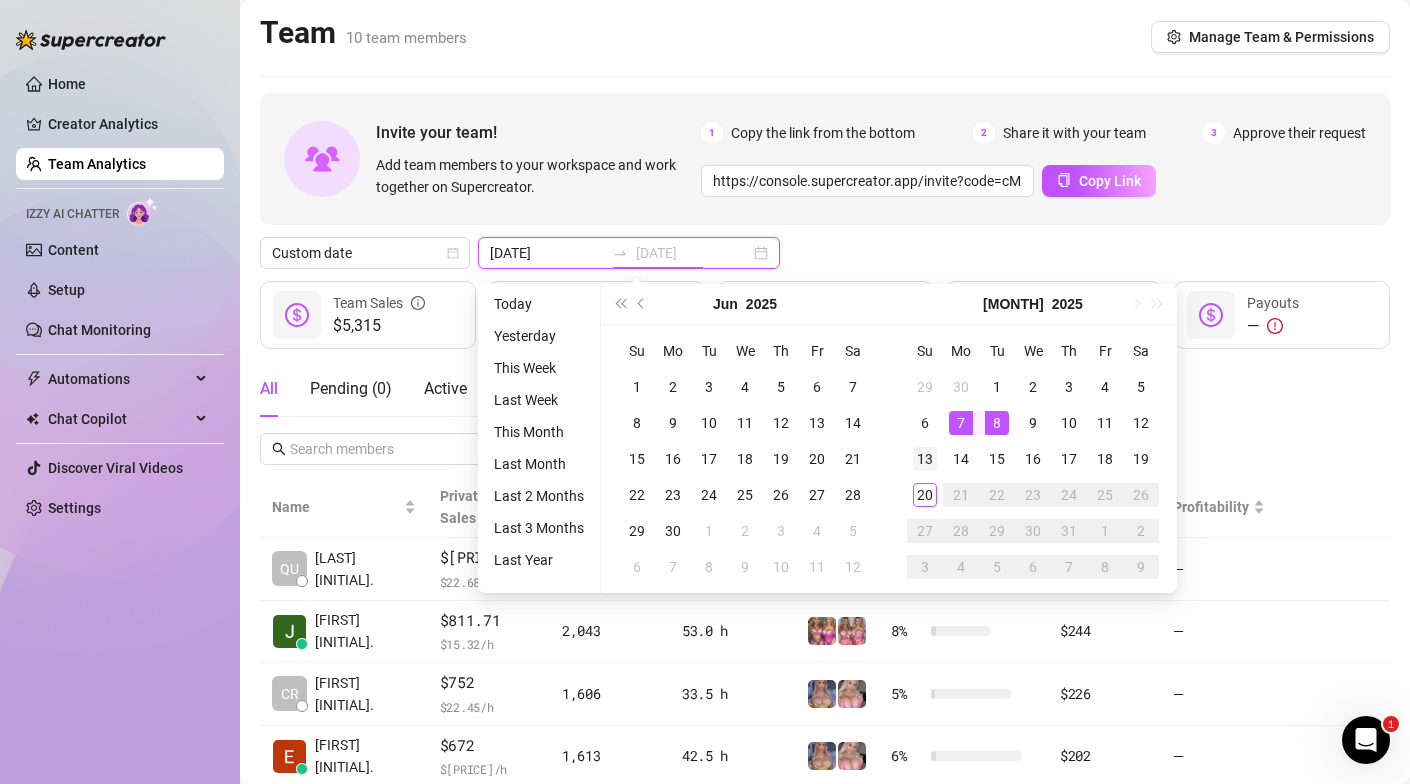 type on "[DATE]" 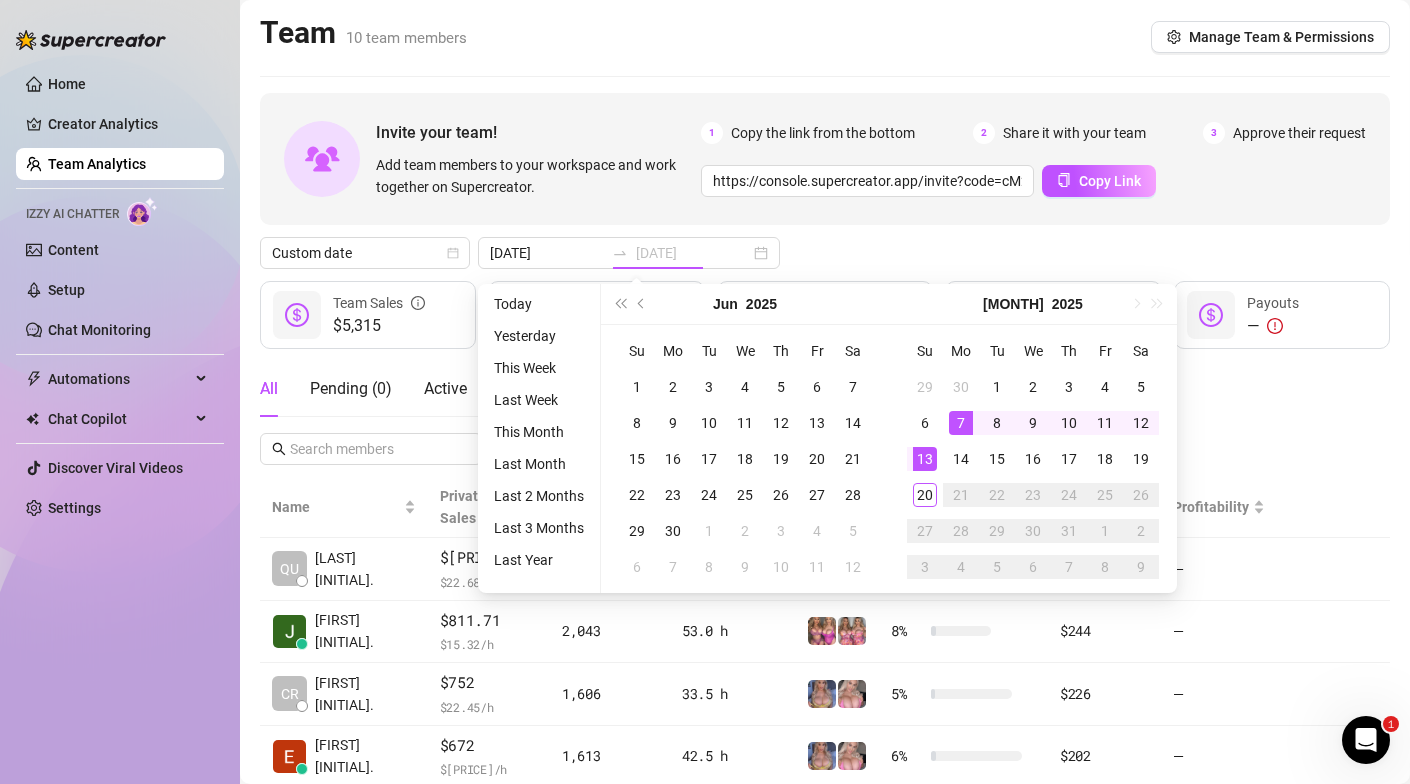 click on "13" at bounding box center [925, 459] 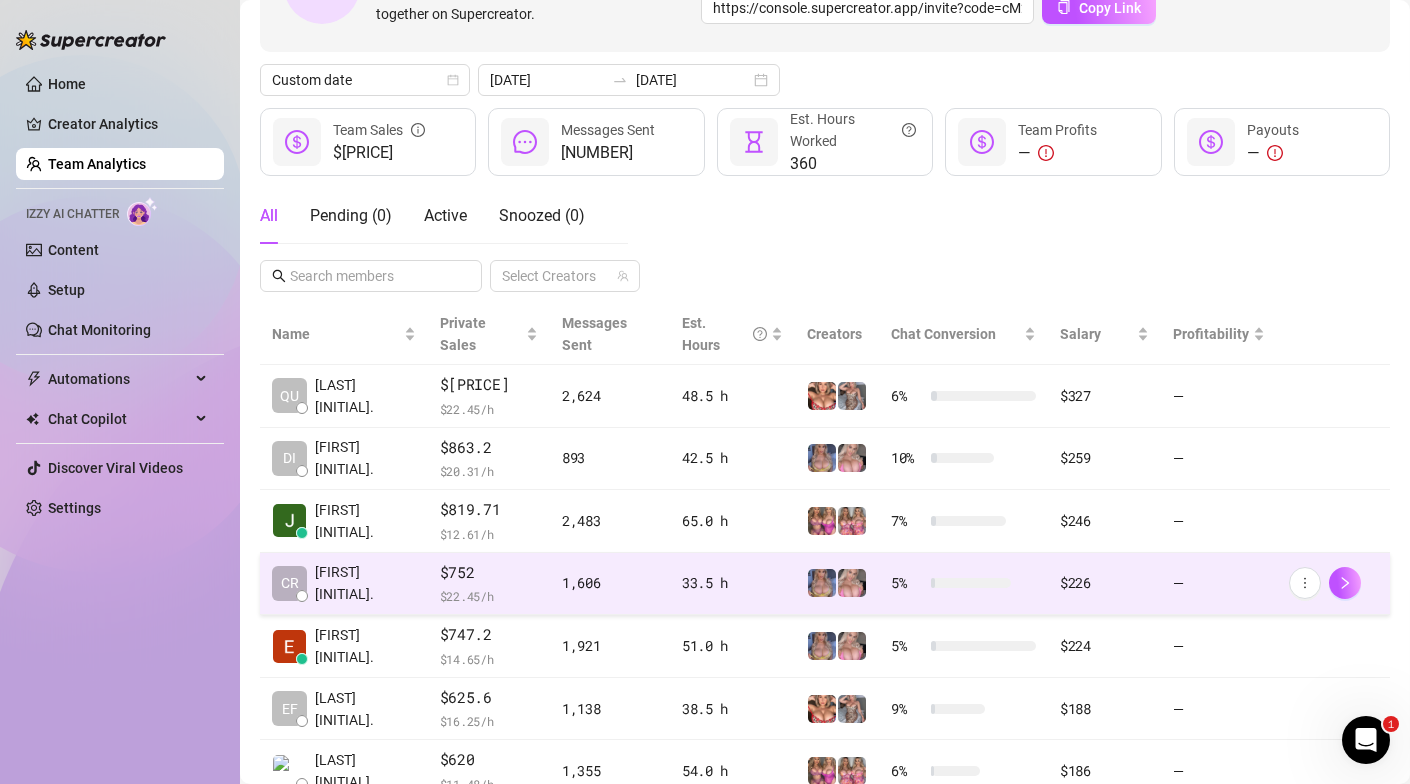 scroll, scrollTop: 172, scrollLeft: 0, axis: vertical 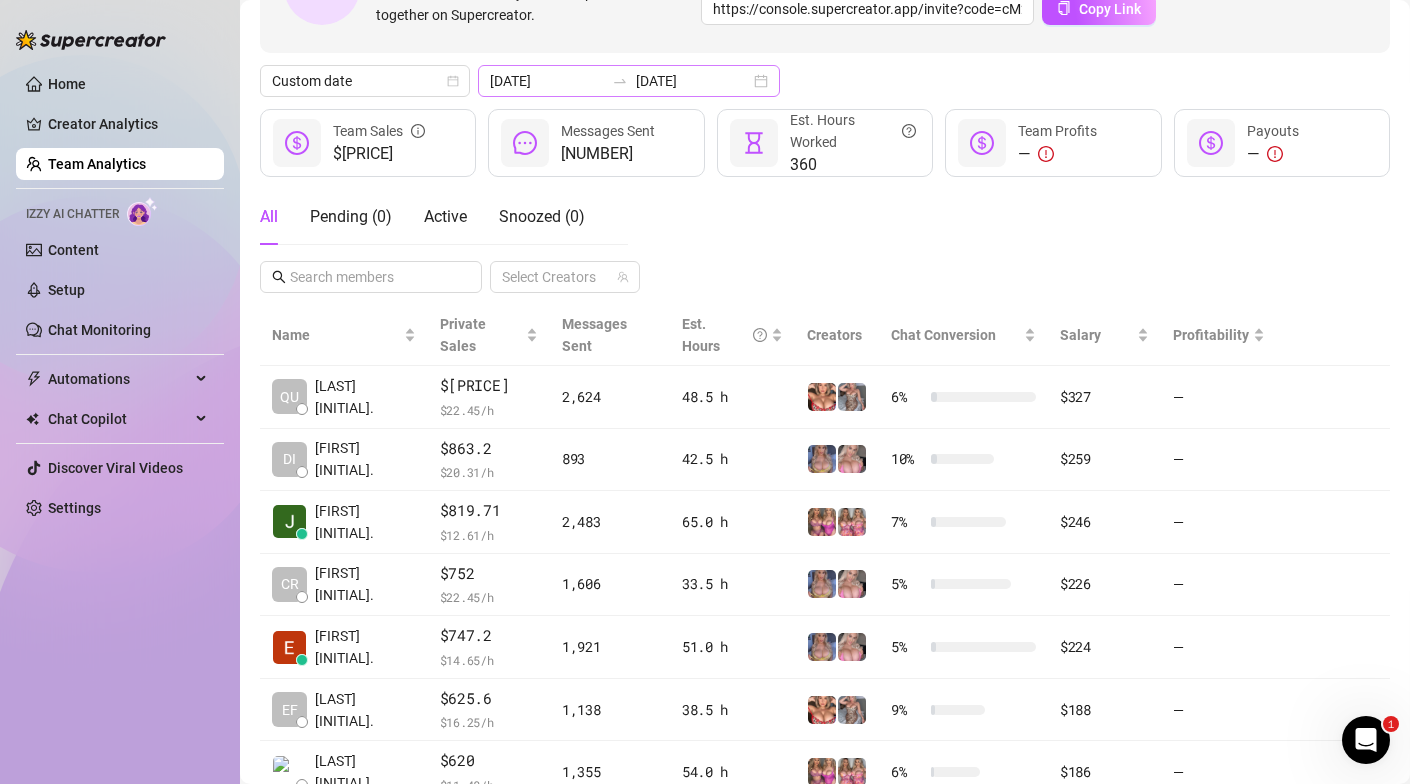 click on "[DATE] [DATE]" at bounding box center (629, 81) 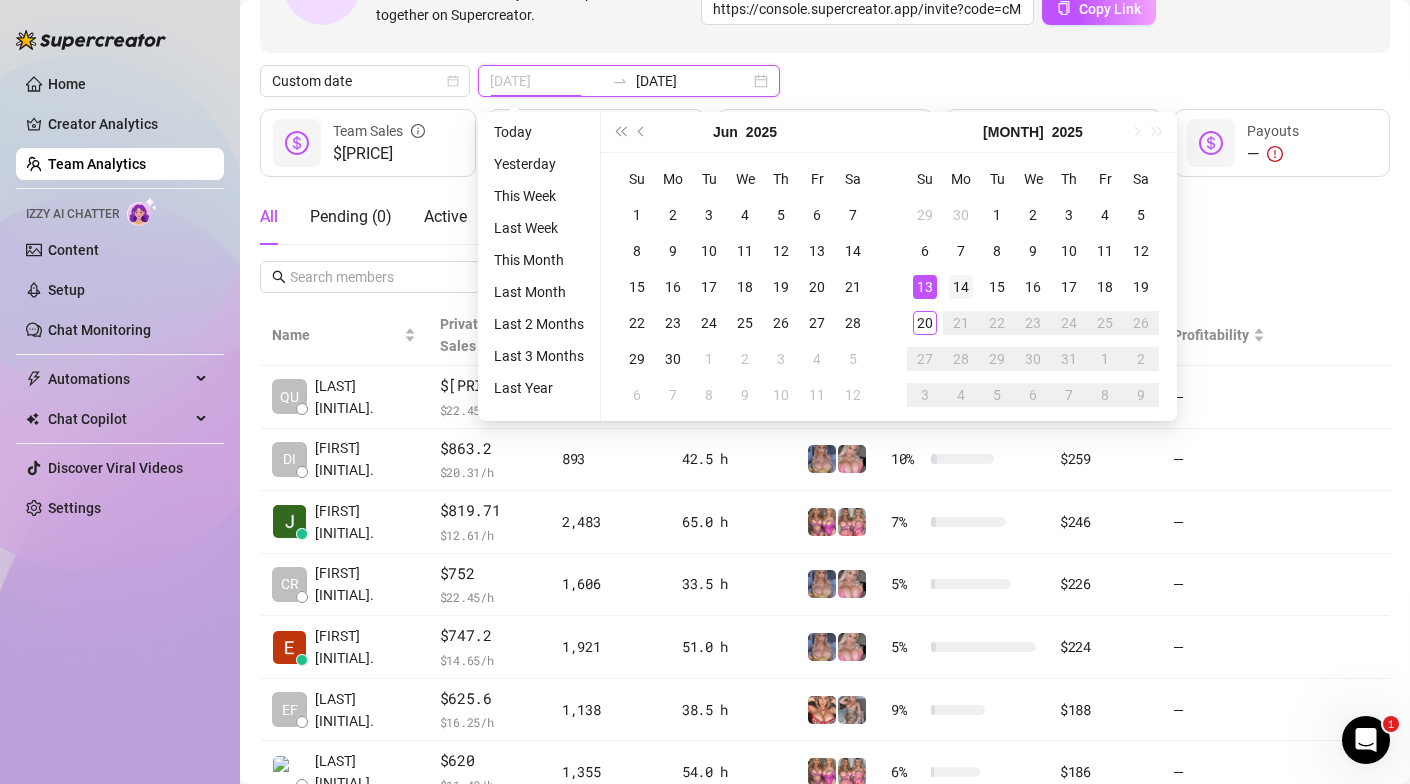 type on "[DATE]" 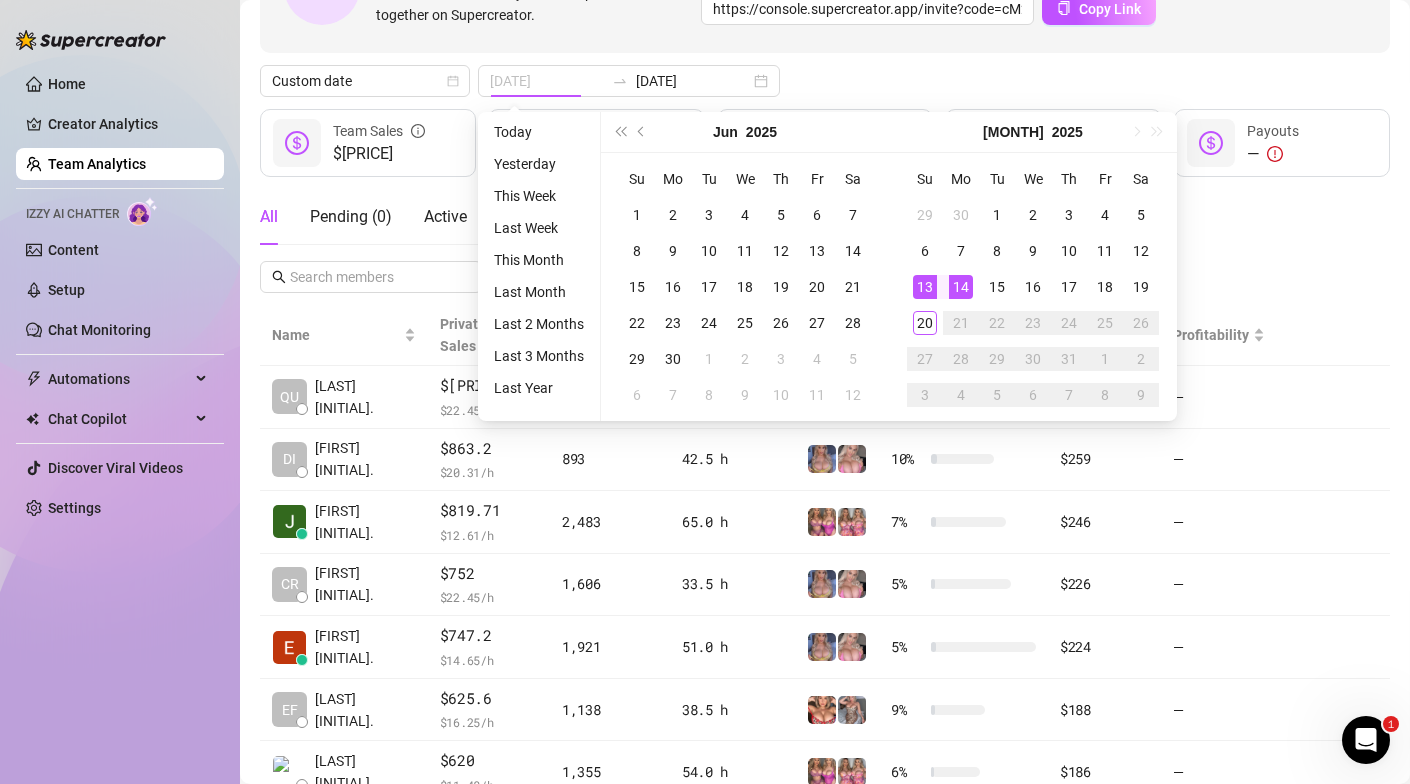 click on "14" at bounding box center [961, 287] 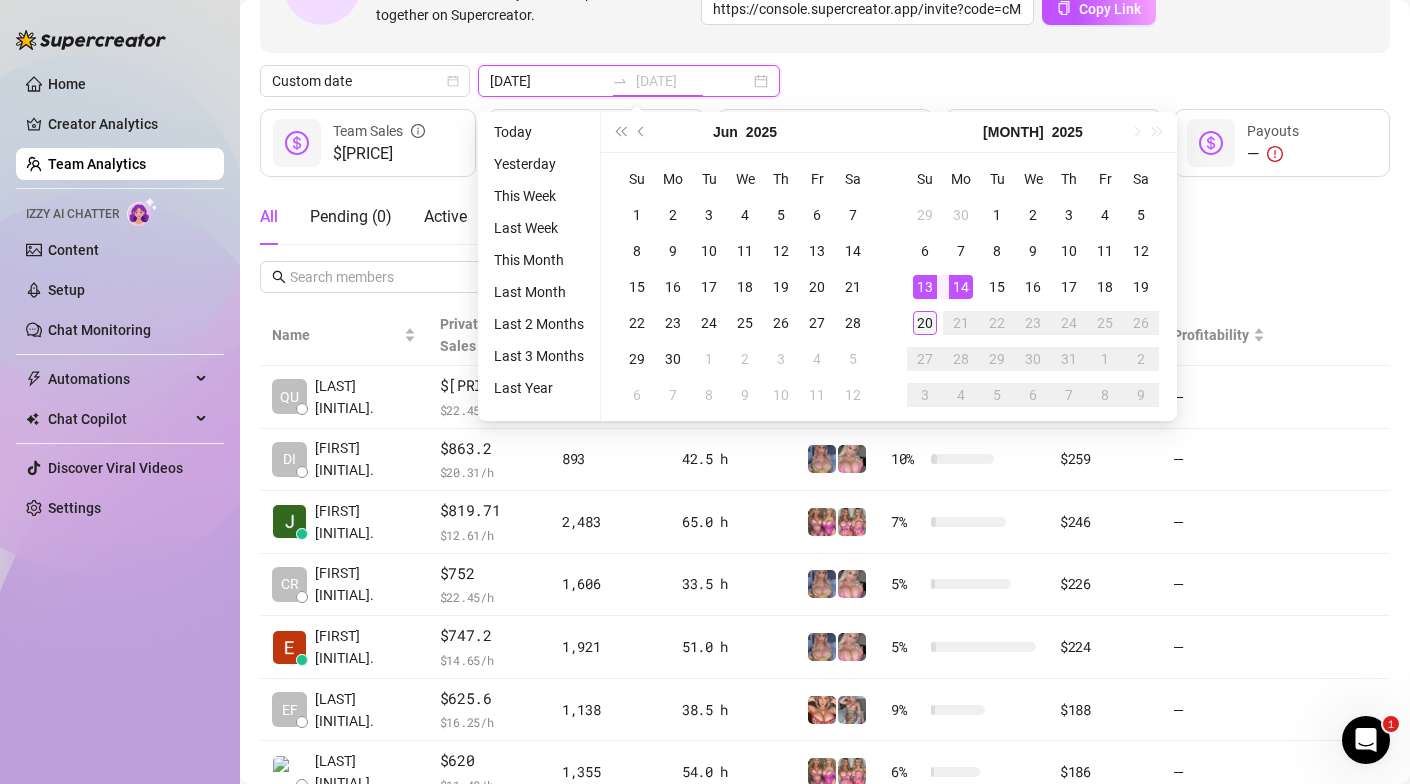 type on "[DATE]" 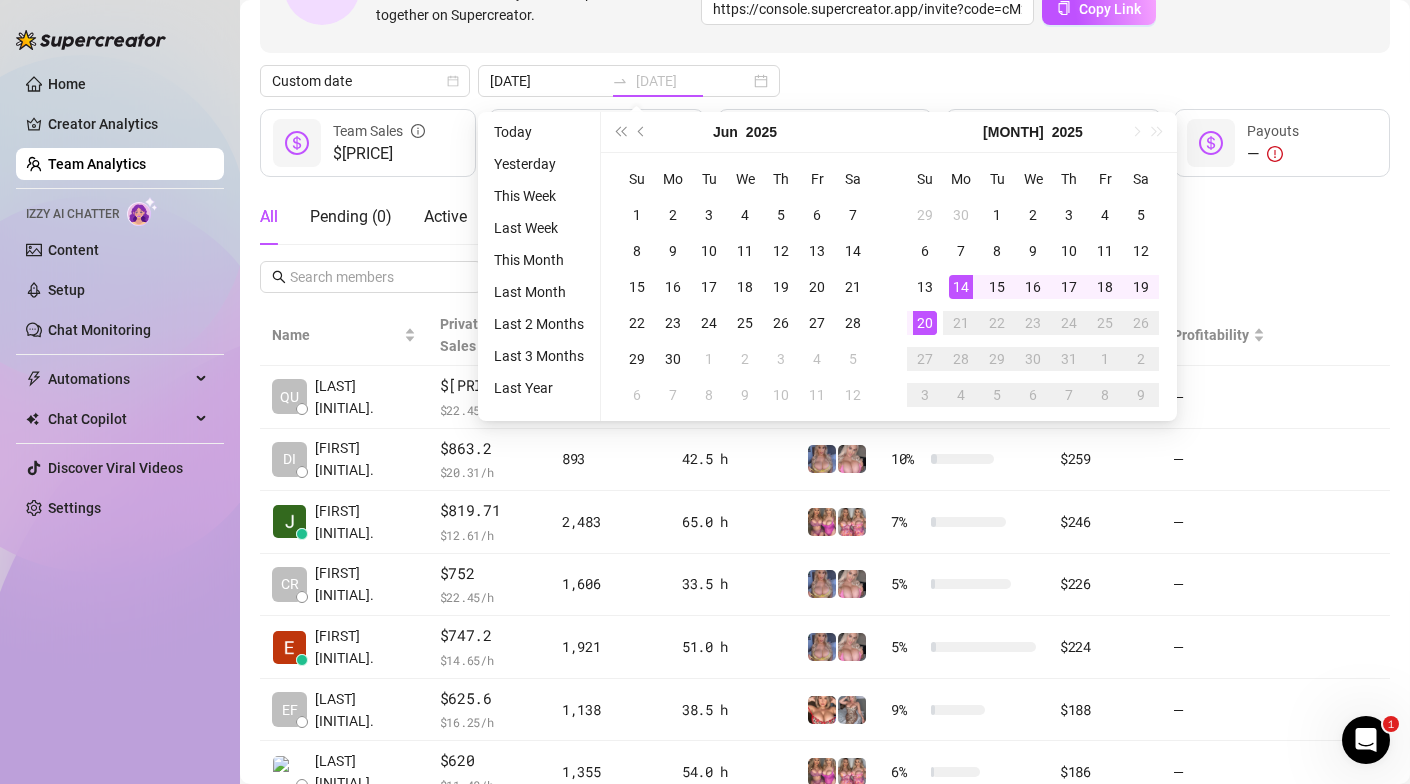 click on "20" at bounding box center [925, 323] 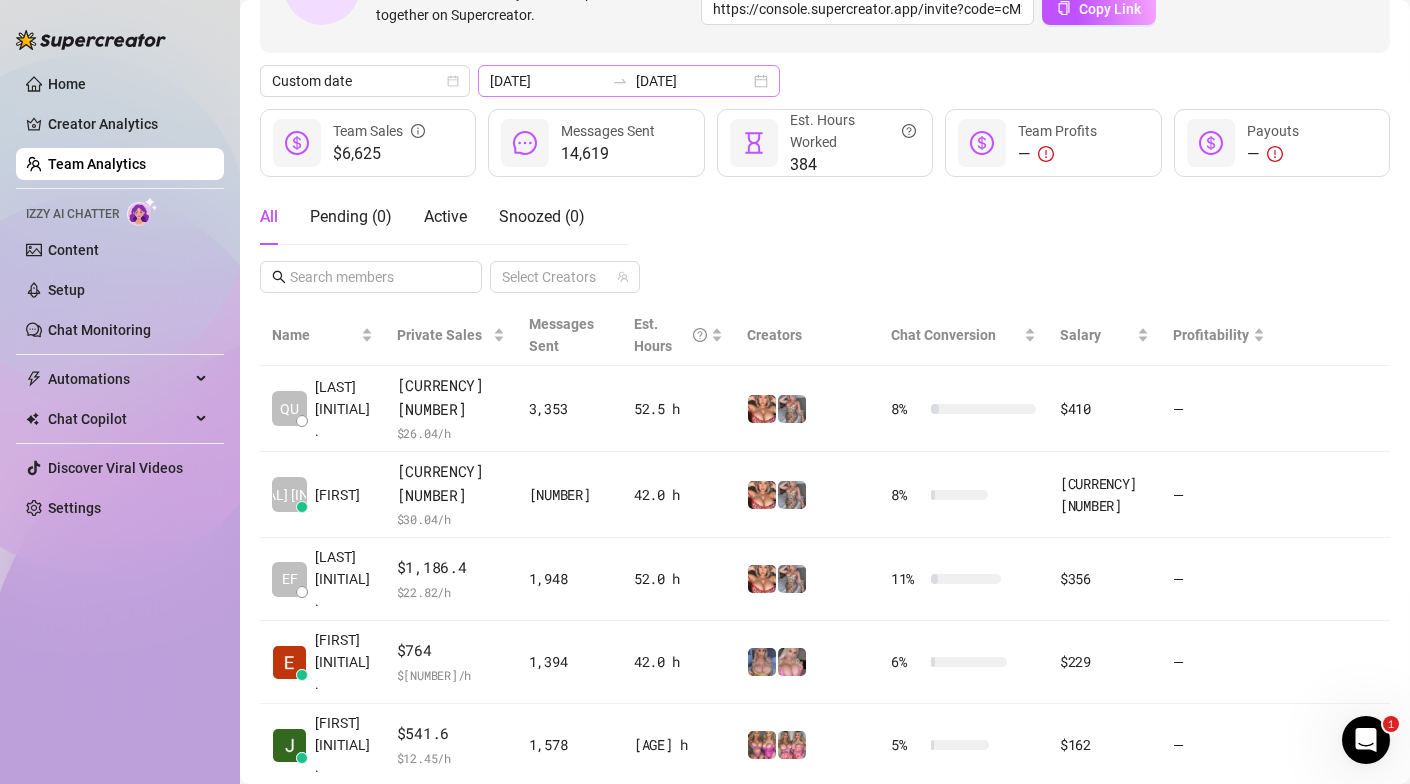 click on "[DATE] [DATE]" at bounding box center (629, 81) 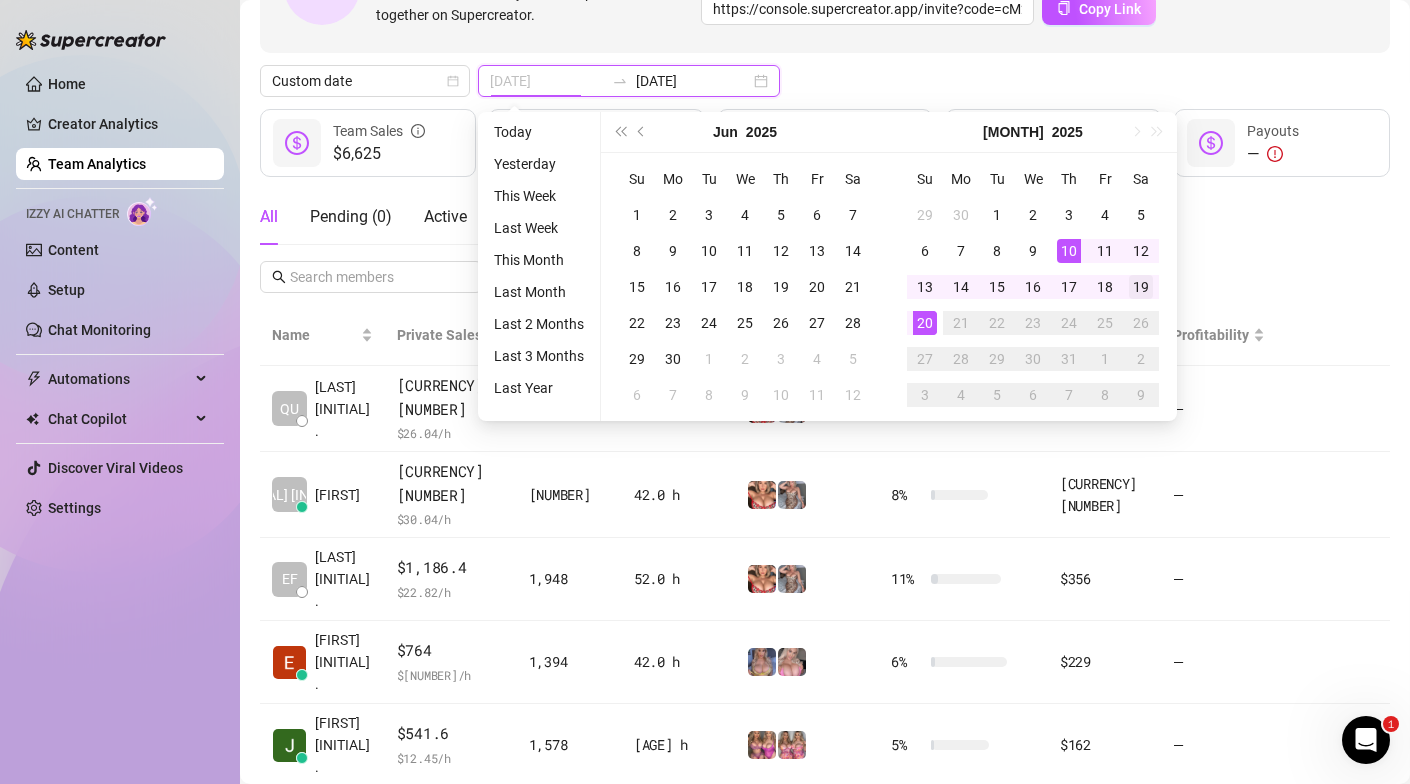 type on "[DATE]" 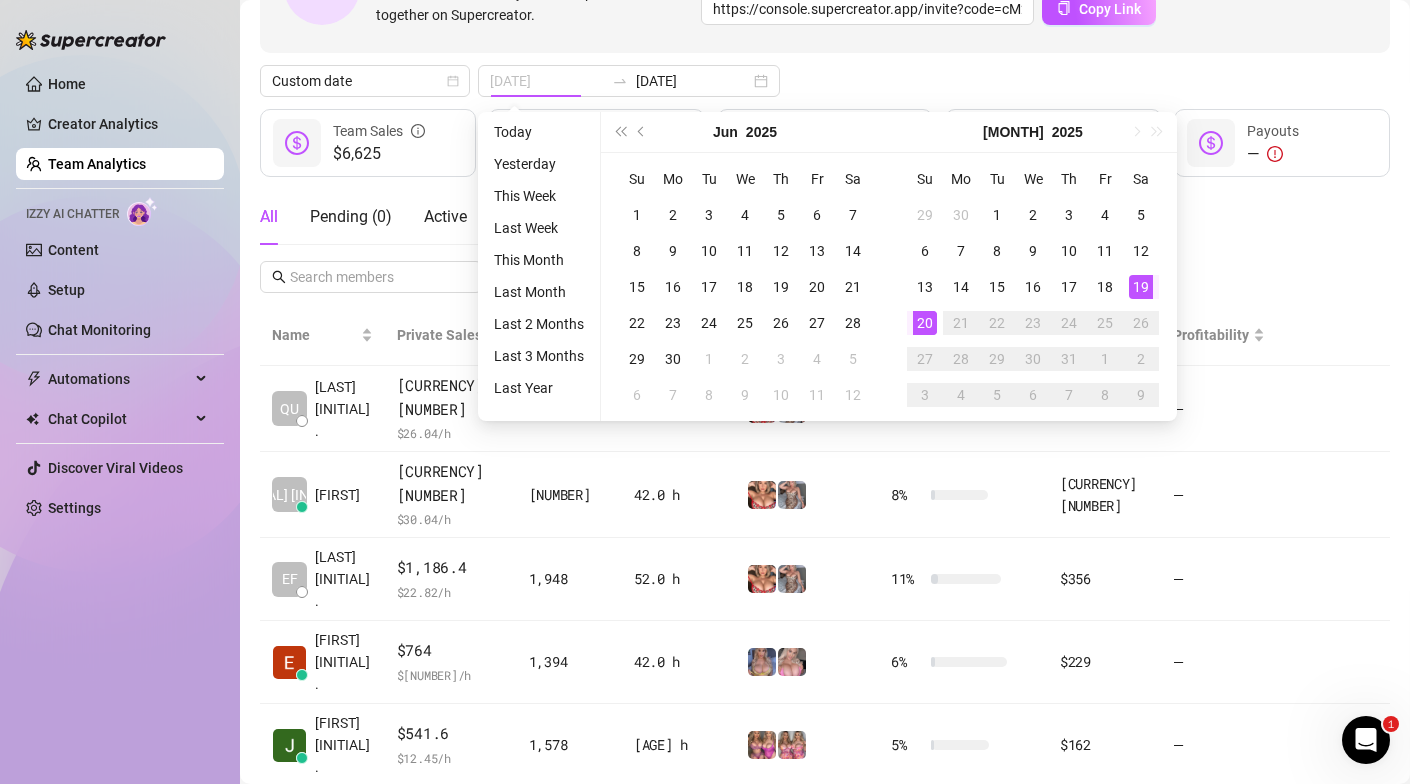 click on "19" at bounding box center (1141, 287) 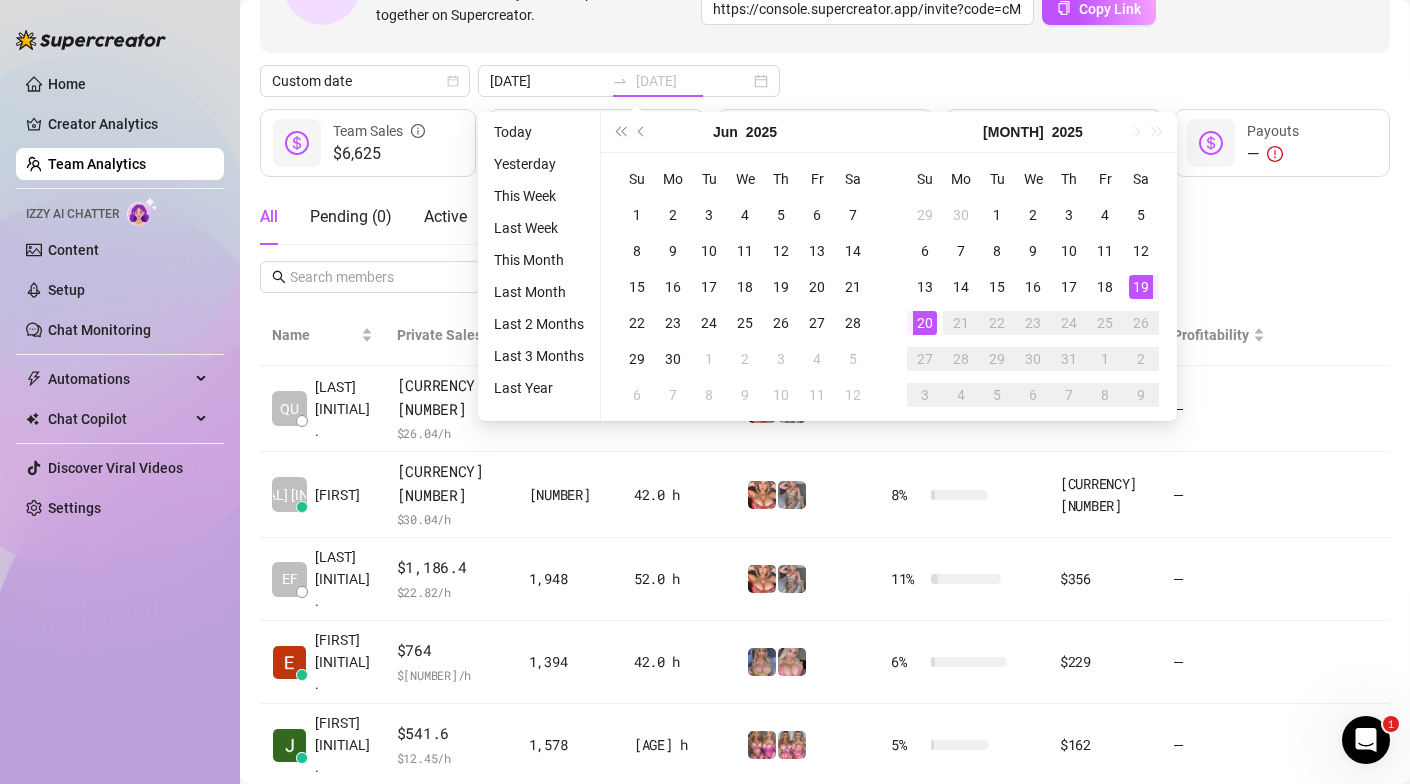 click on "19" at bounding box center (1141, 287) 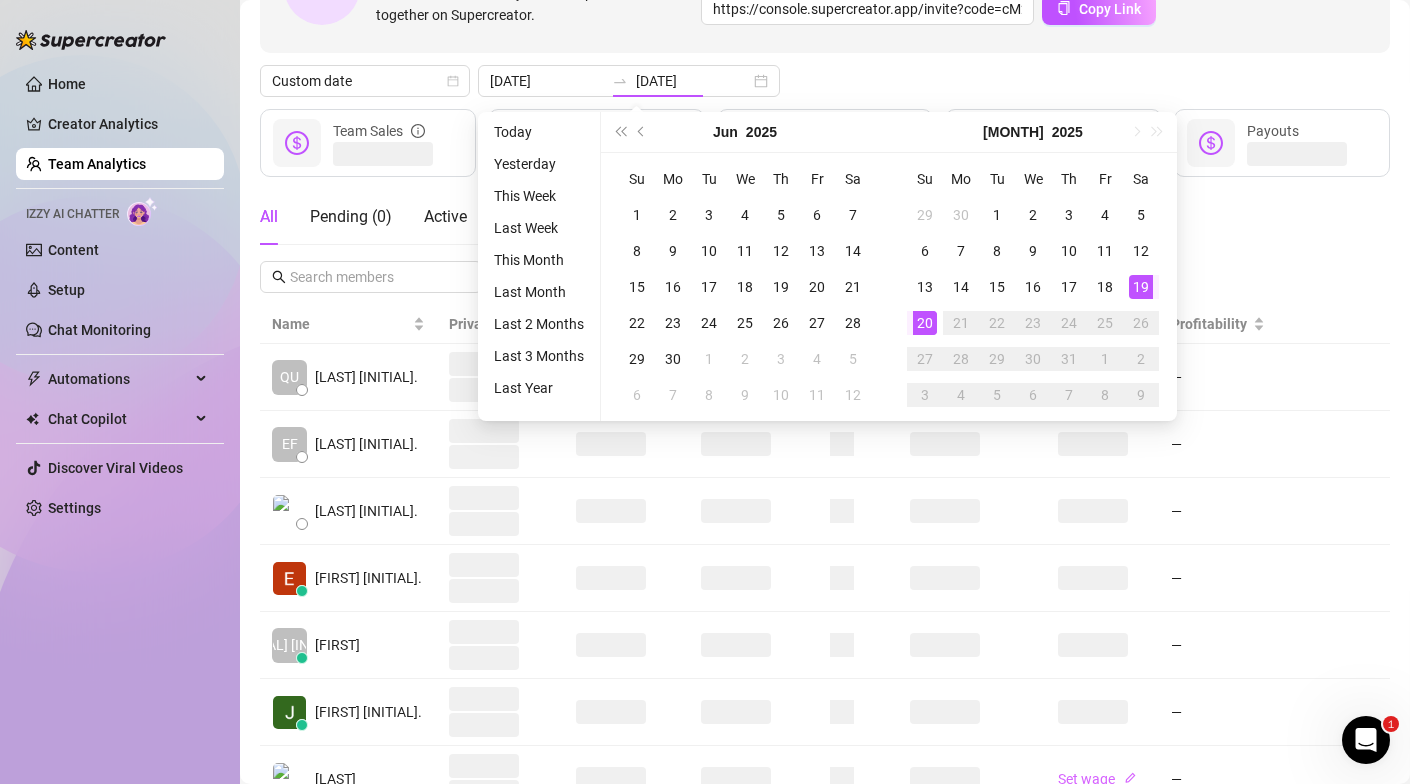 type on "[DATE]" 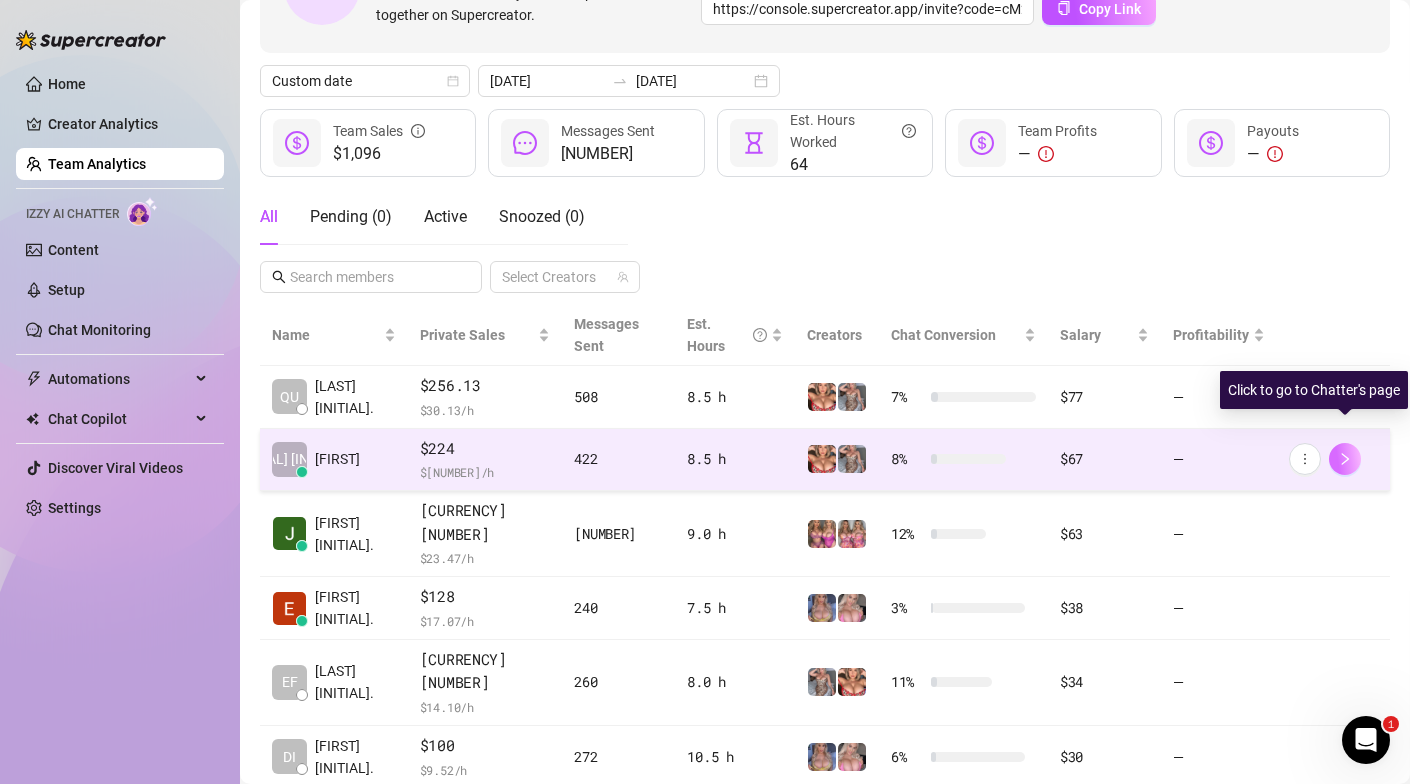 click at bounding box center [1345, 459] 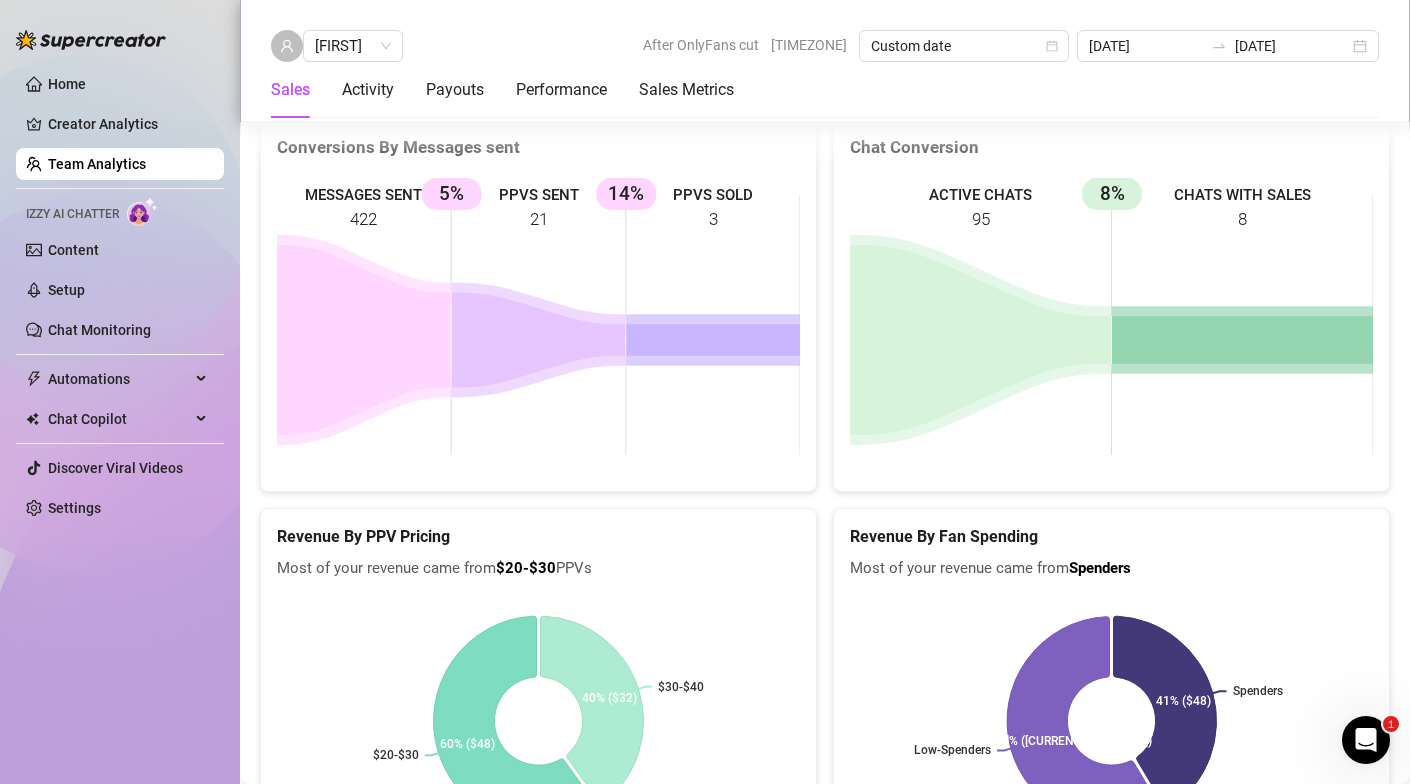 scroll, scrollTop: 3568, scrollLeft: 0, axis: vertical 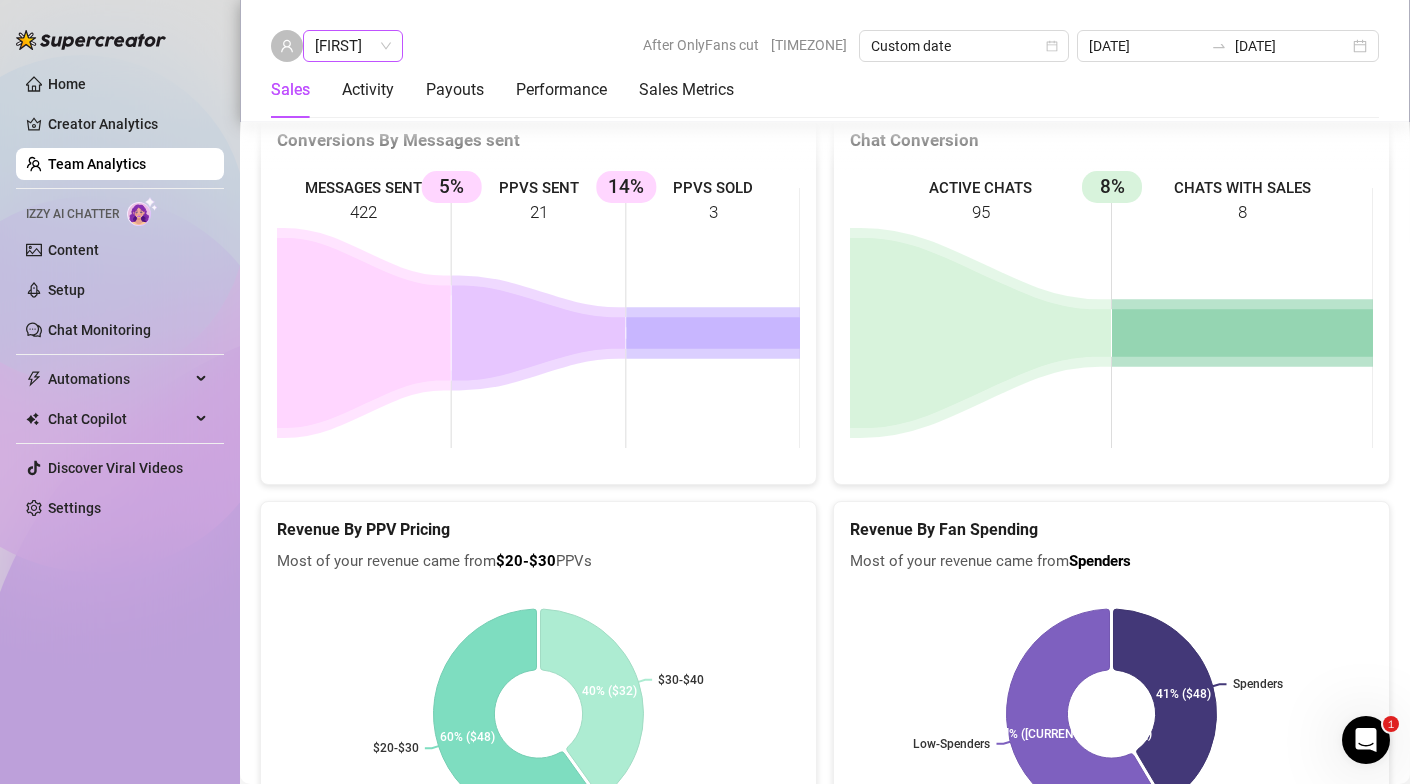 click on "[FIRST]" at bounding box center [353, 46] 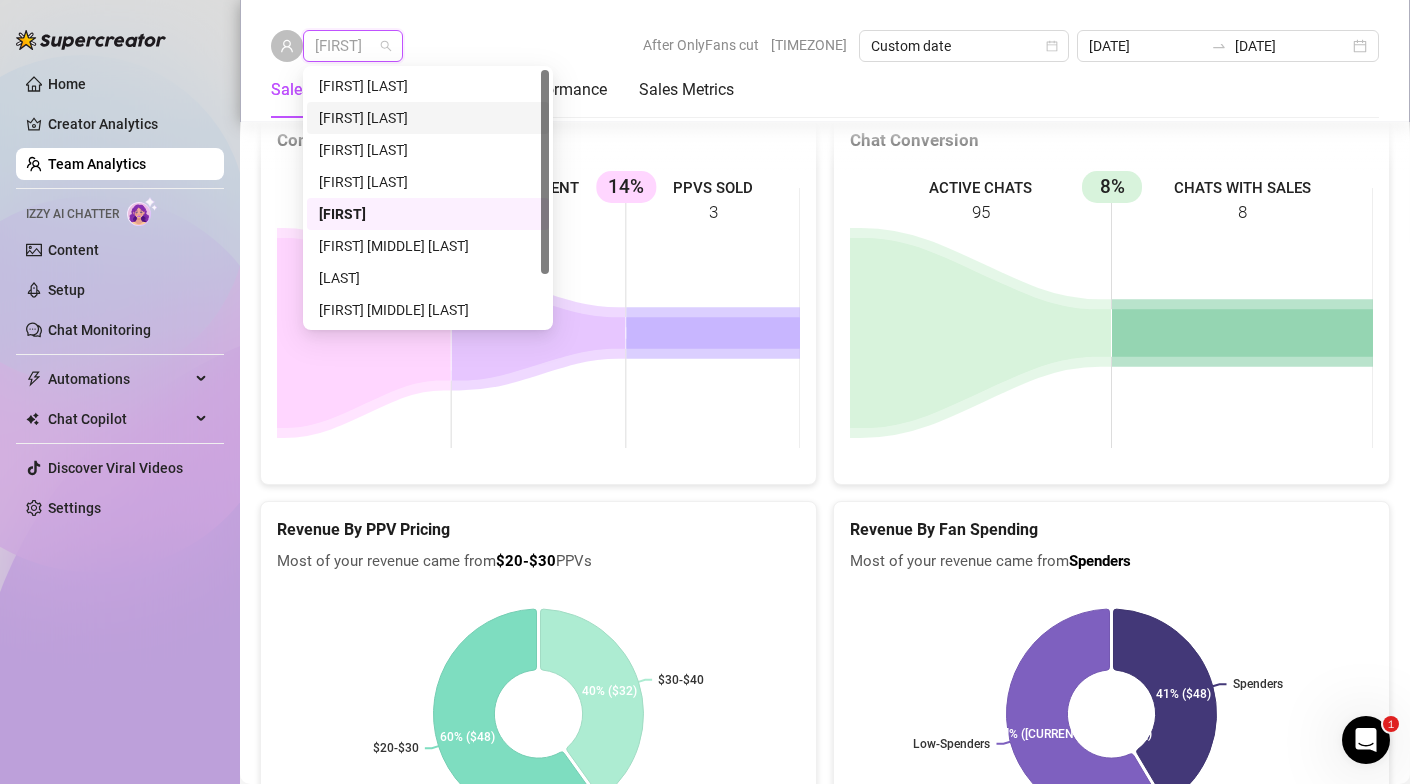 click on "[FIRST] [LAST]" at bounding box center (428, 118) 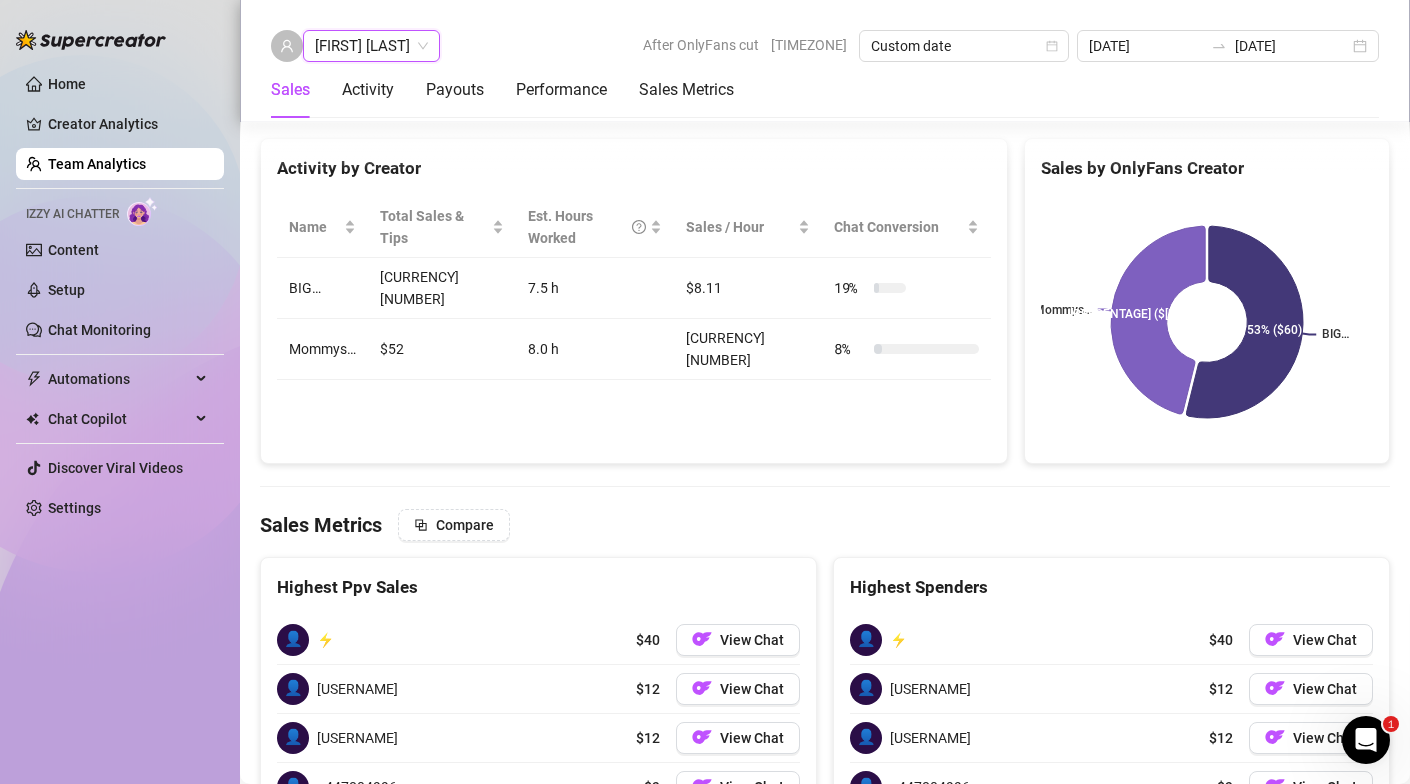 scroll, scrollTop: 3237, scrollLeft: 0, axis: vertical 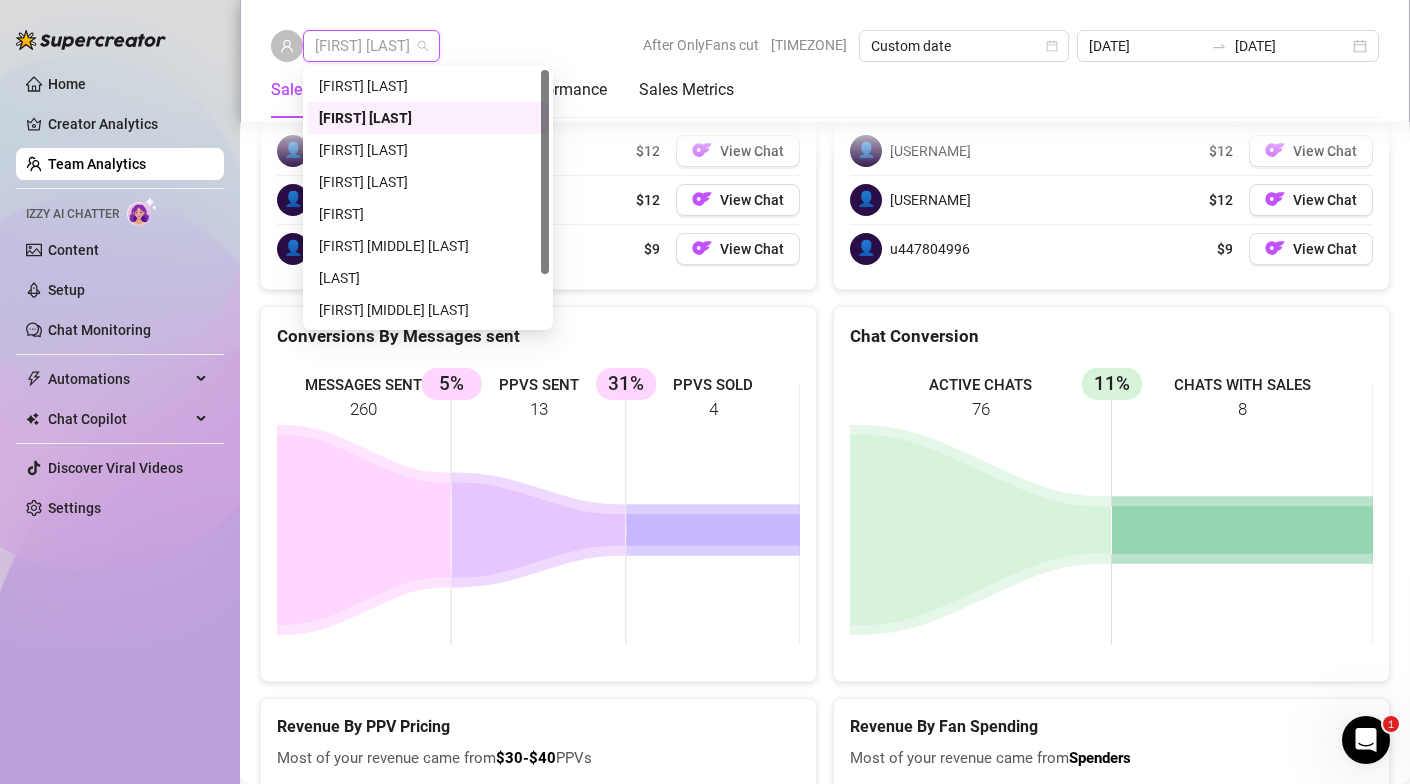 click on "[FIRST] [LAST]" at bounding box center [371, 46] 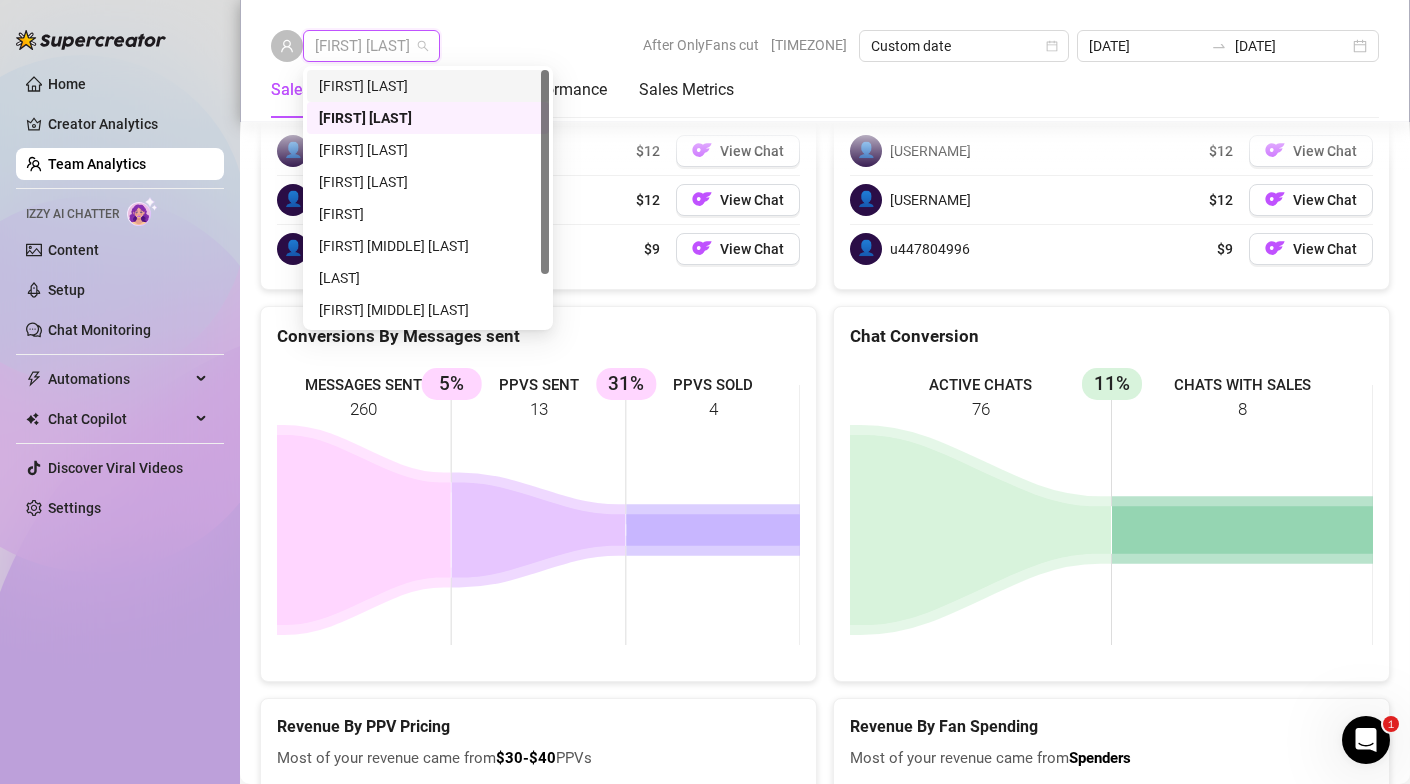 click on "[FIRST] [LAST]" at bounding box center (428, 86) 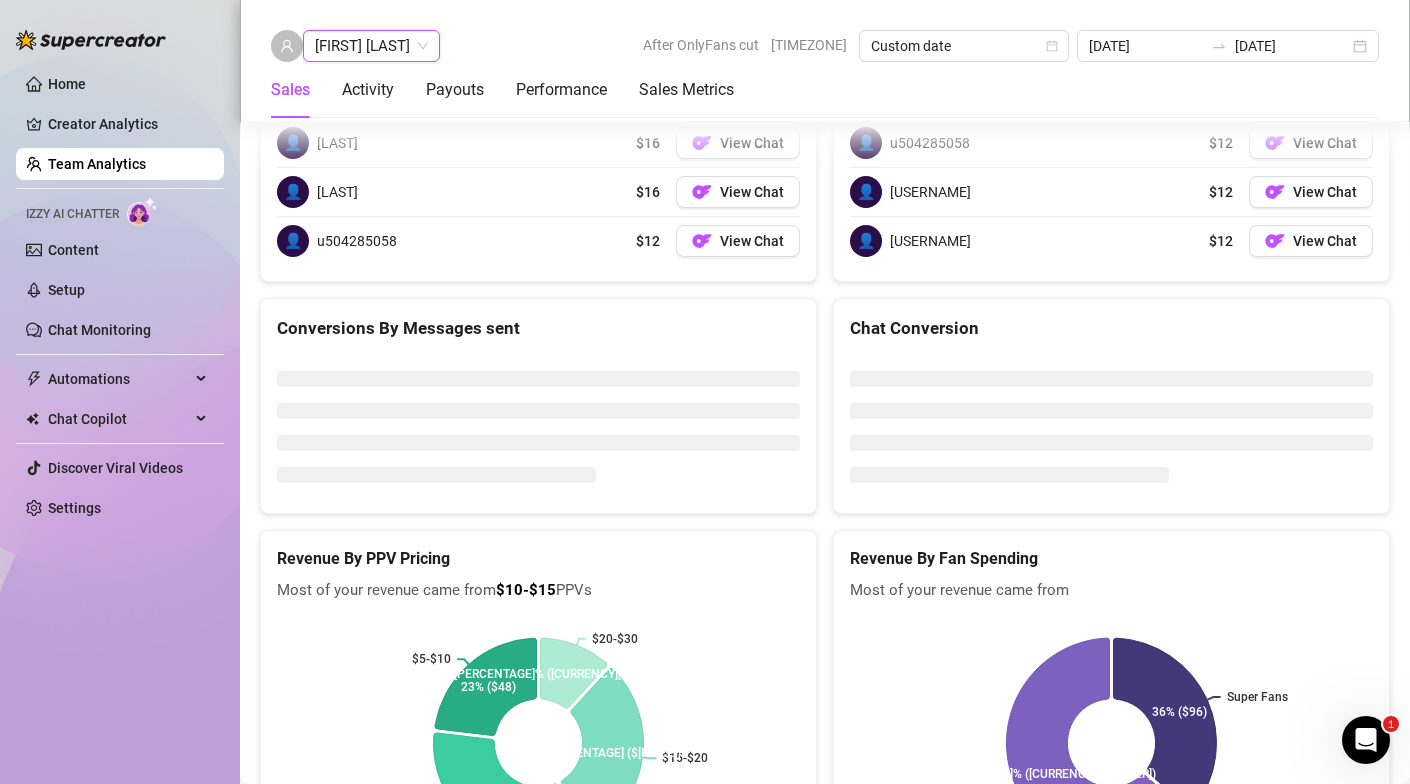 scroll, scrollTop: 3273, scrollLeft: 0, axis: vertical 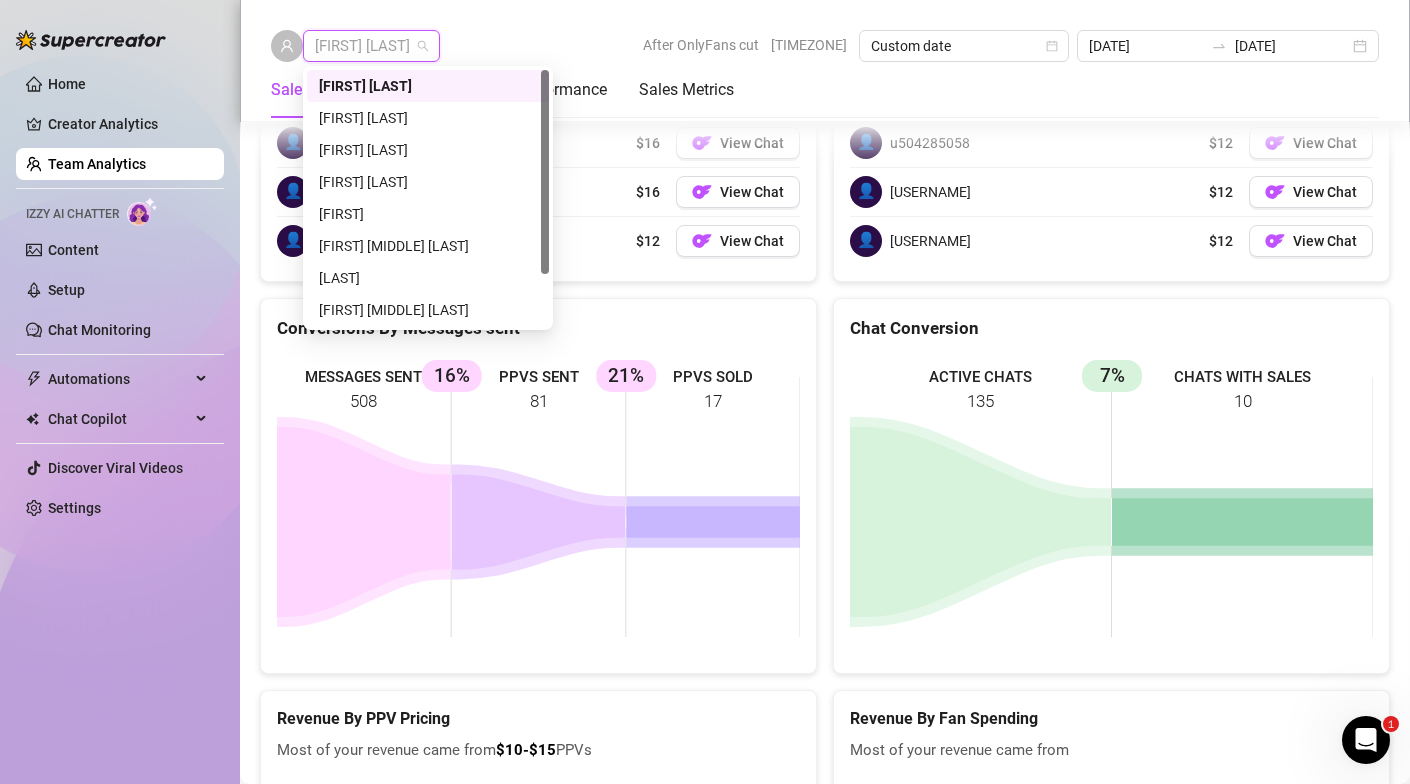 click on "[FIRST] [LAST]" at bounding box center [371, 46] 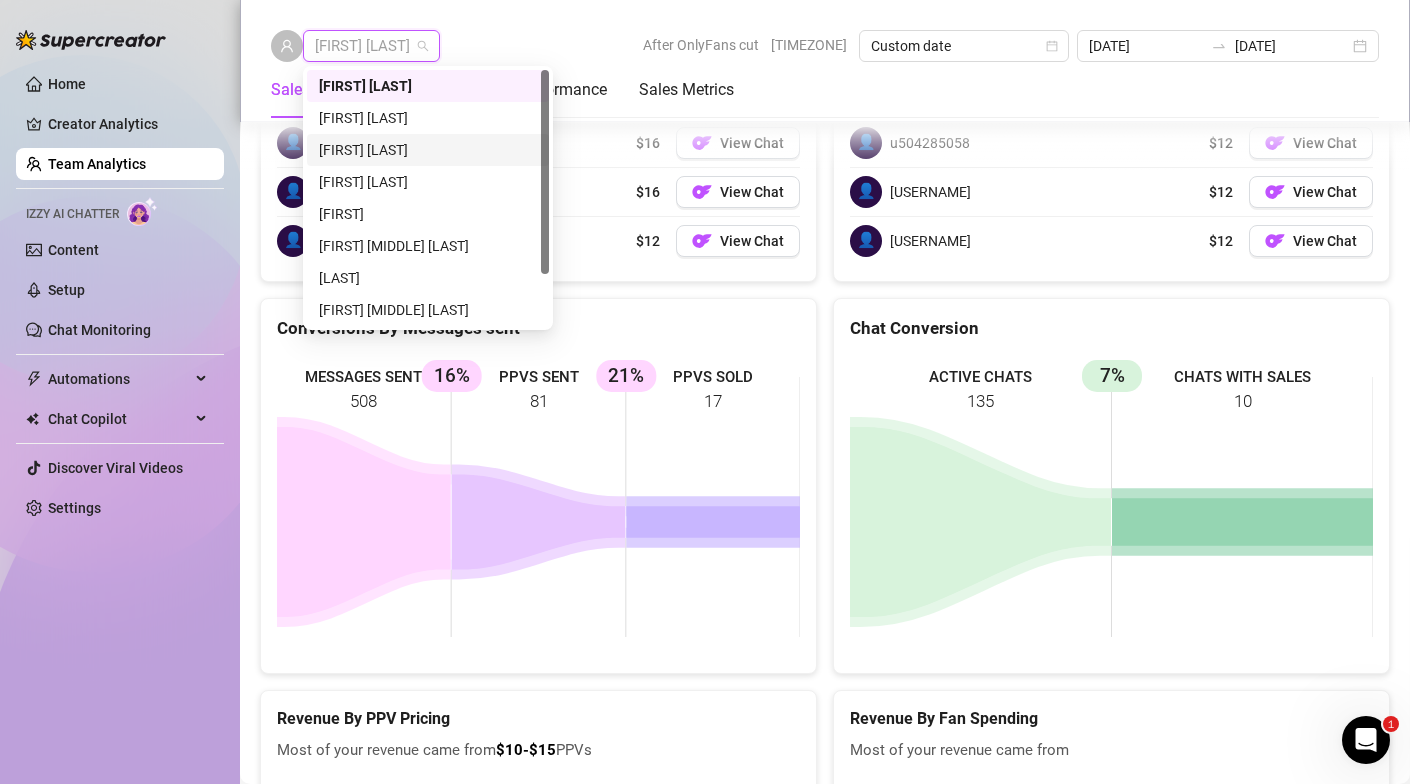 click on "[FIRST] [LAST]" at bounding box center (428, 150) 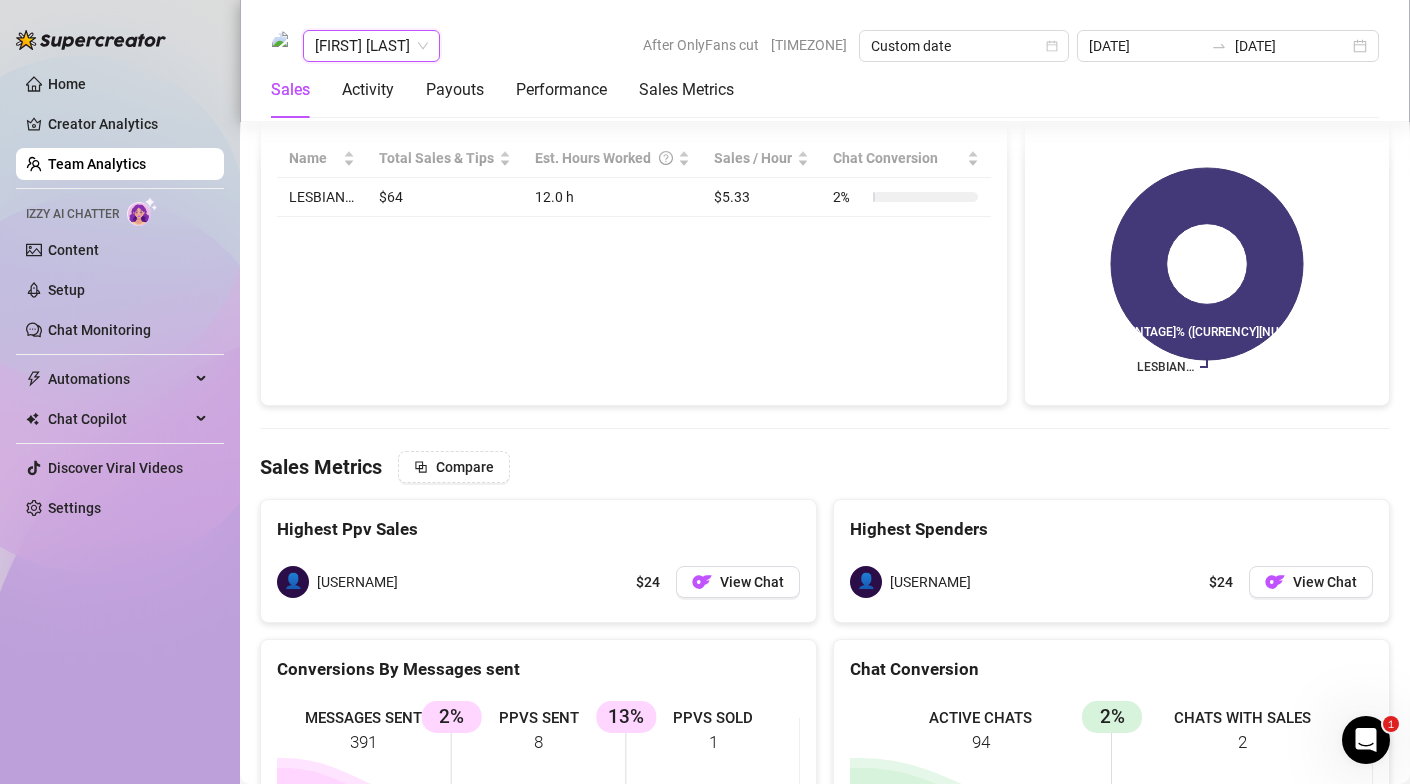 scroll, scrollTop: 3200, scrollLeft: 0, axis: vertical 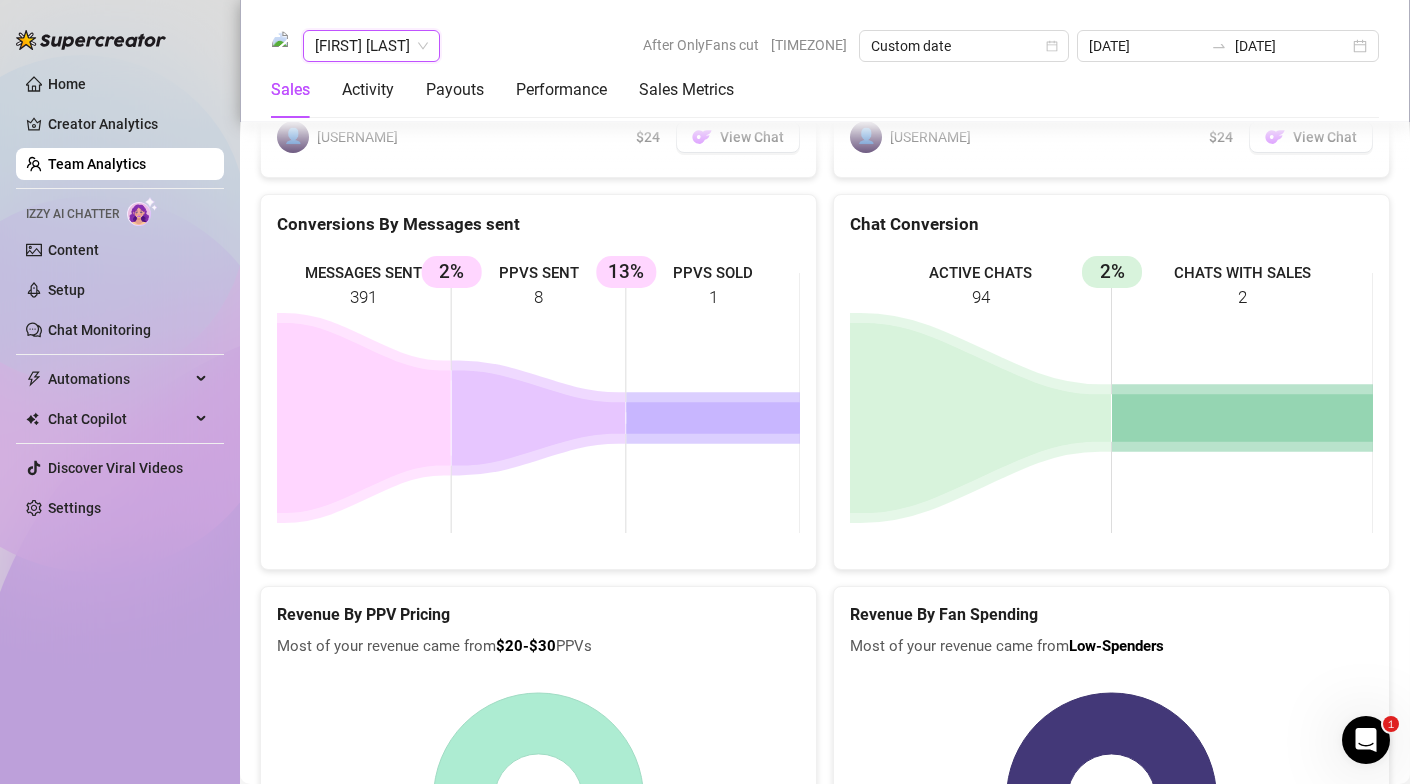 click on "[FIRST] [LAST]" at bounding box center (371, 46) 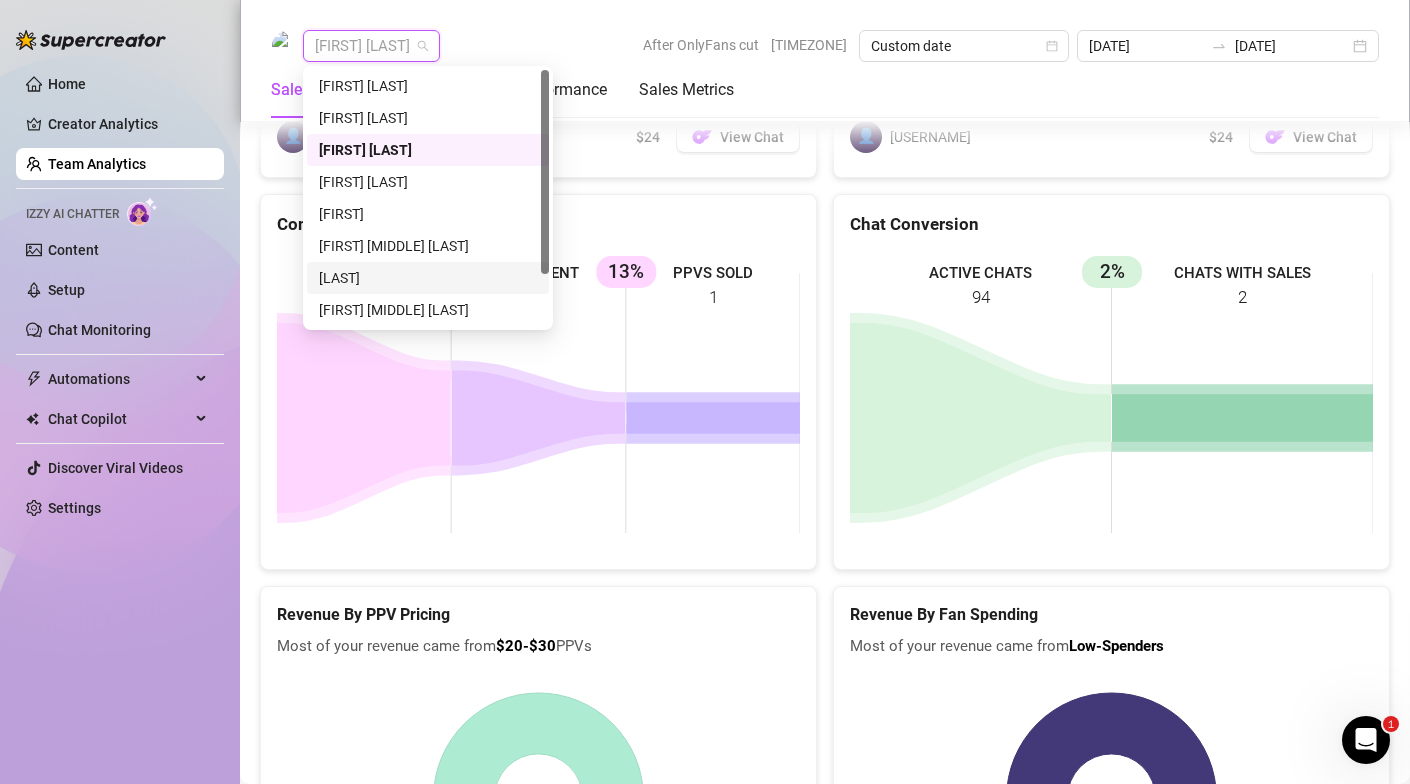 click on "[LAST]" at bounding box center [428, 278] 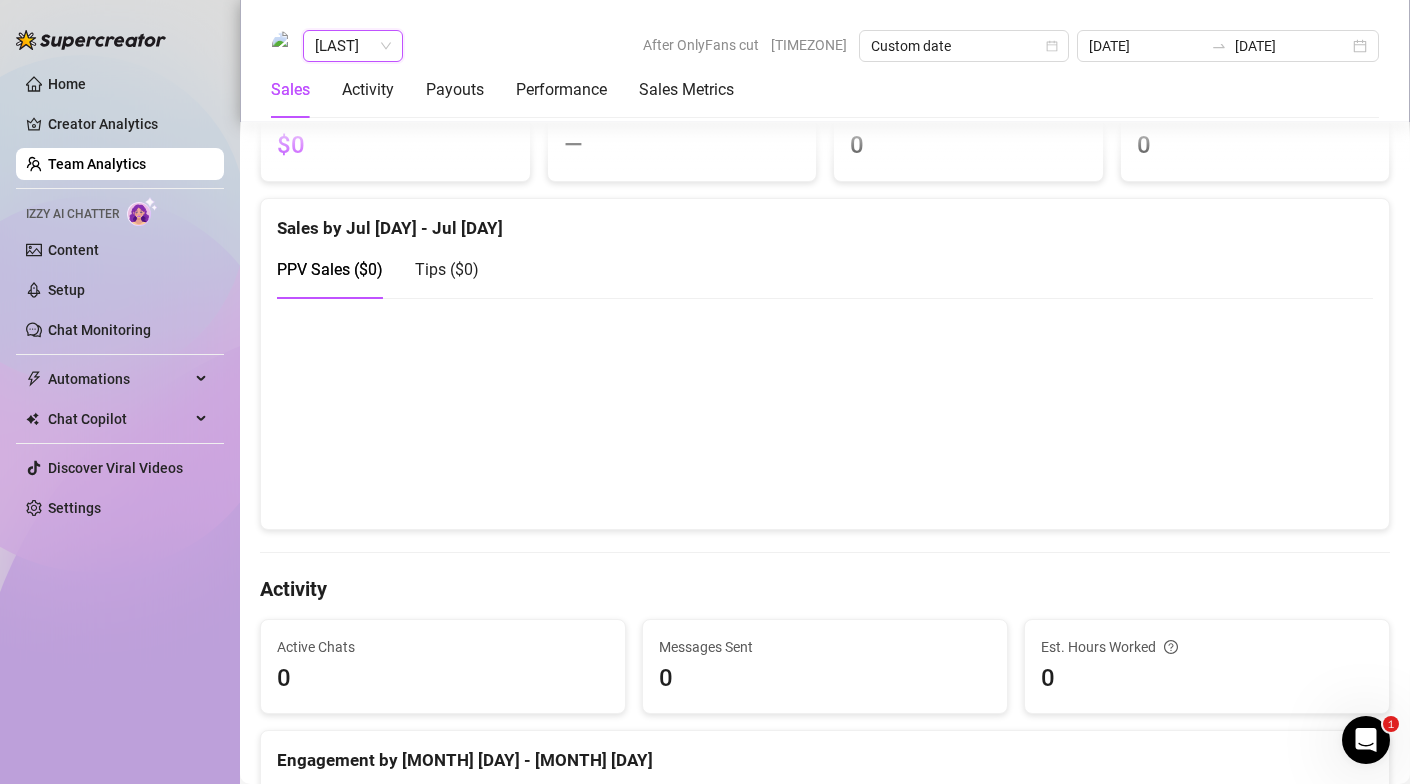 scroll, scrollTop: 0, scrollLeft: 0, axis: both 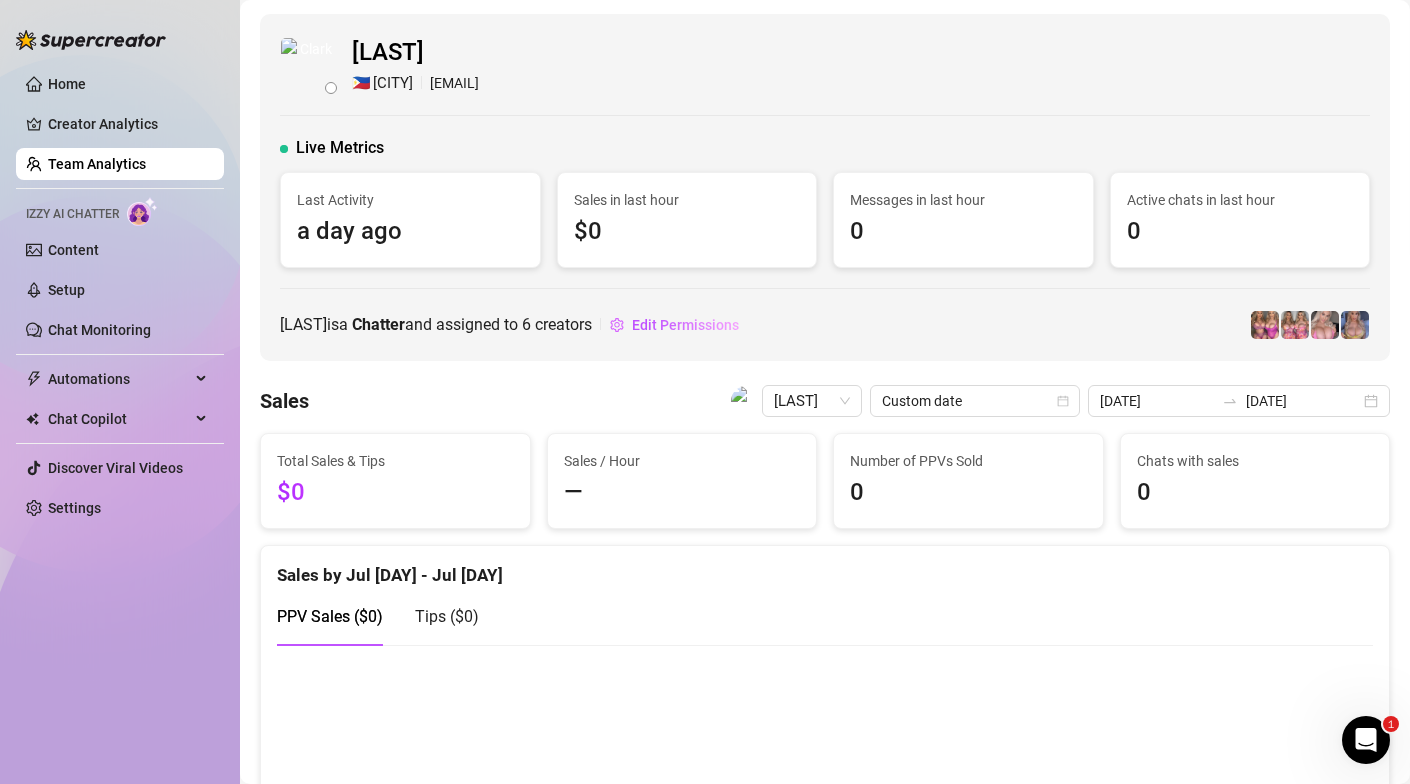 click on "Team Analytics" at bounding box center (97, 164) 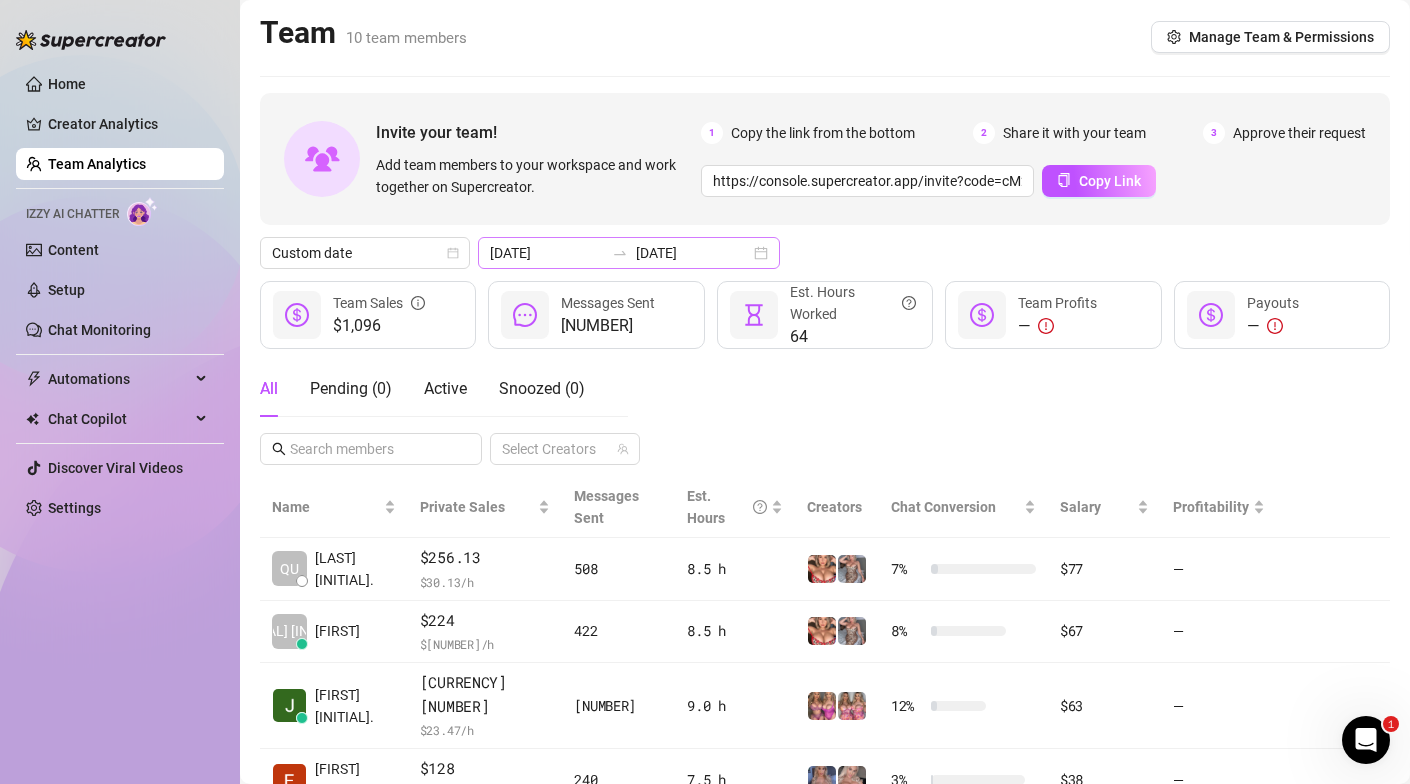 click on "[DATE] [DATE]" at bounding box center (629, 253) 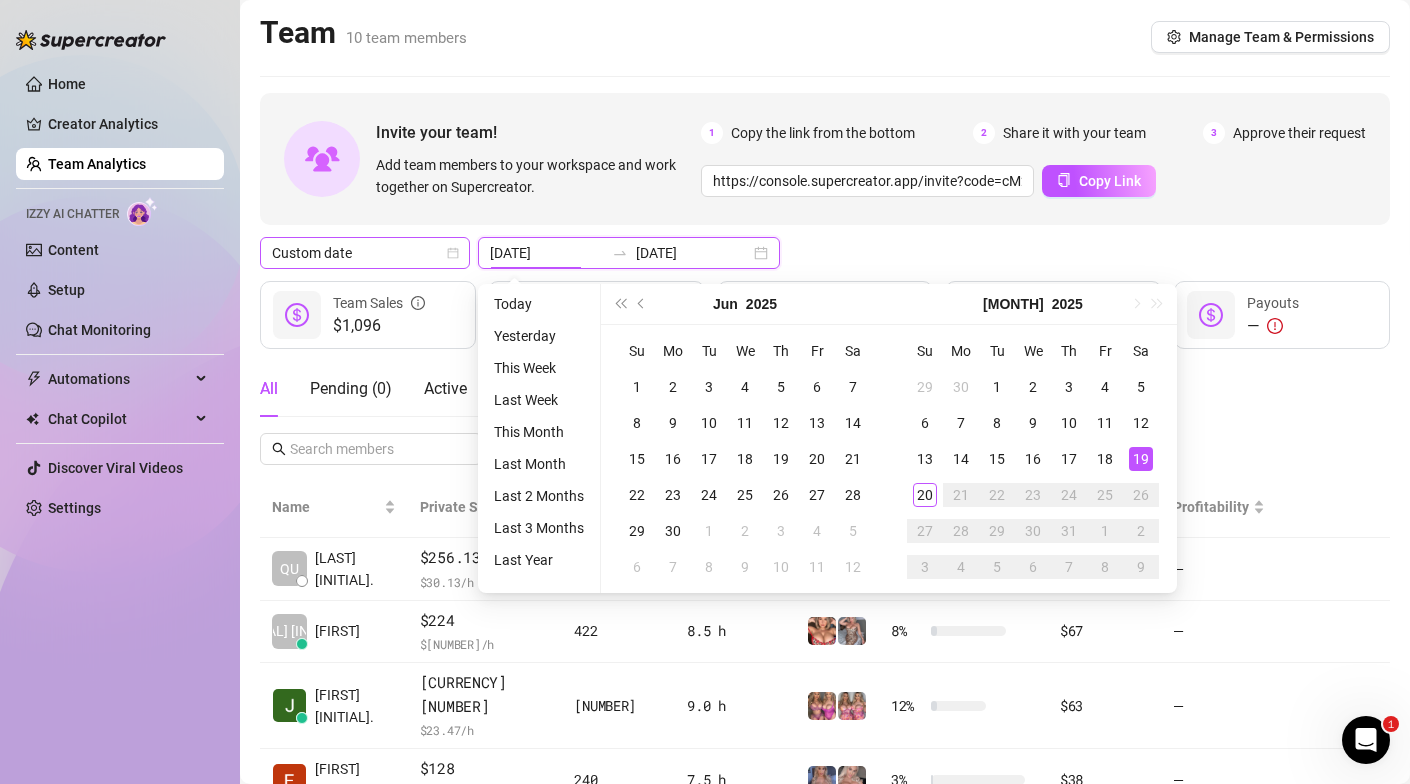click 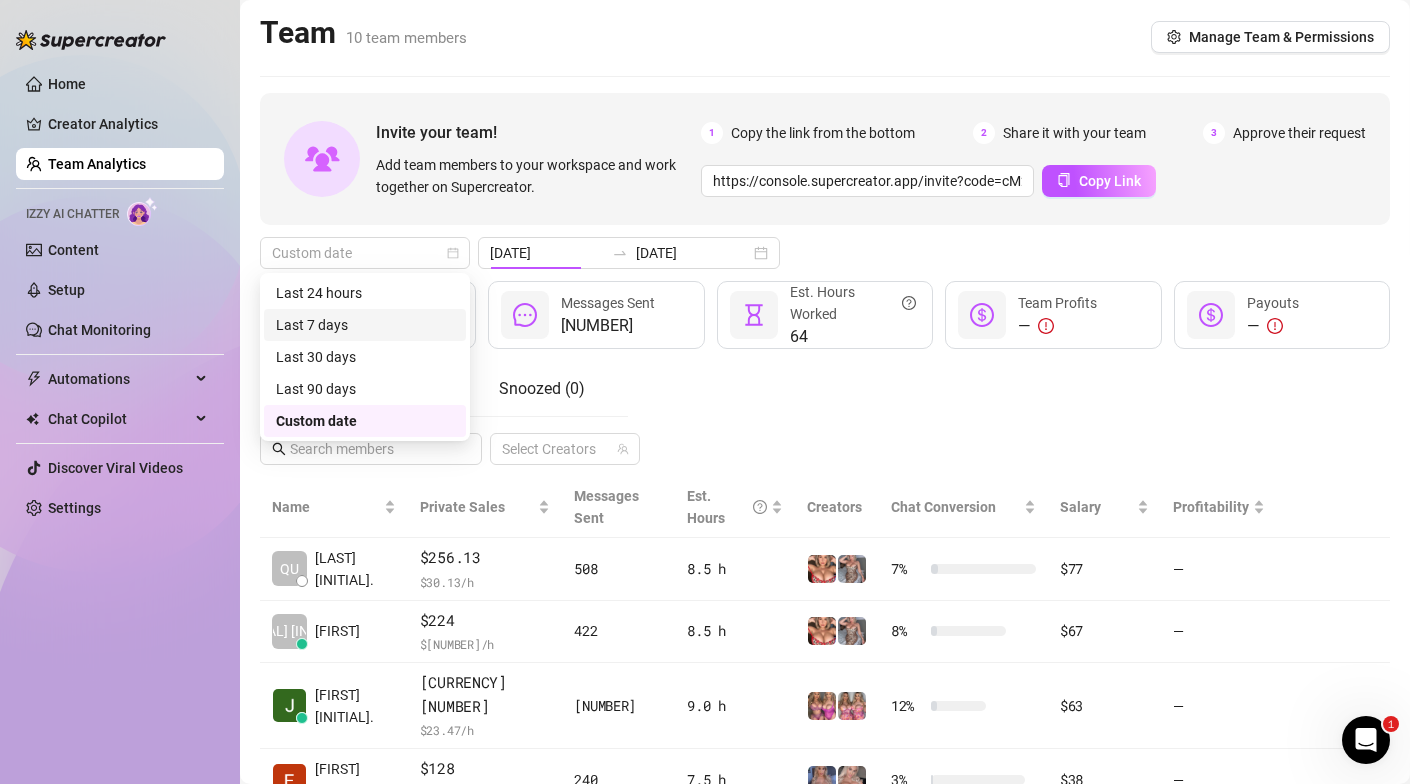 click on "Last 7 days" at bounding box center (365, 325) 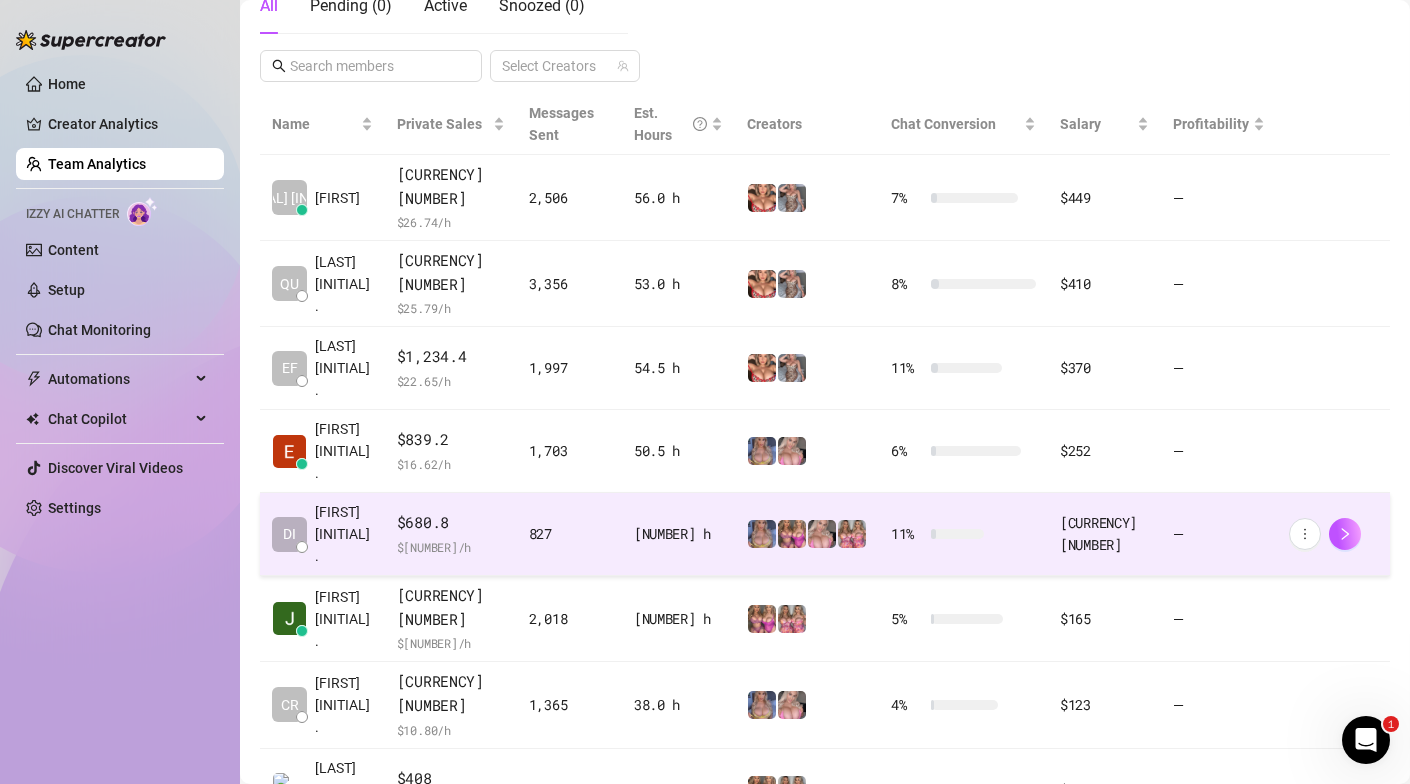 scroll, scrollTop: 396, scrollLeft: 0, axis: vertical 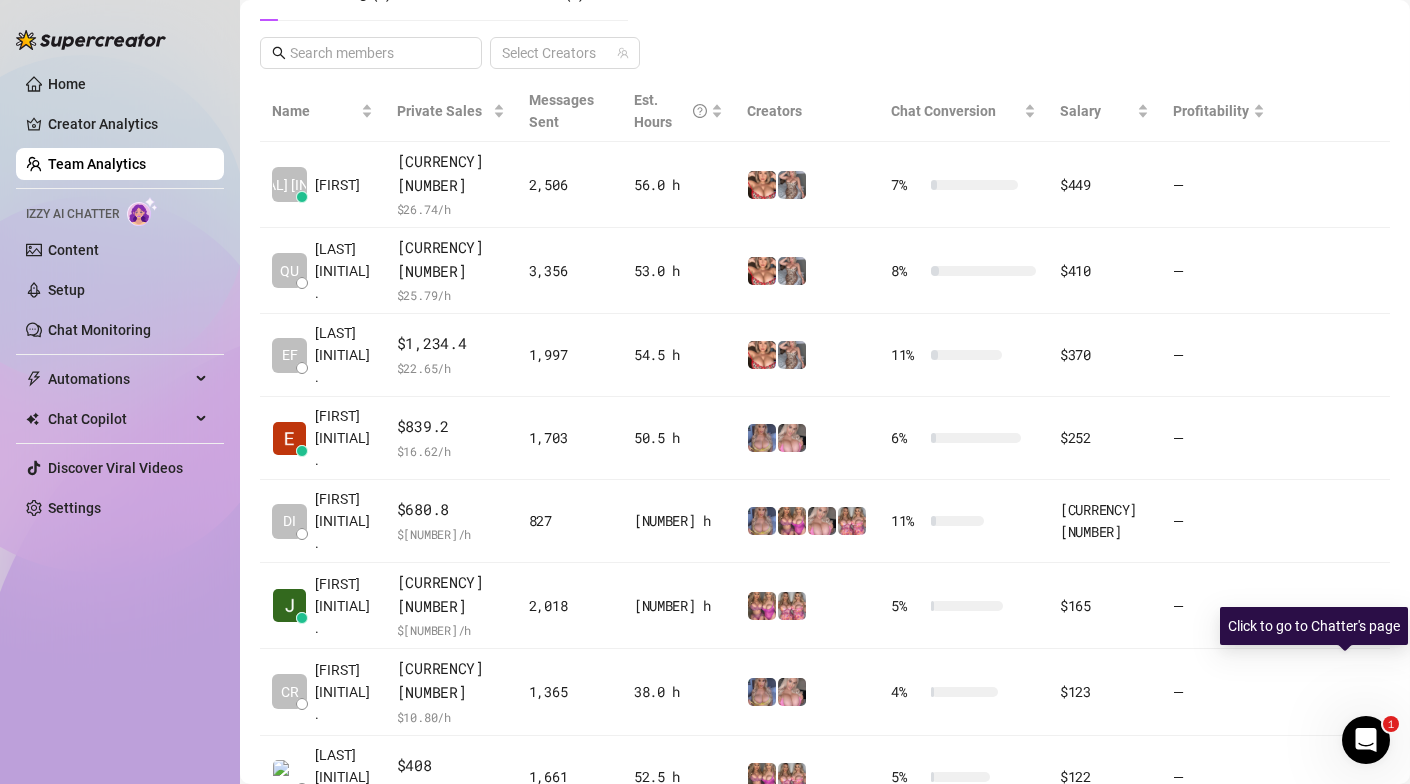 click 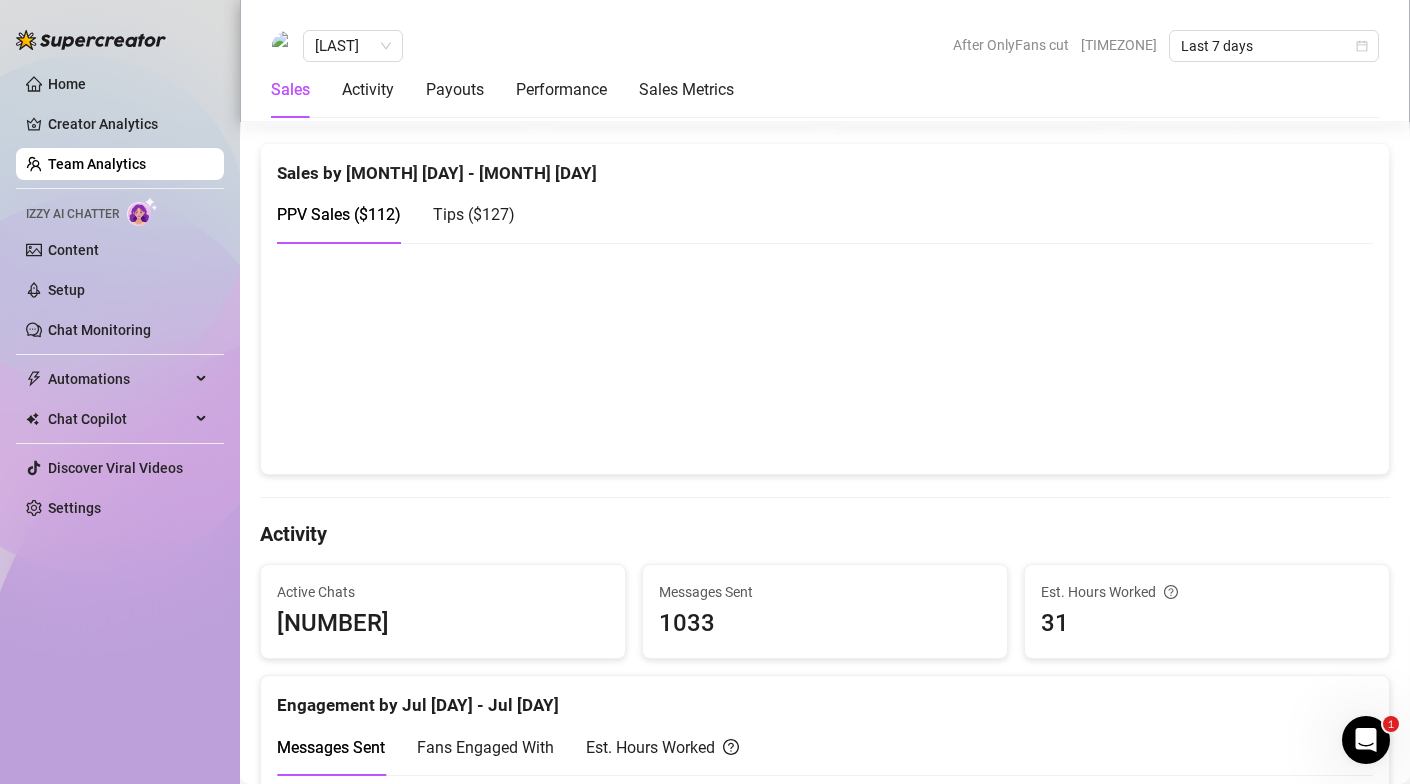scroll, scrollTop: 0, scrollLeft: 0, axis: both 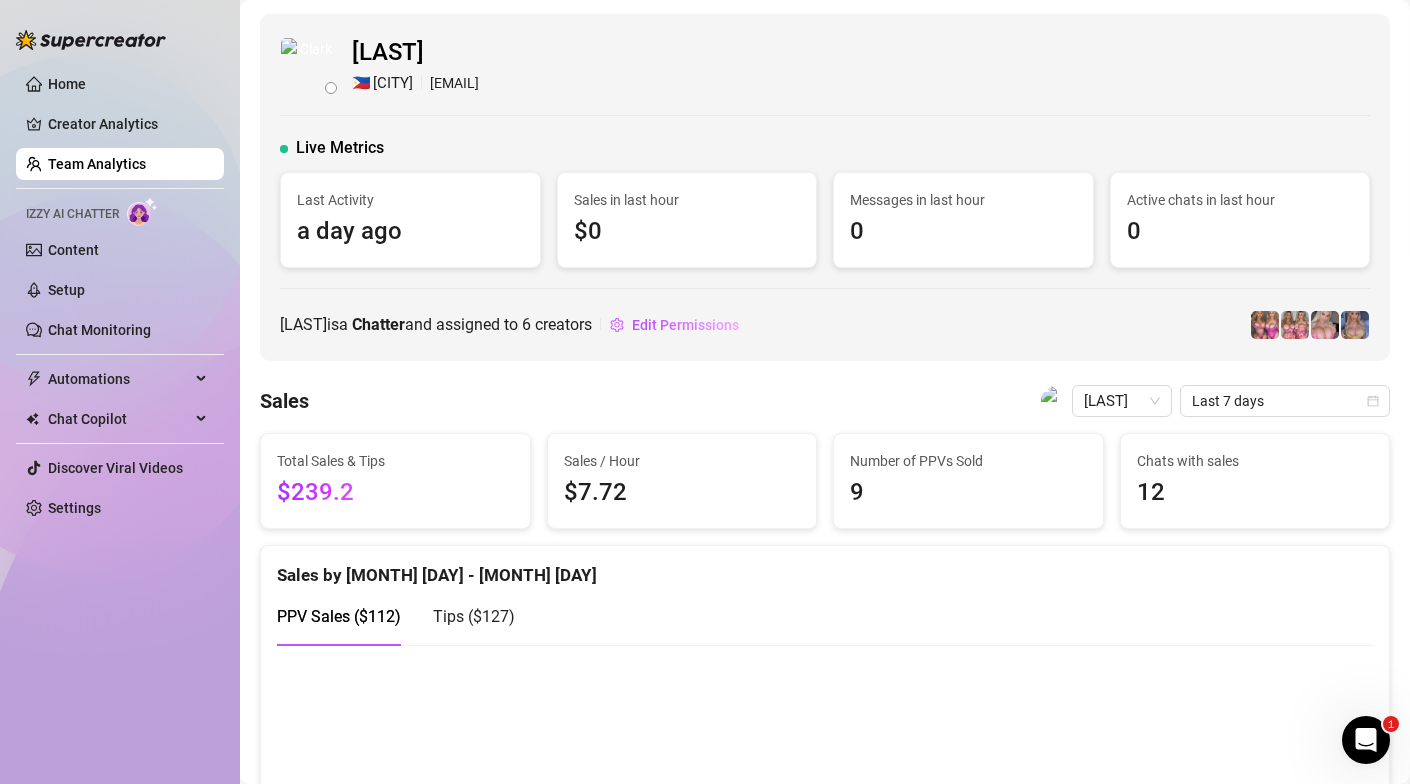 click on "Team Analytics" at bounding box center [97, 164] 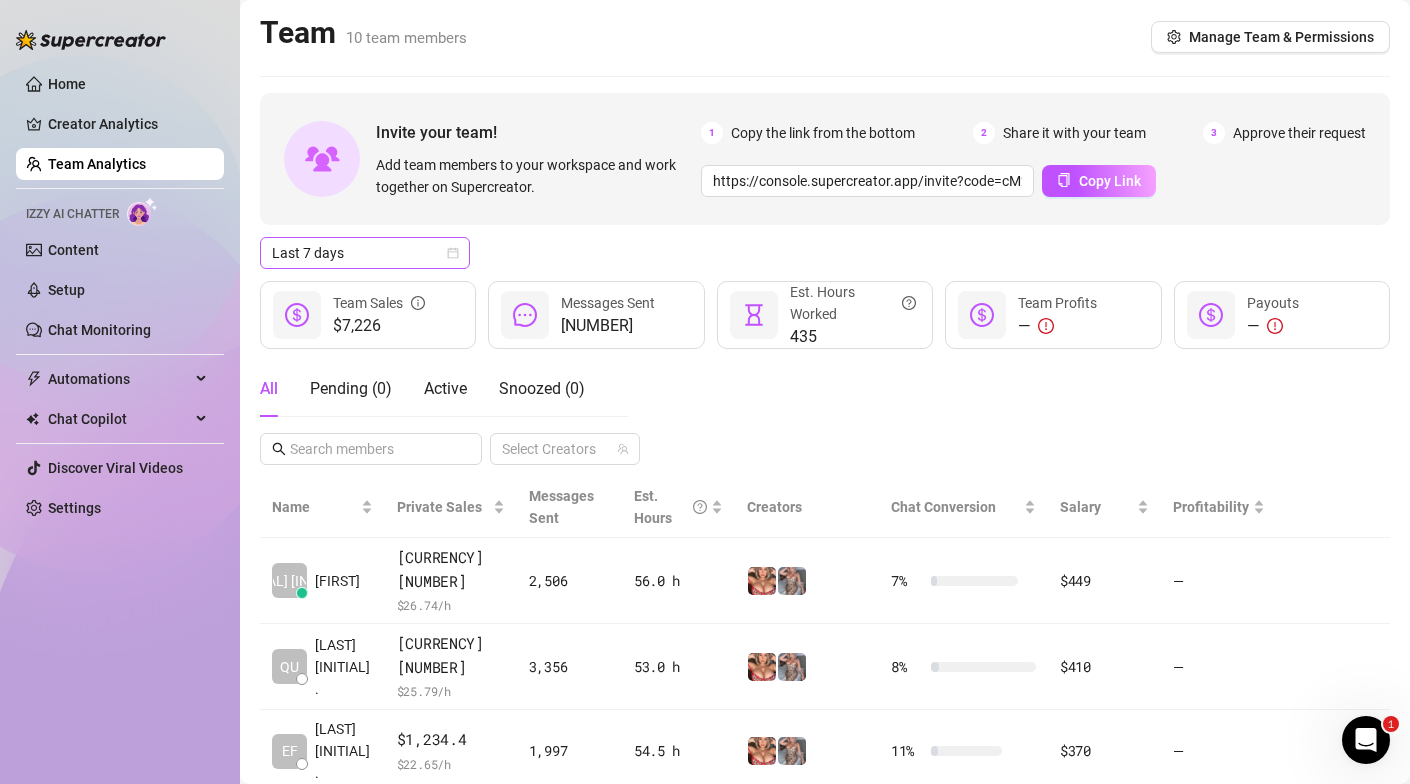 click 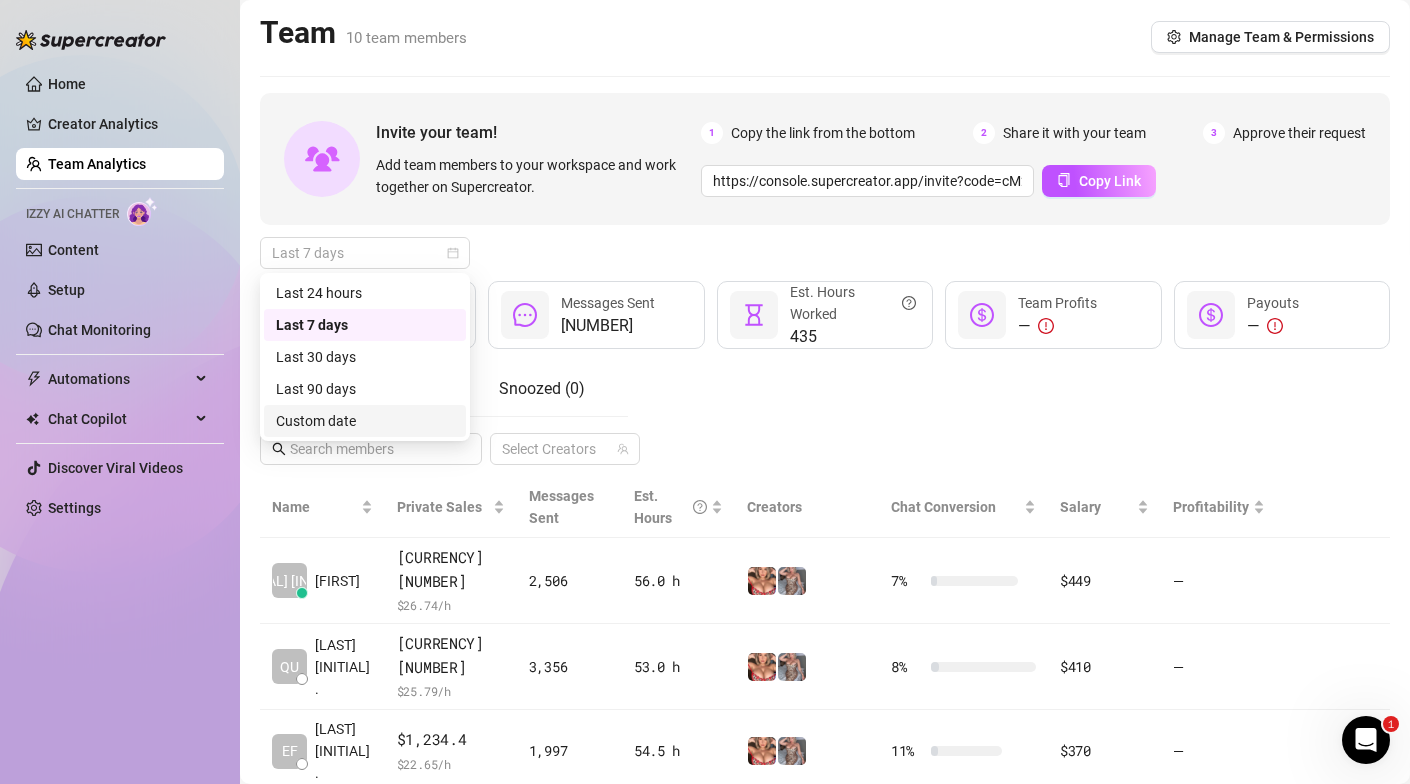 click on "Custom date" at bounding box center [365, 421] 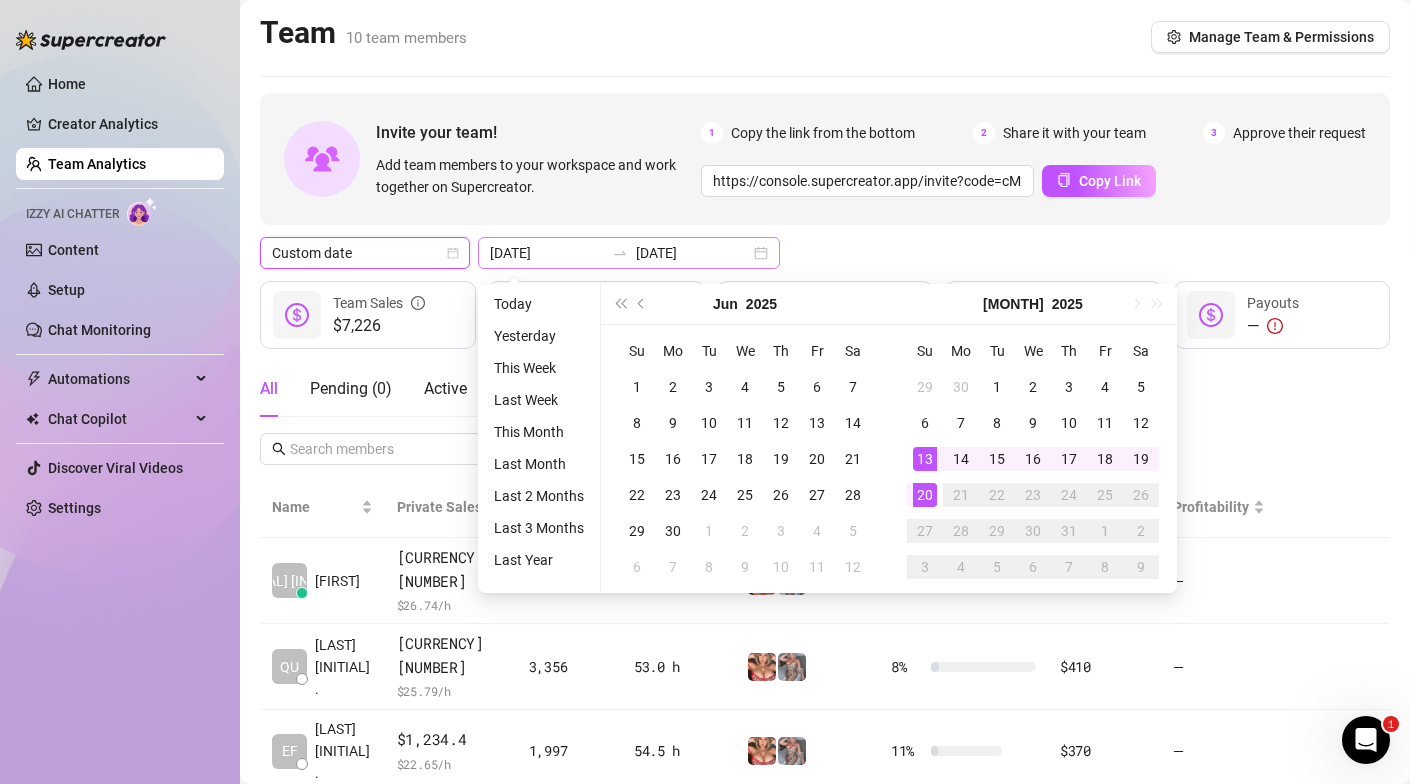 click on "[DATE] [DATE]" at bounding box center (629, 253) 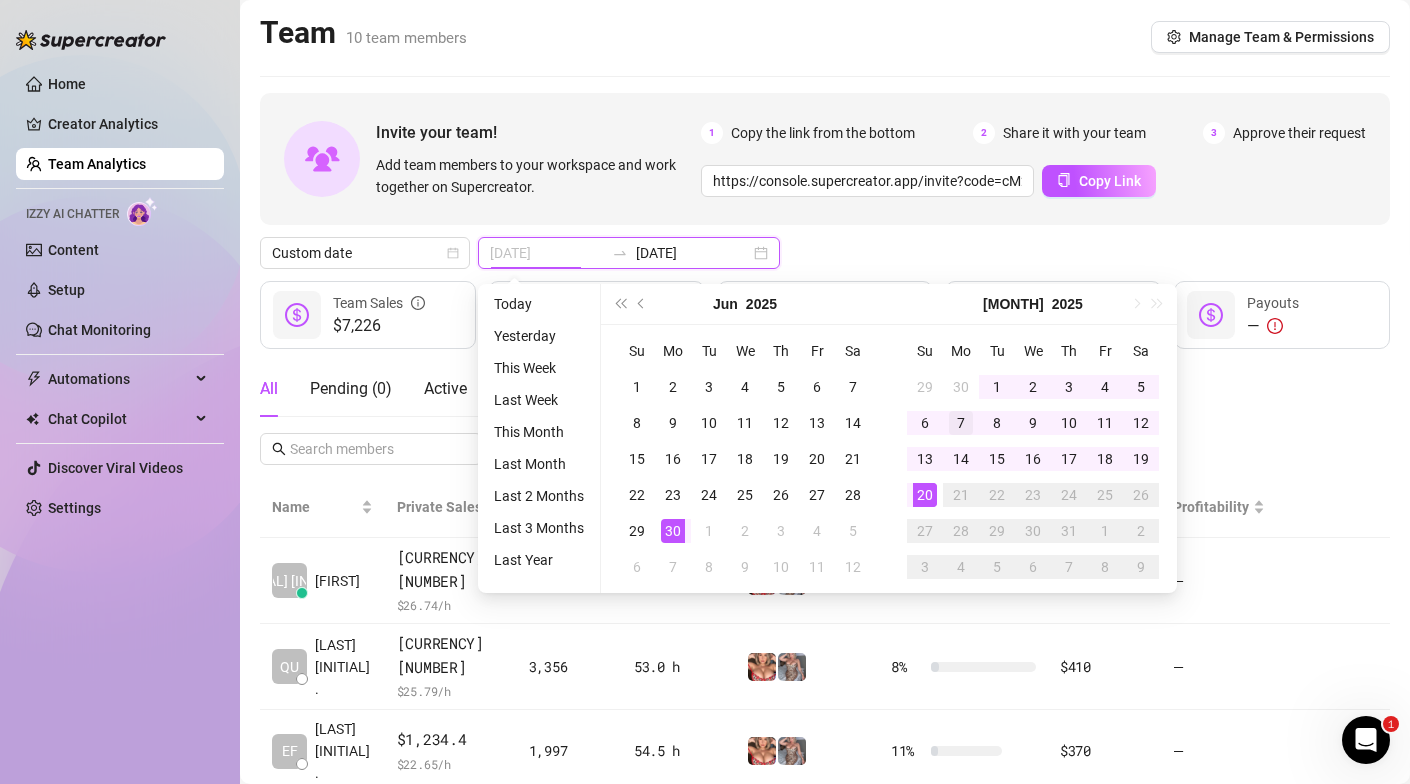 type on "[DATE]" 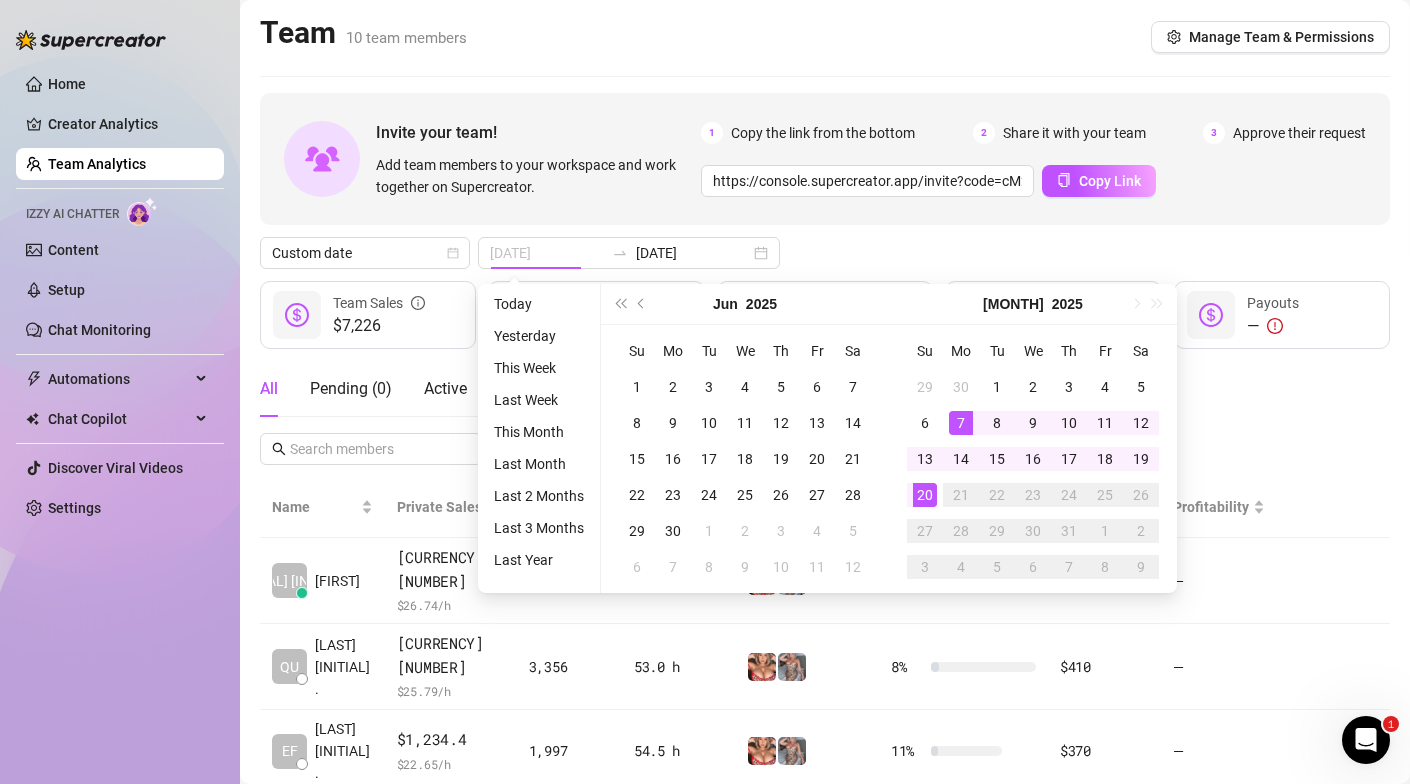 click on "7" at bounding box center (961, 423) 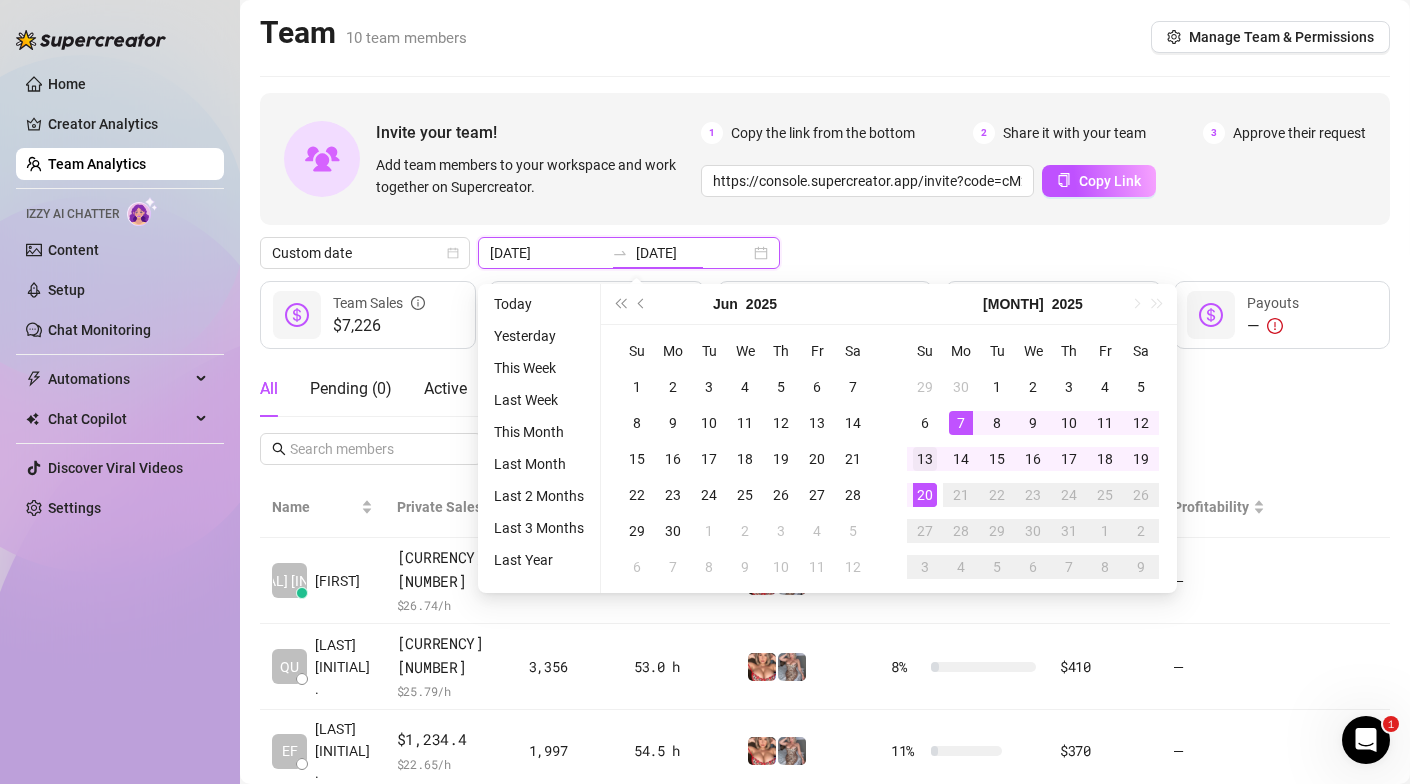 type on "[DATE]" 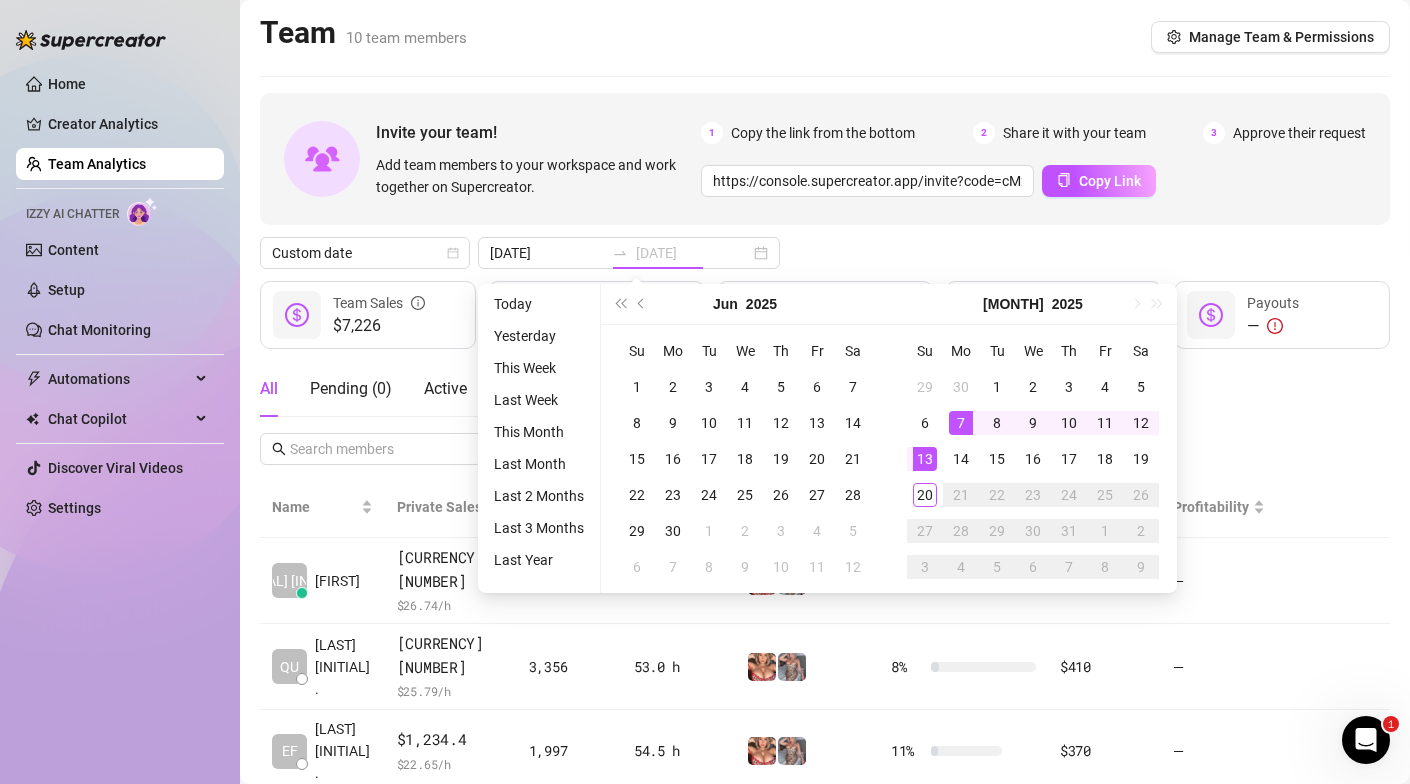 click on "13" at bounding box center [925, 459] 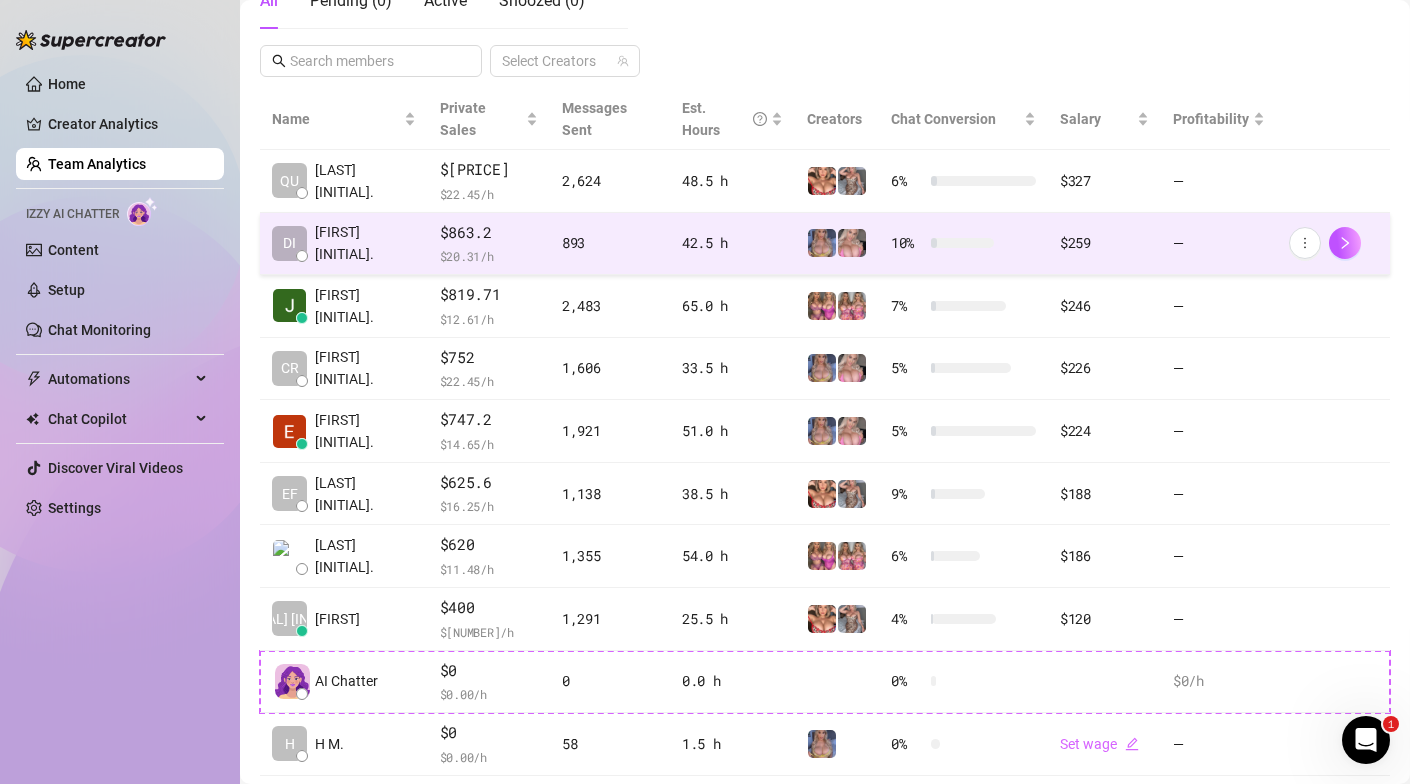 scroll, scrollTop: 411, scrollLeft: 0, axis: vertical 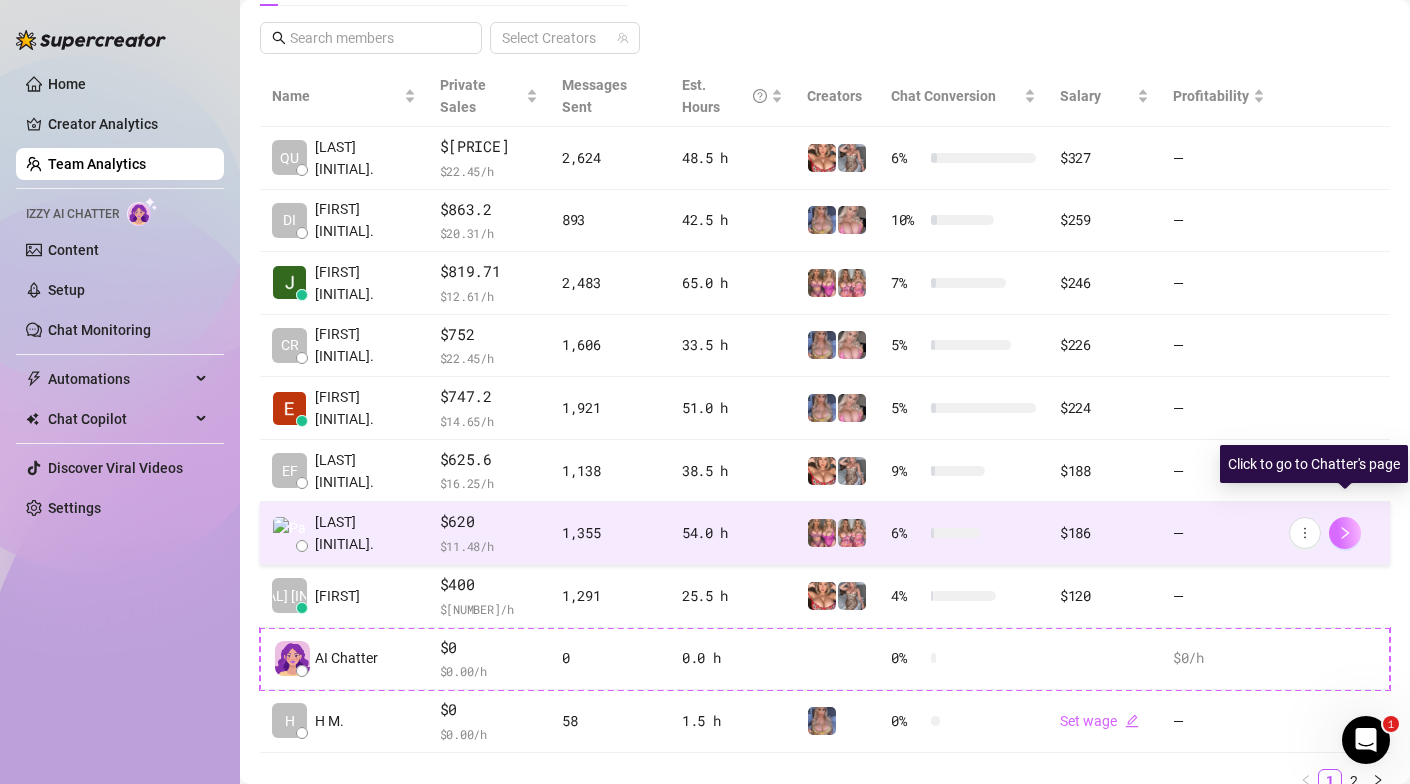 click 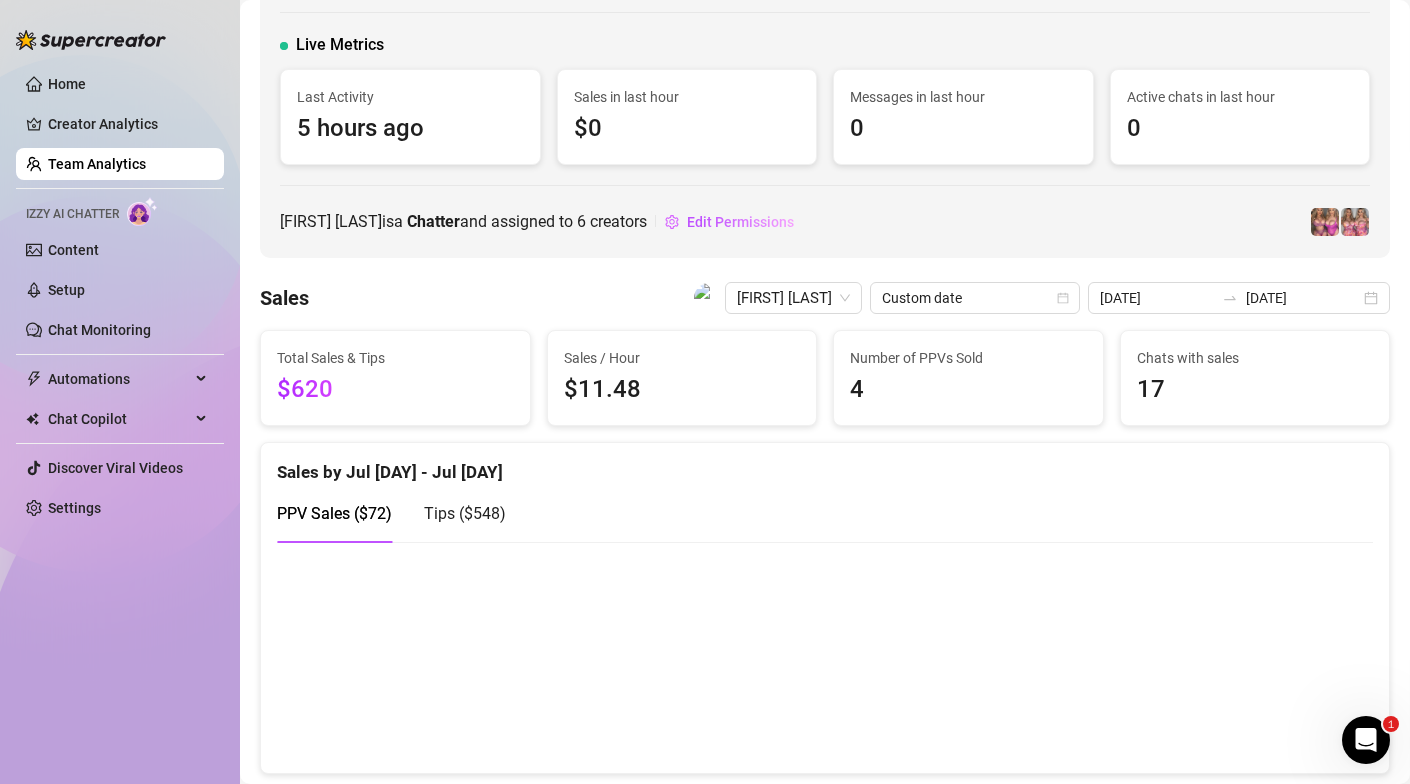 scroll, scrollTop: 11, scrollLeft: 0, axis: vertical 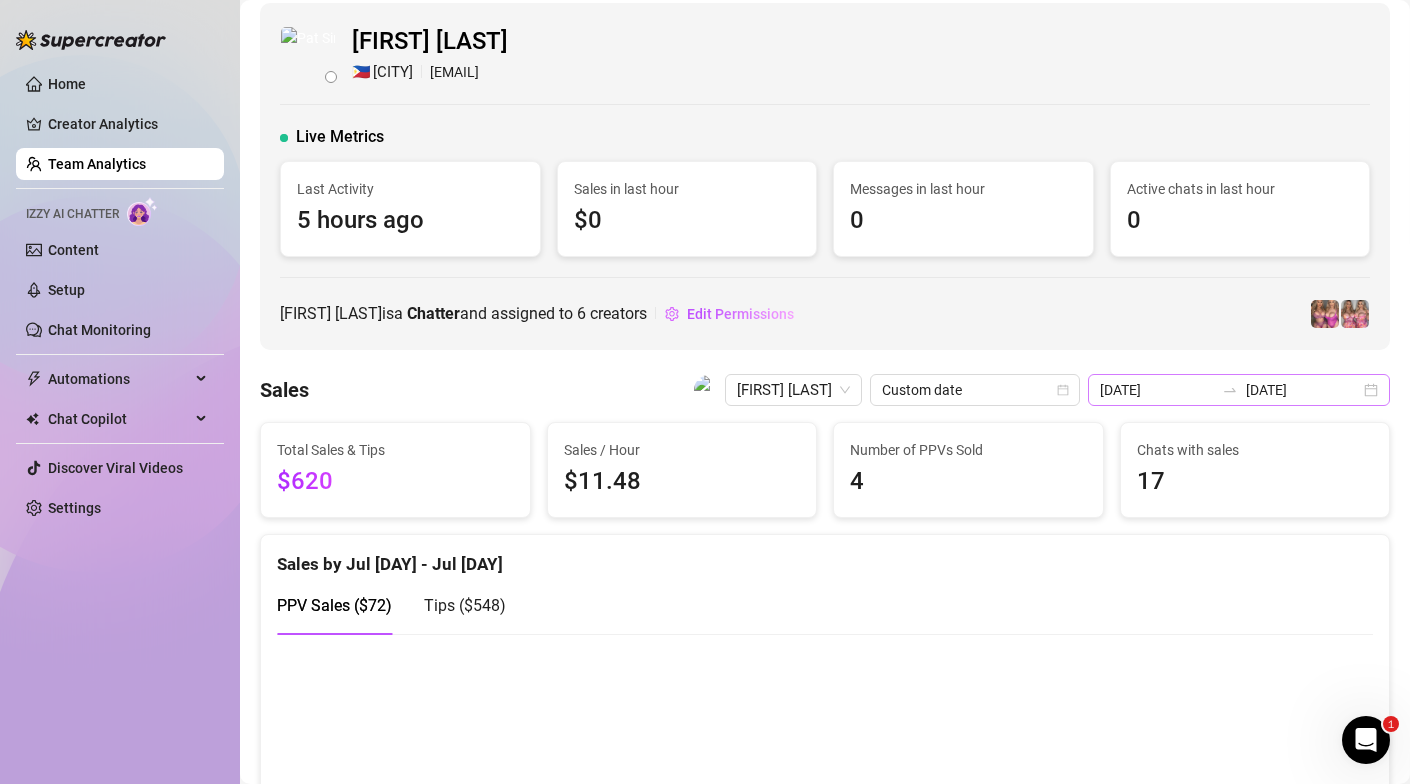 click on "[DATE] [DATE]" at bounding box center (1239, 390) 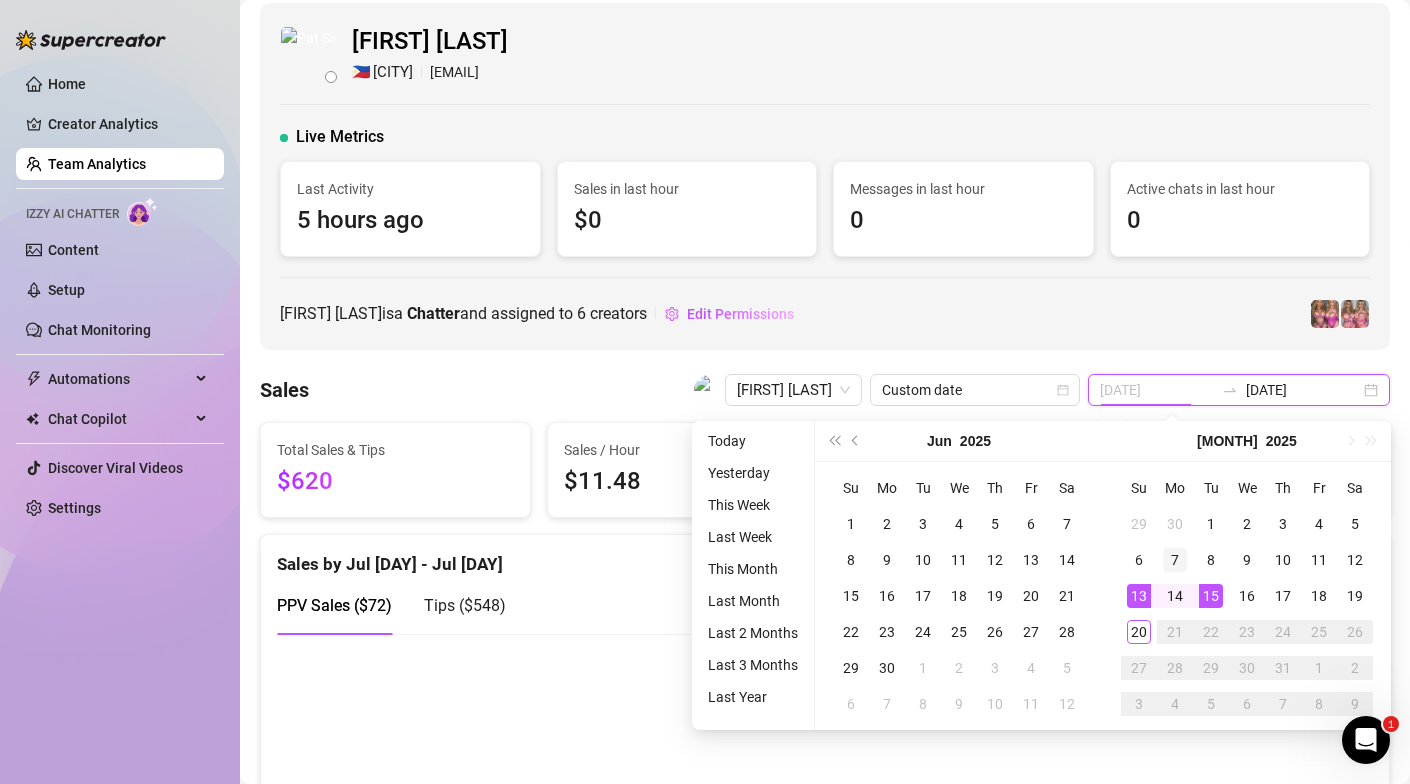 type on "[DATE]" 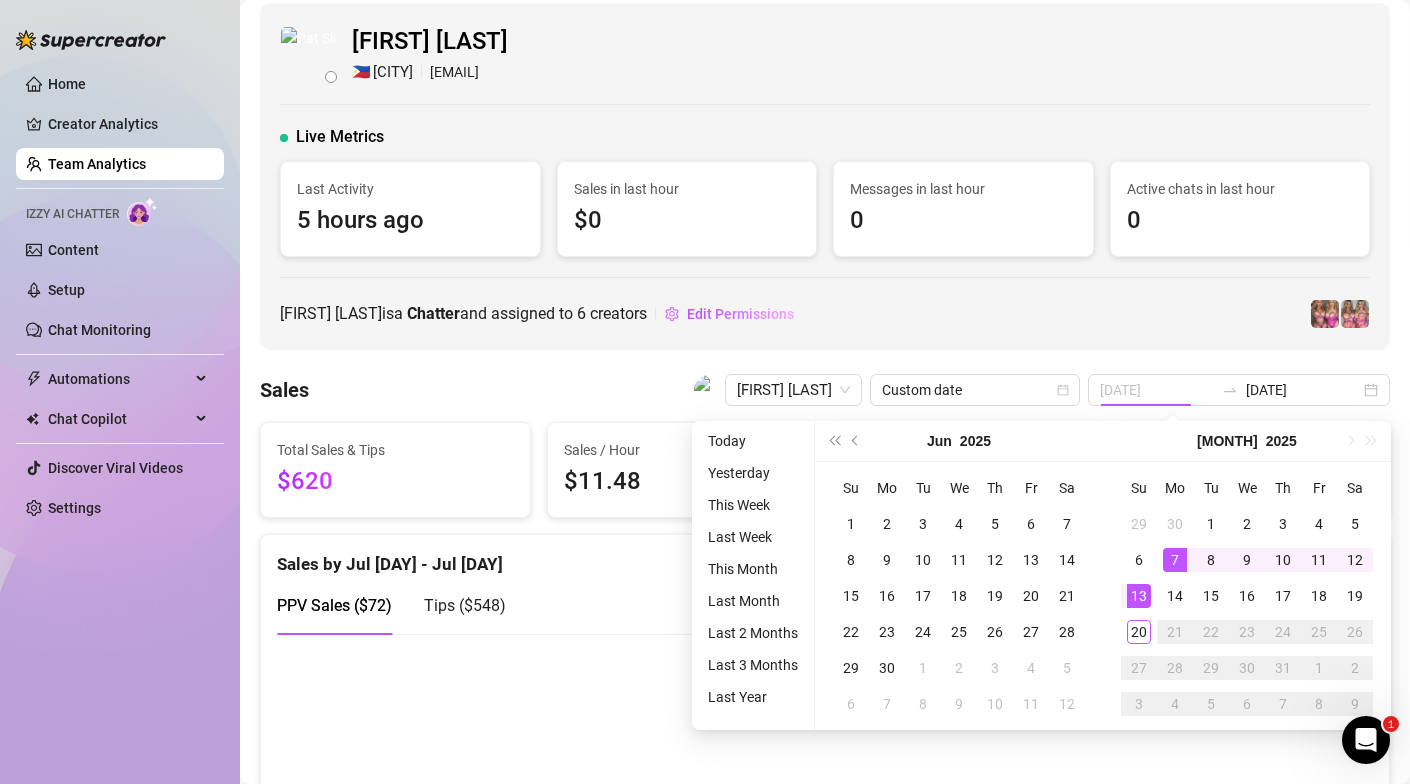 click on "7" at bounding box center [1175, 560] 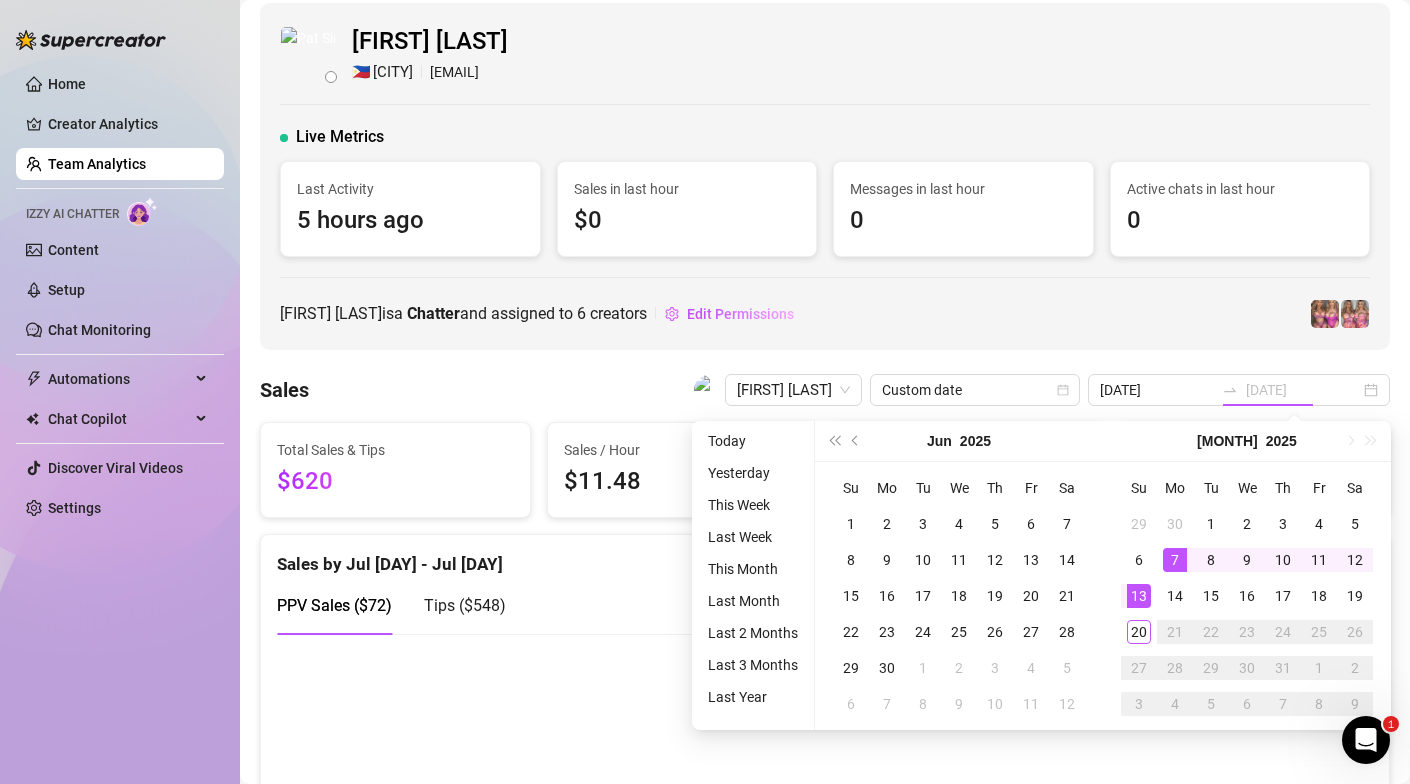 click on "7" at bounding box center (1175, 560) 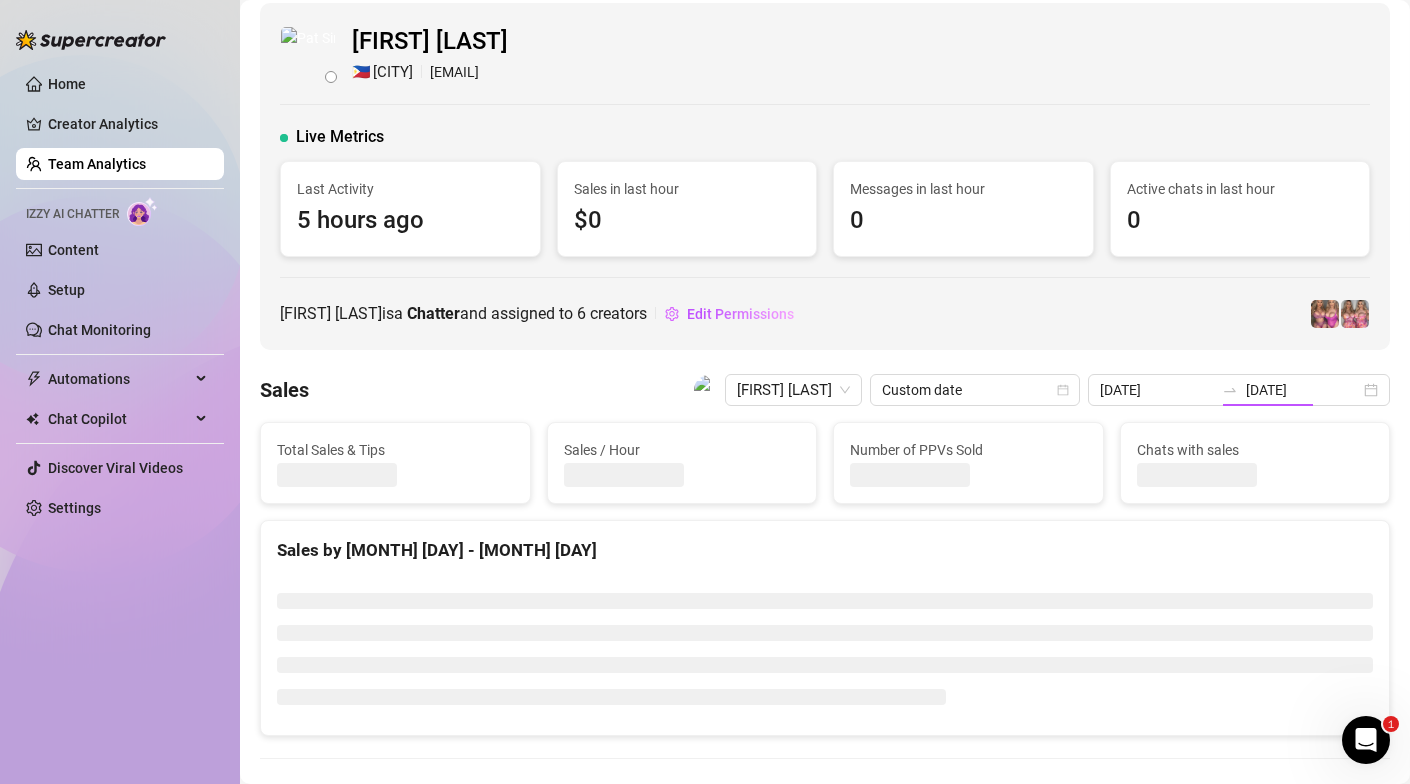 type on "[DATE]" 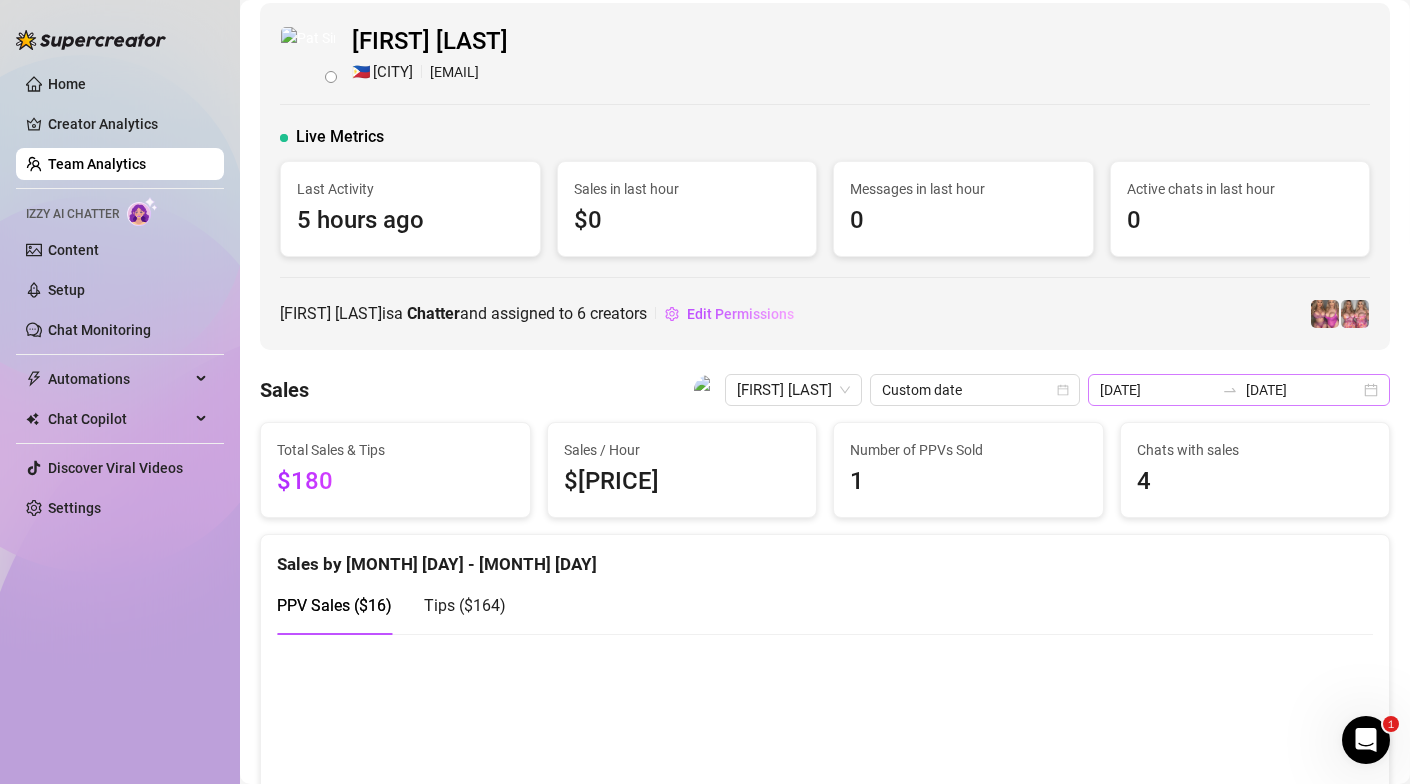 click on "[DATE] [DATE]" at bounding box center [1239, 390] 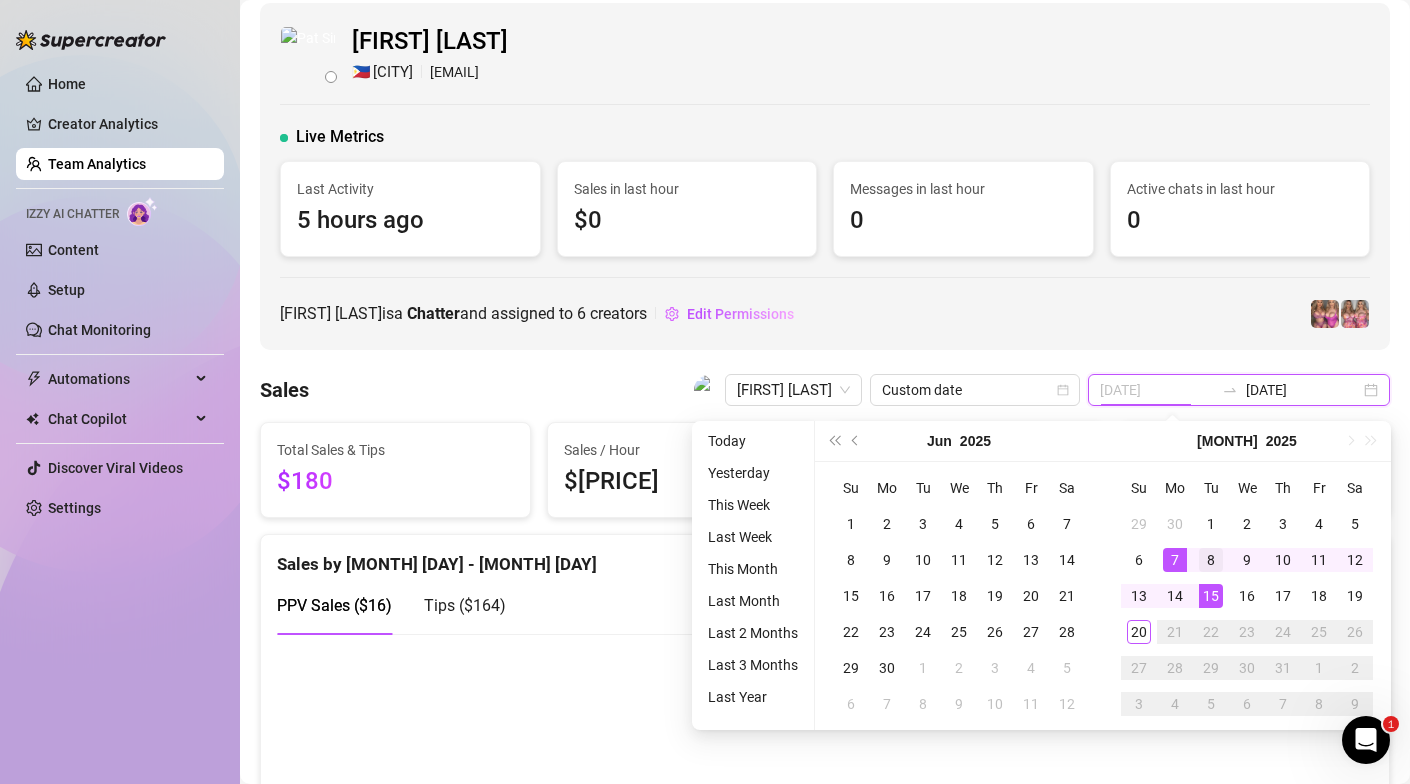 type on "[DATE] [DATE]" 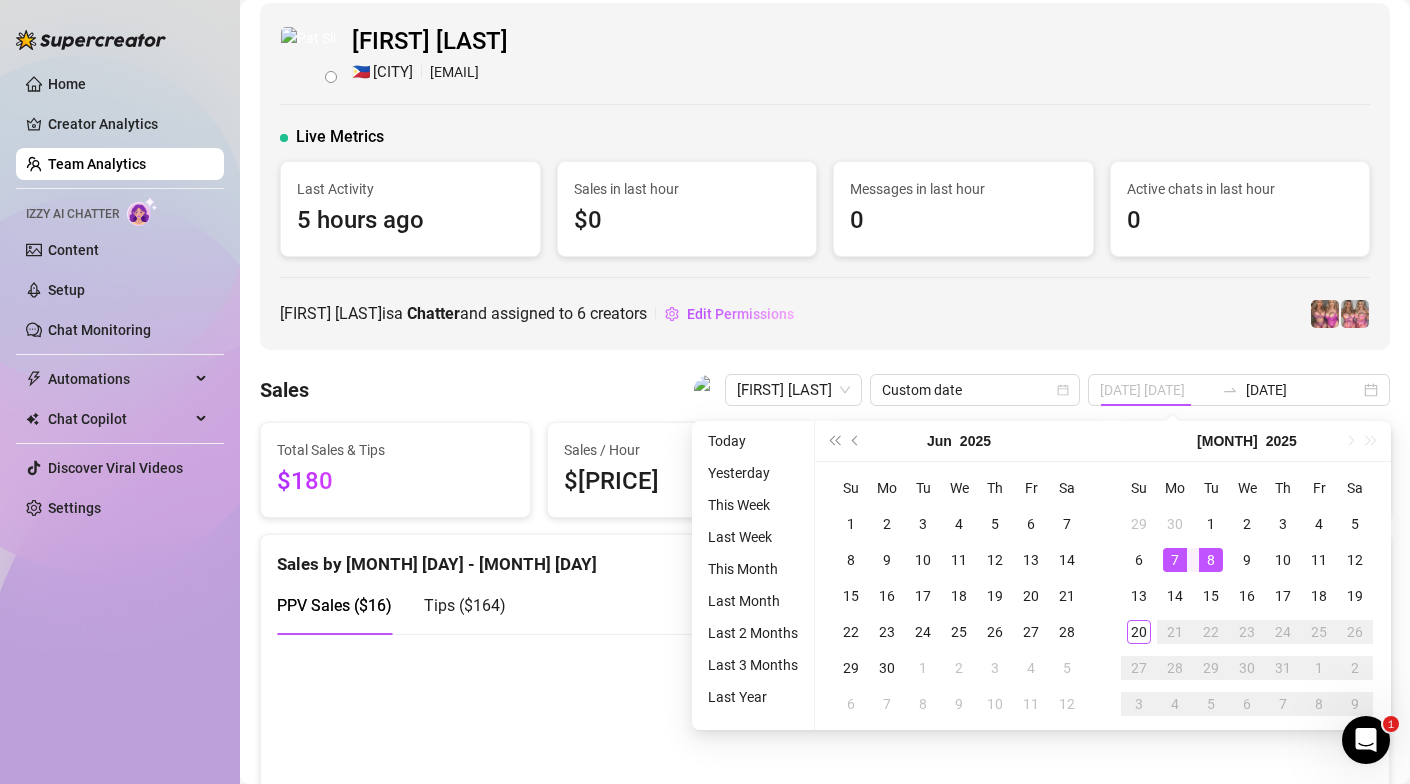 click on "8" at bounding box center [1211, 560] 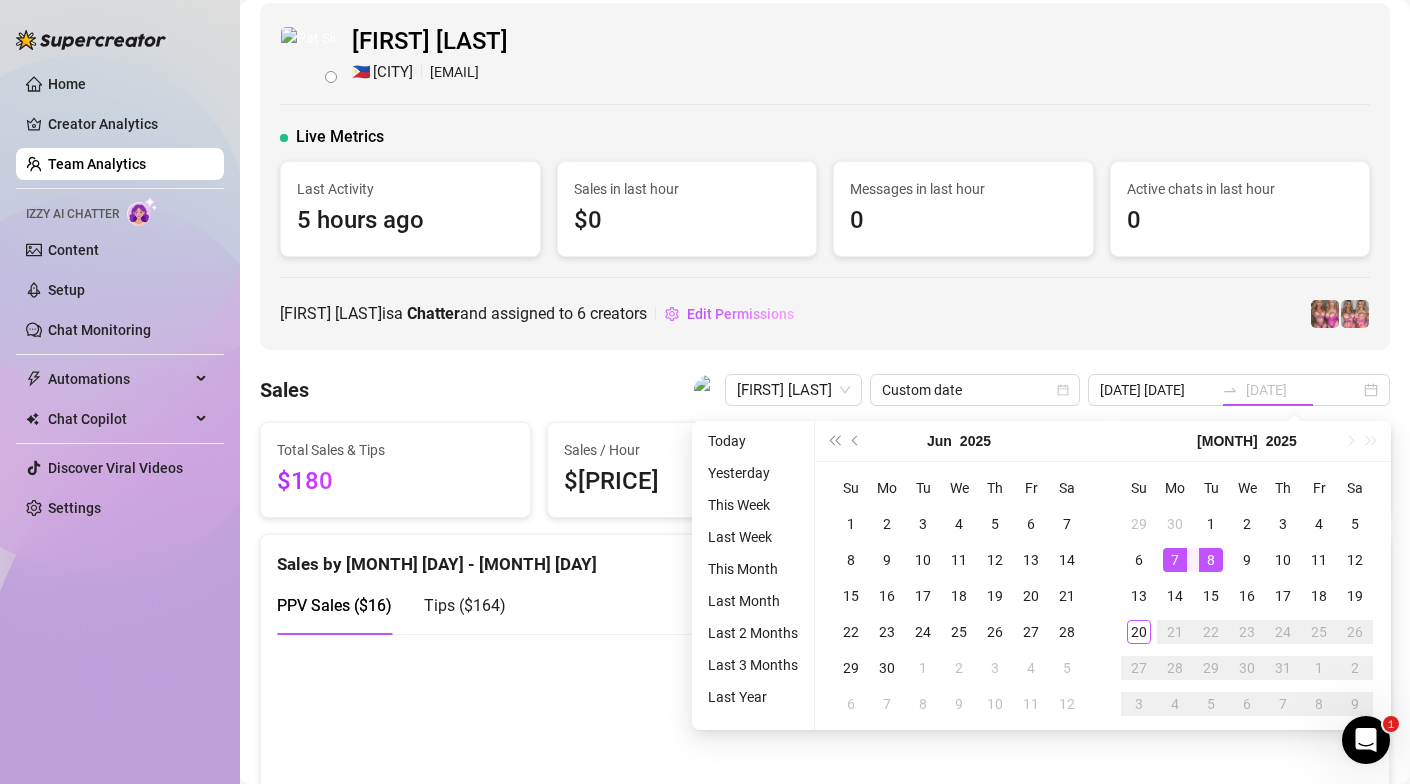 click on "8" at bounding box center [1211, 560] 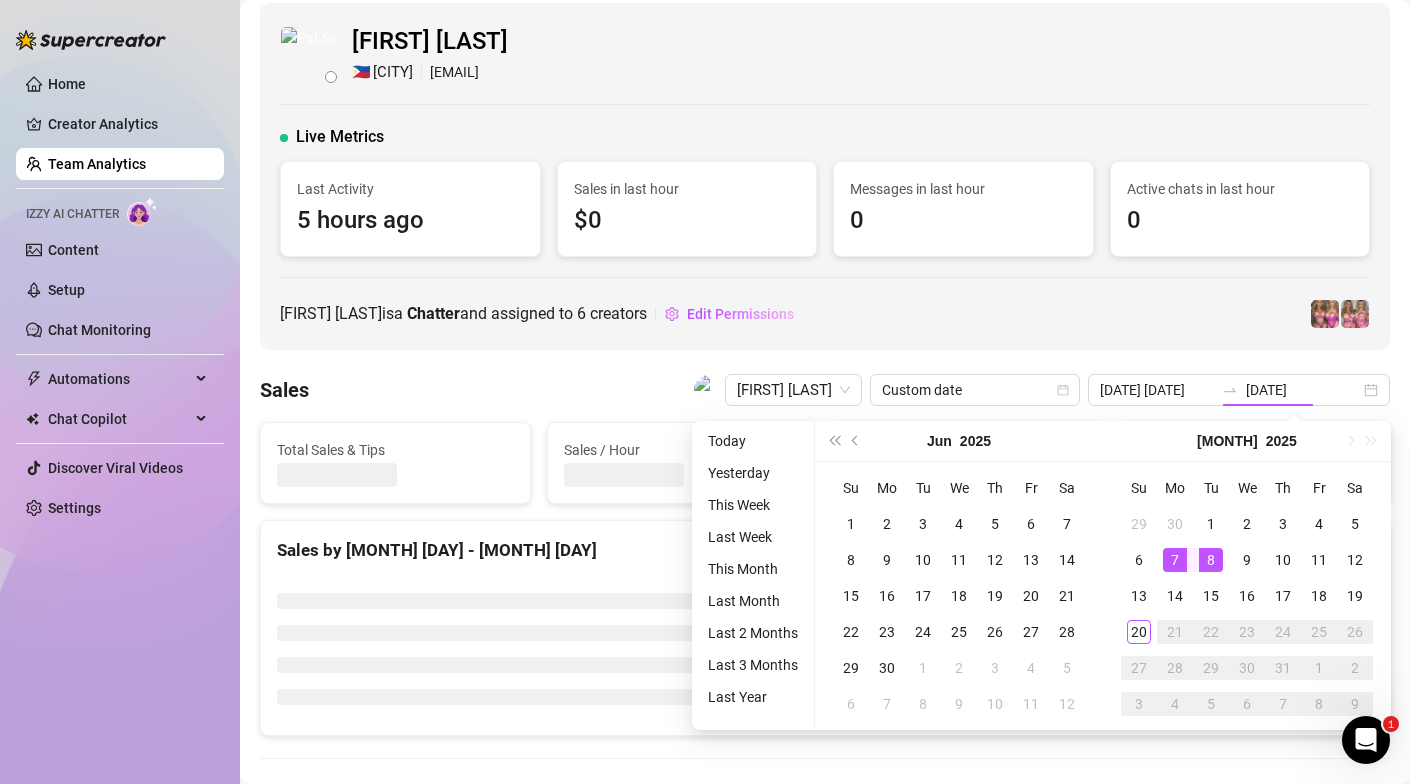 type on "[DATE] [DATE]" 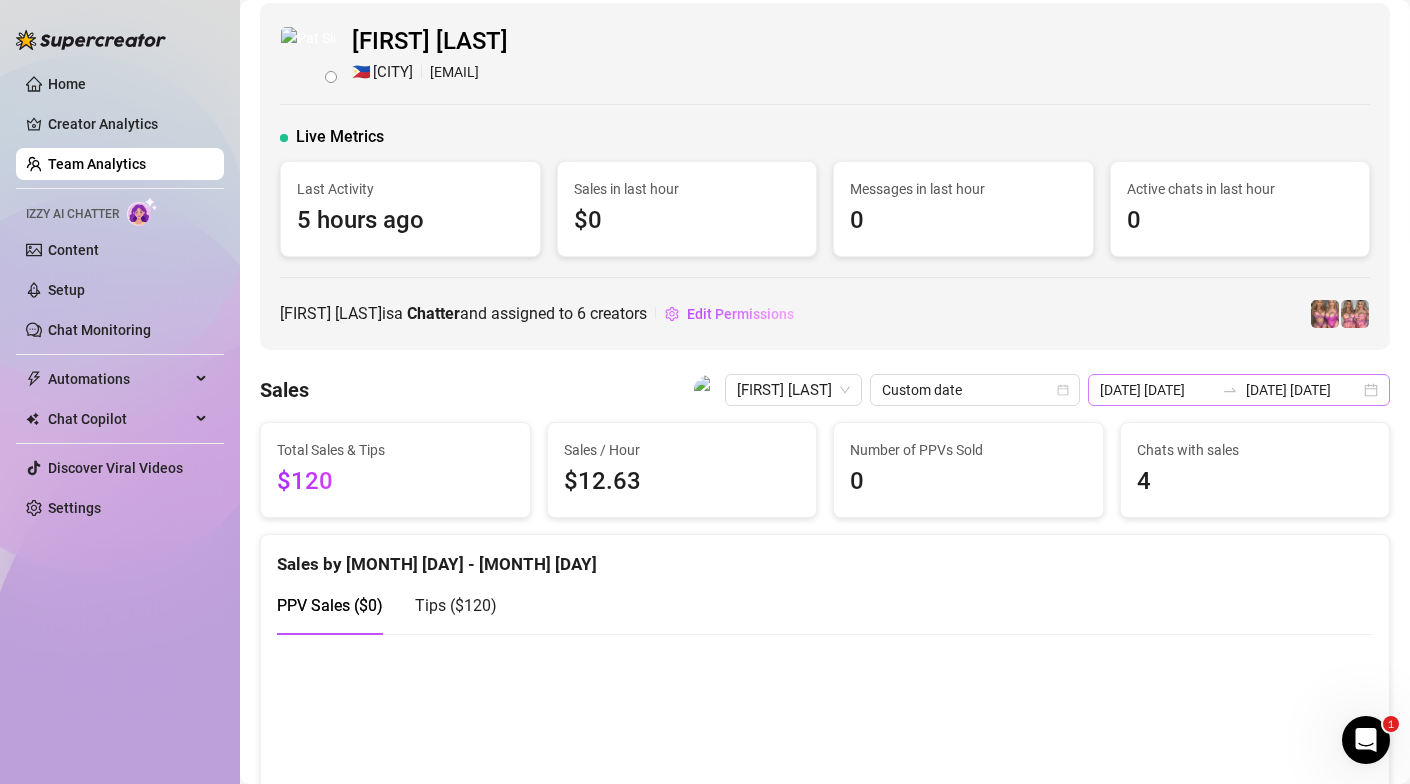 click on "[DATE] [DATE]" at bounding box center [1239, 390] 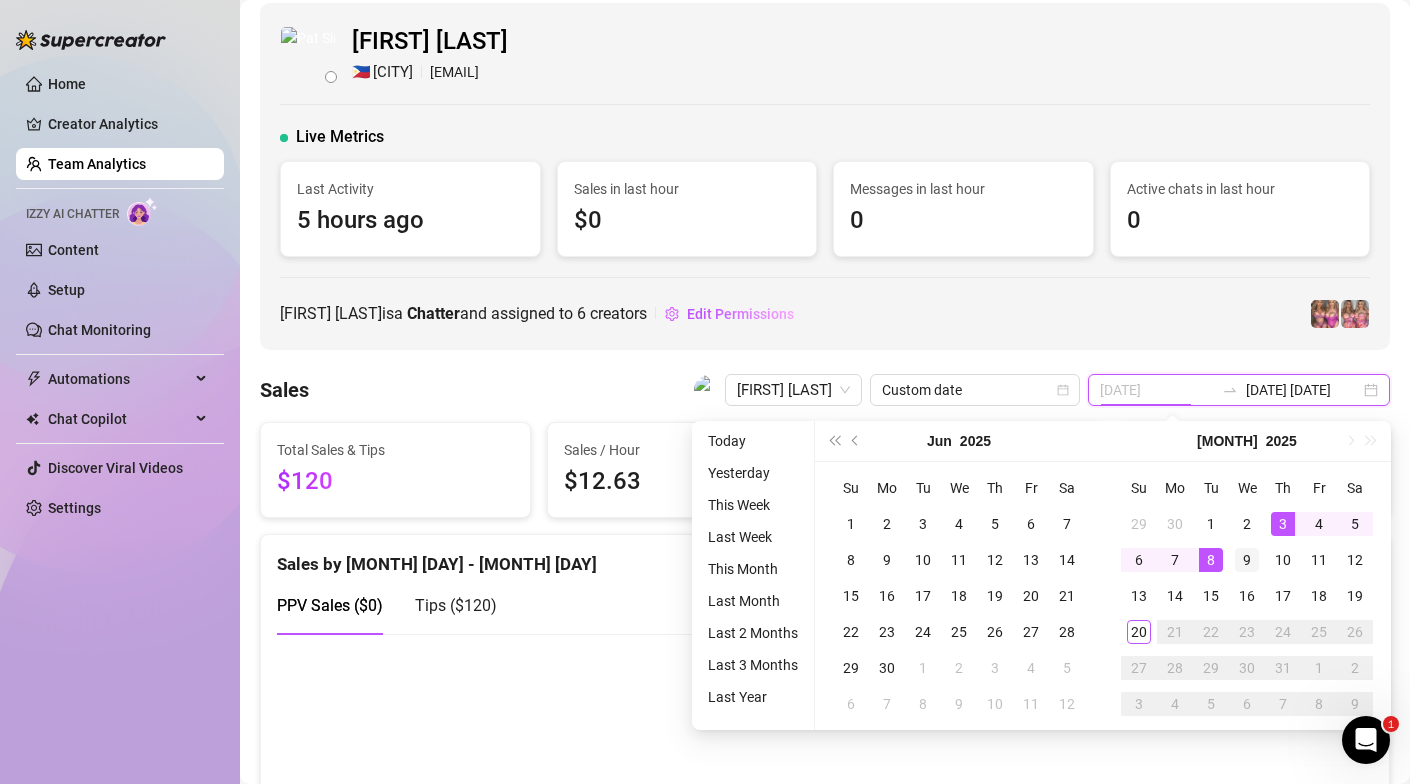 type on "[DATE]" 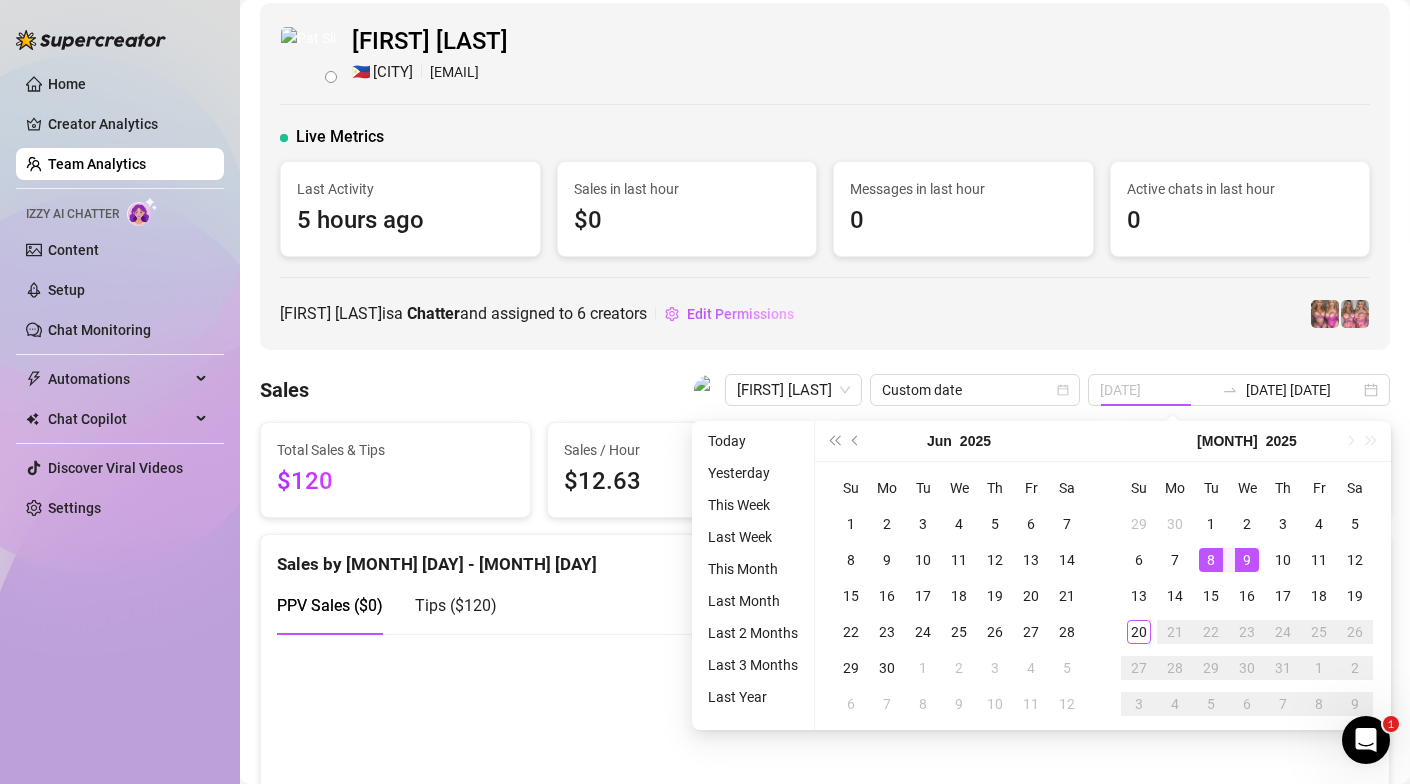 click on "9" at bounding box center [1247, 560] 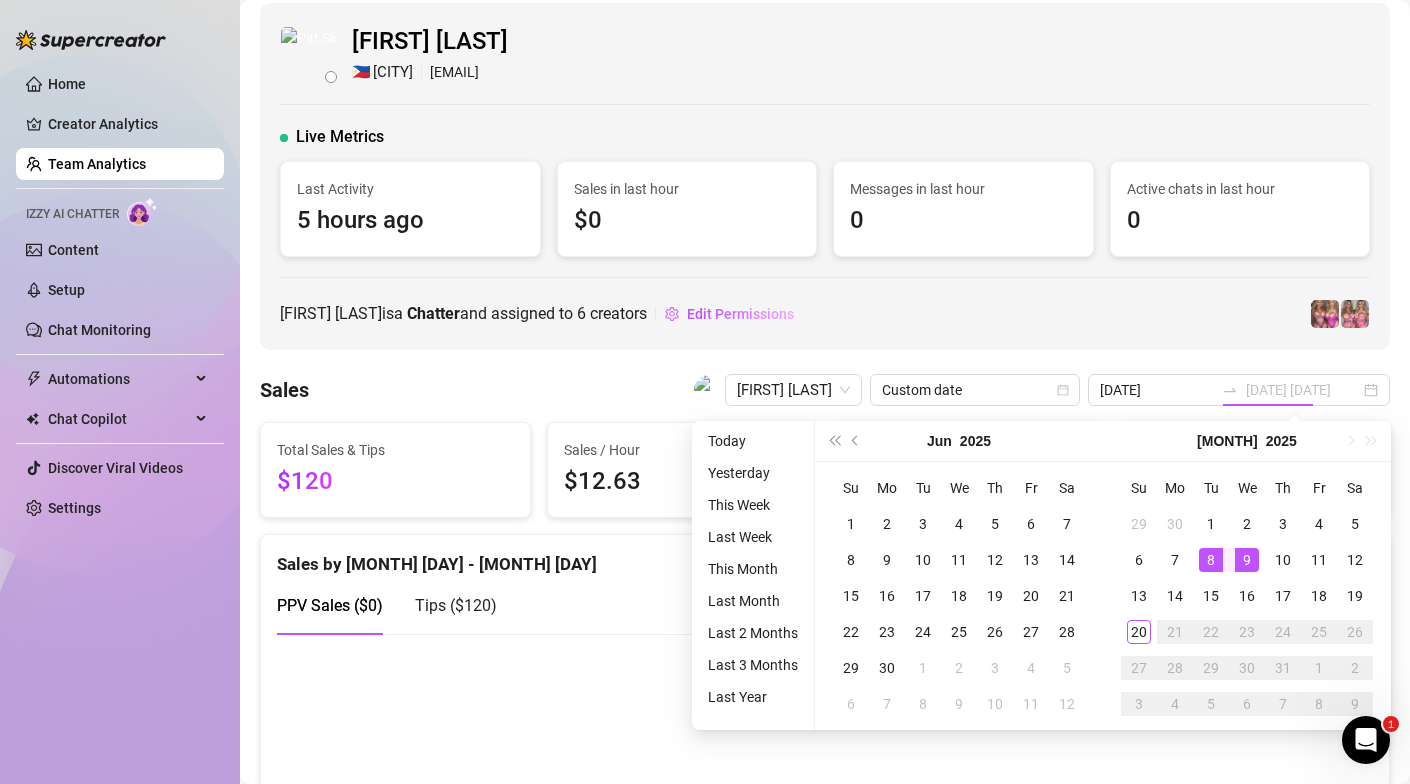 click on "9" at bounding box center (1247, 560) 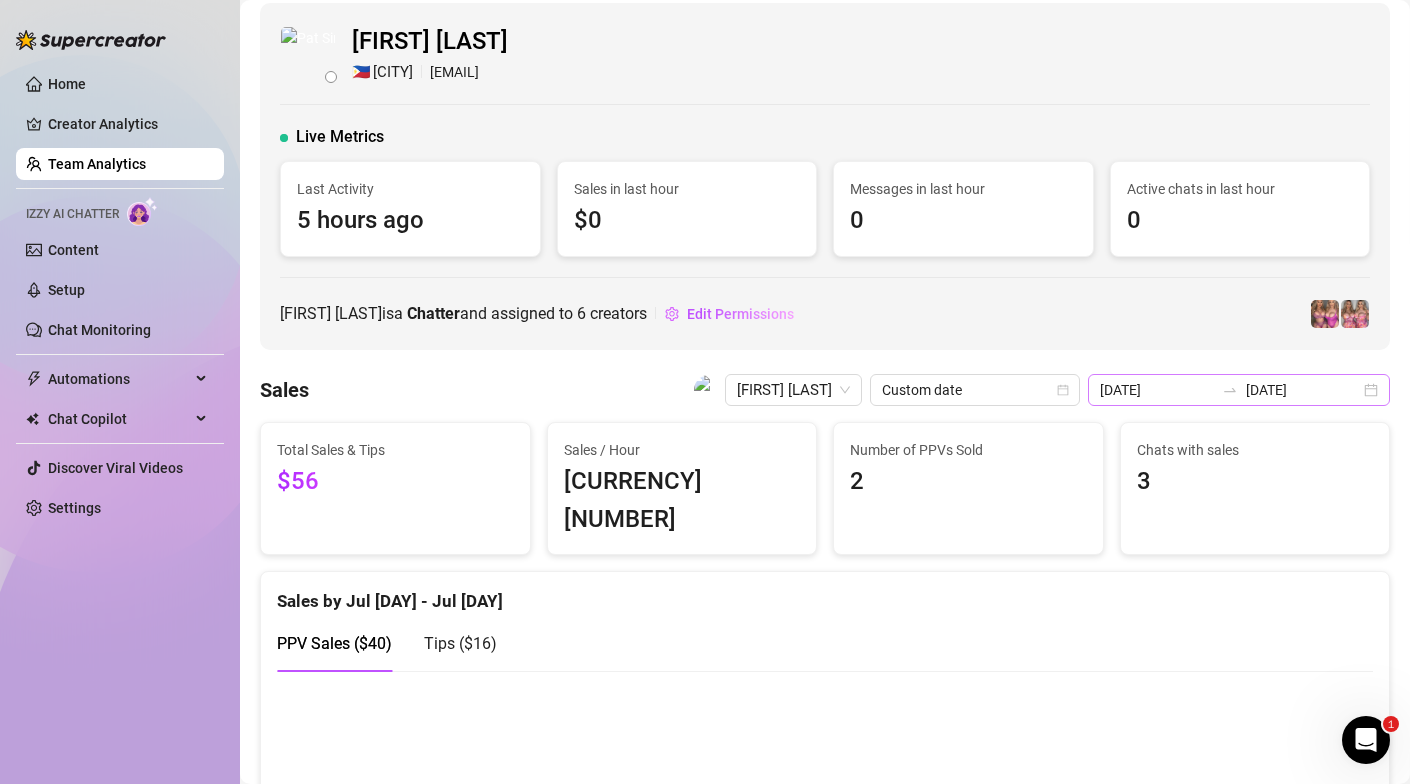 click on "[DATE] [DATE]" at bounding box center (1239, 390) 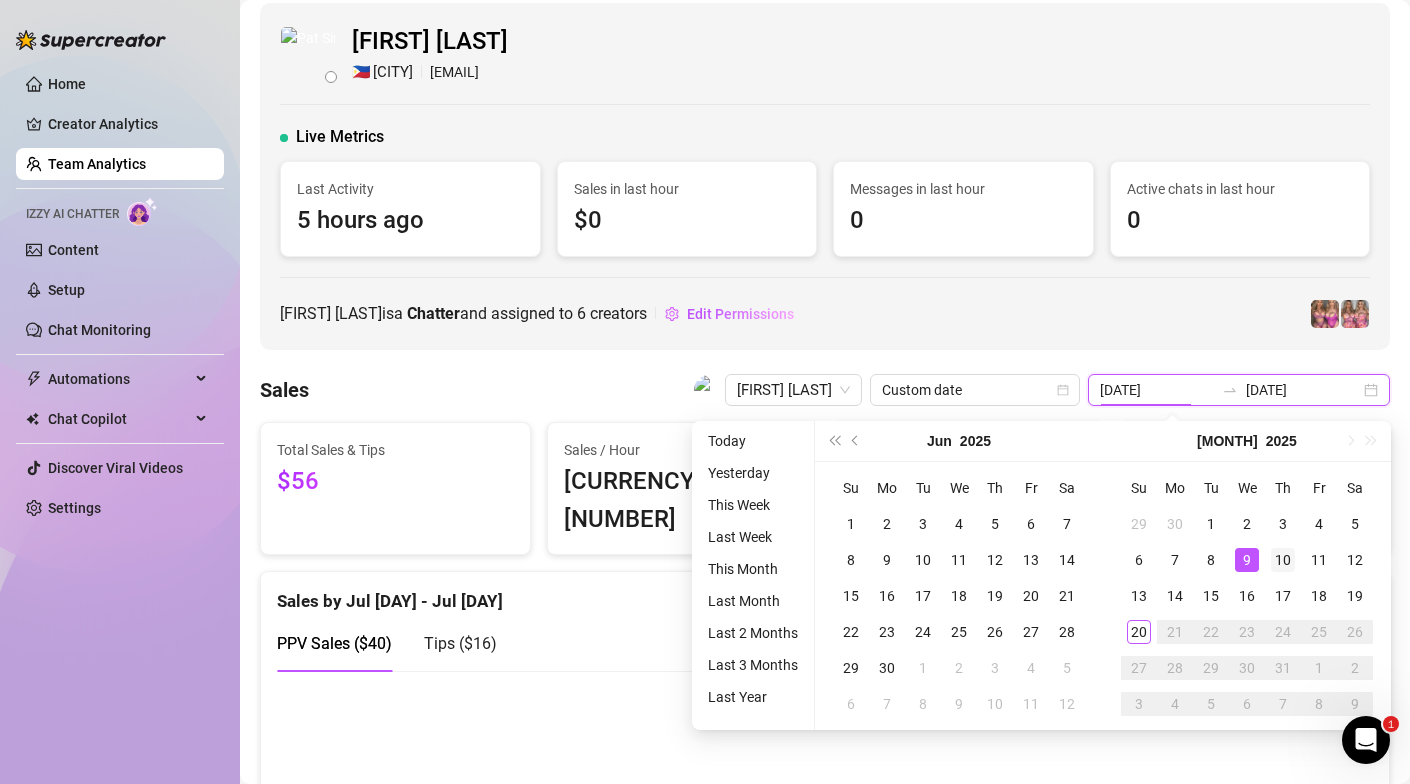 type on "[DATE]" 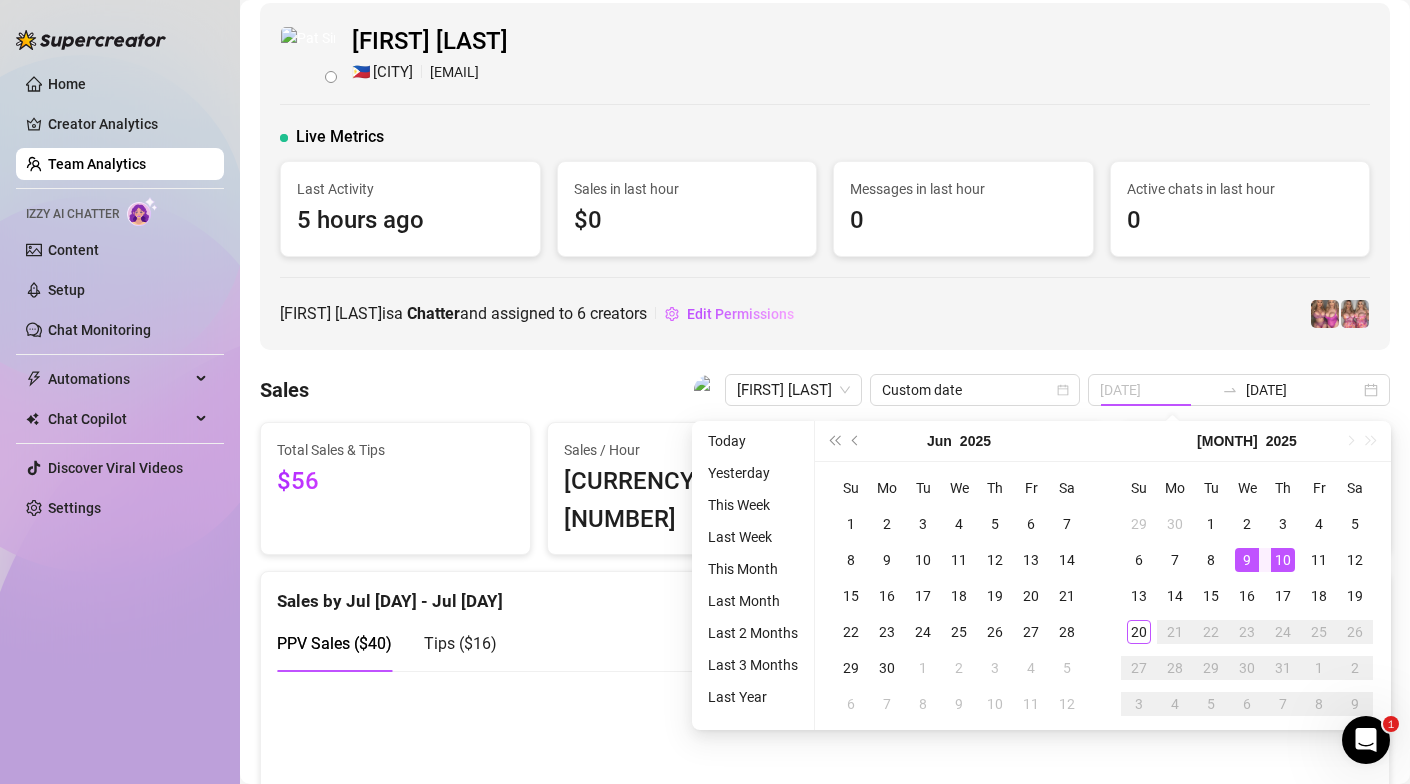 click on "10" at bounding box center [1283, 560] 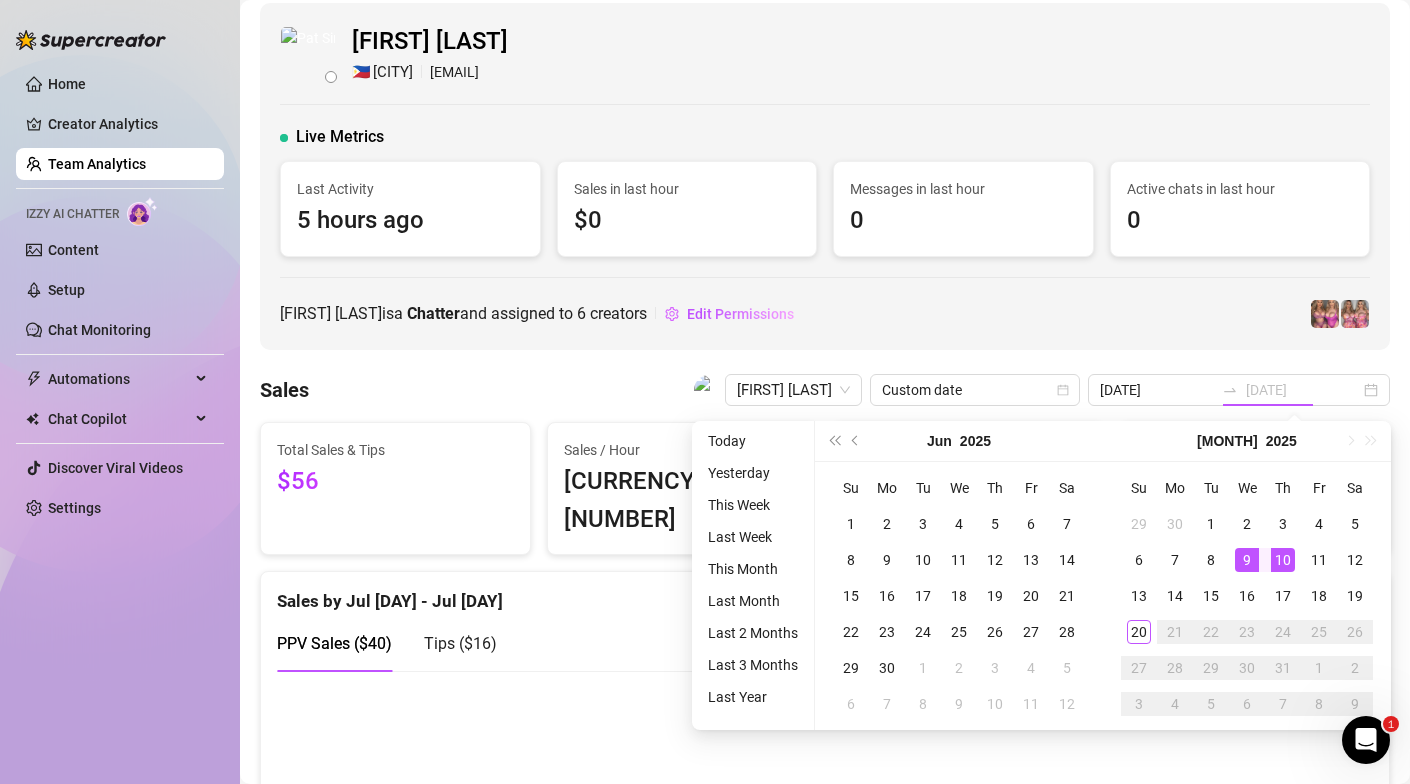 click on "10" at bounding box center [1283, 560] 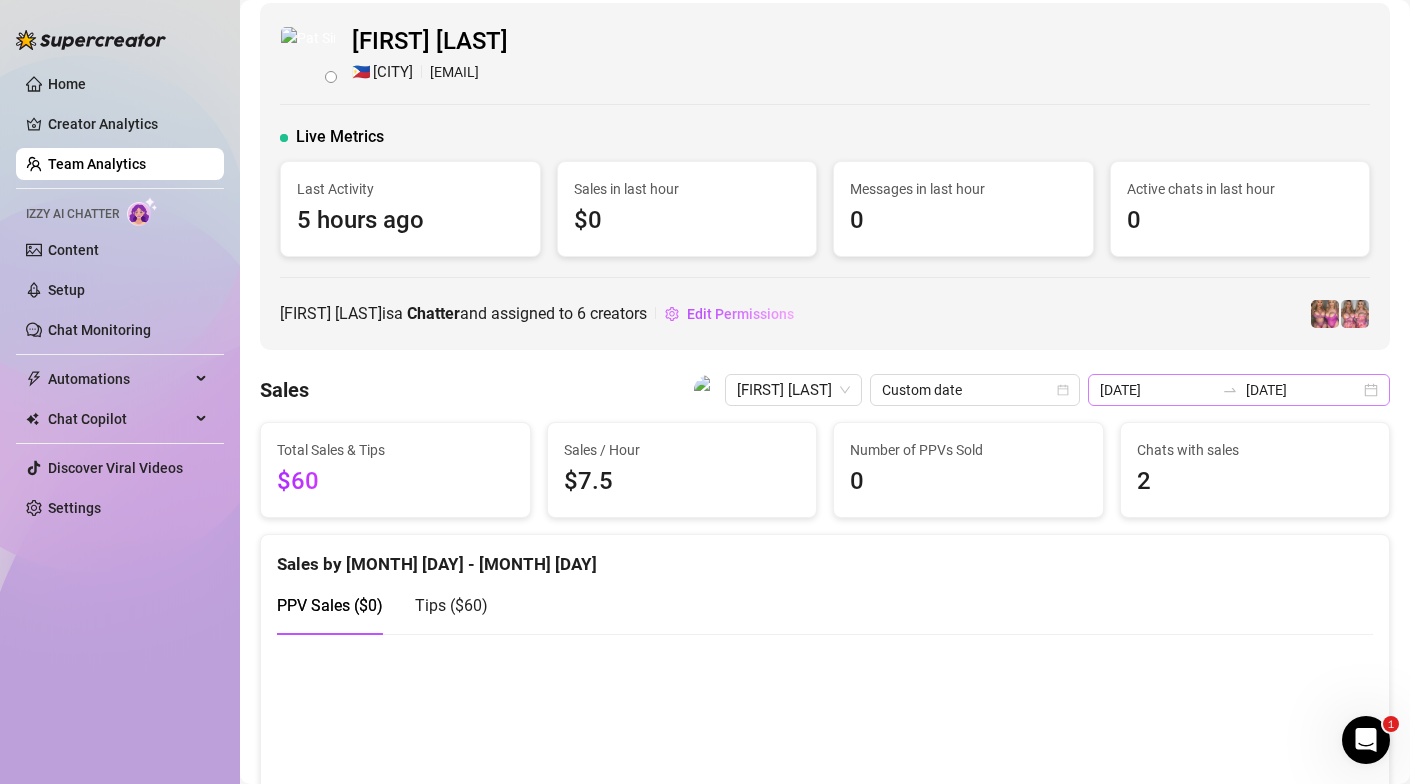 click on "[DATE] [DATE]" at bounding box center (1239, 390) 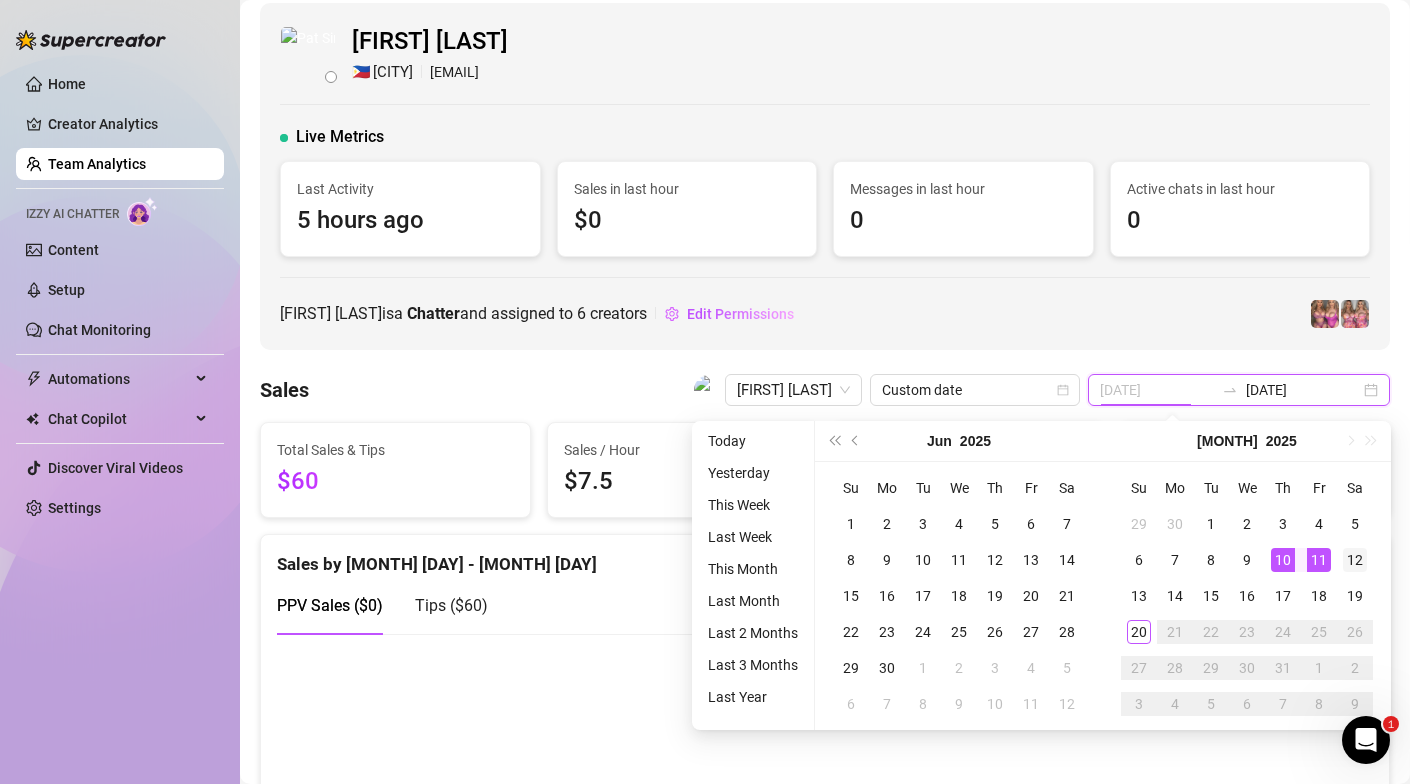 type on "[DATE]" 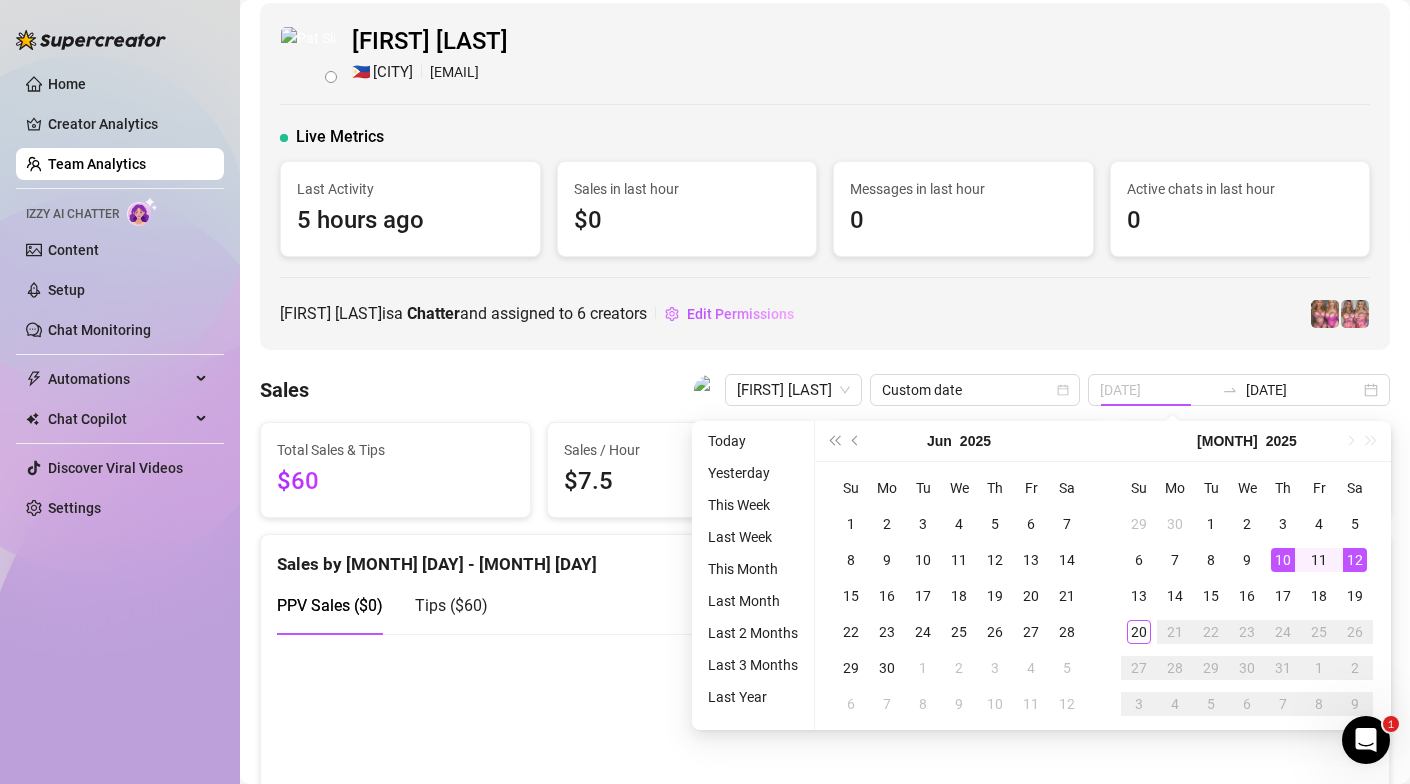 click on "12" at bounding box center (1355, 560) 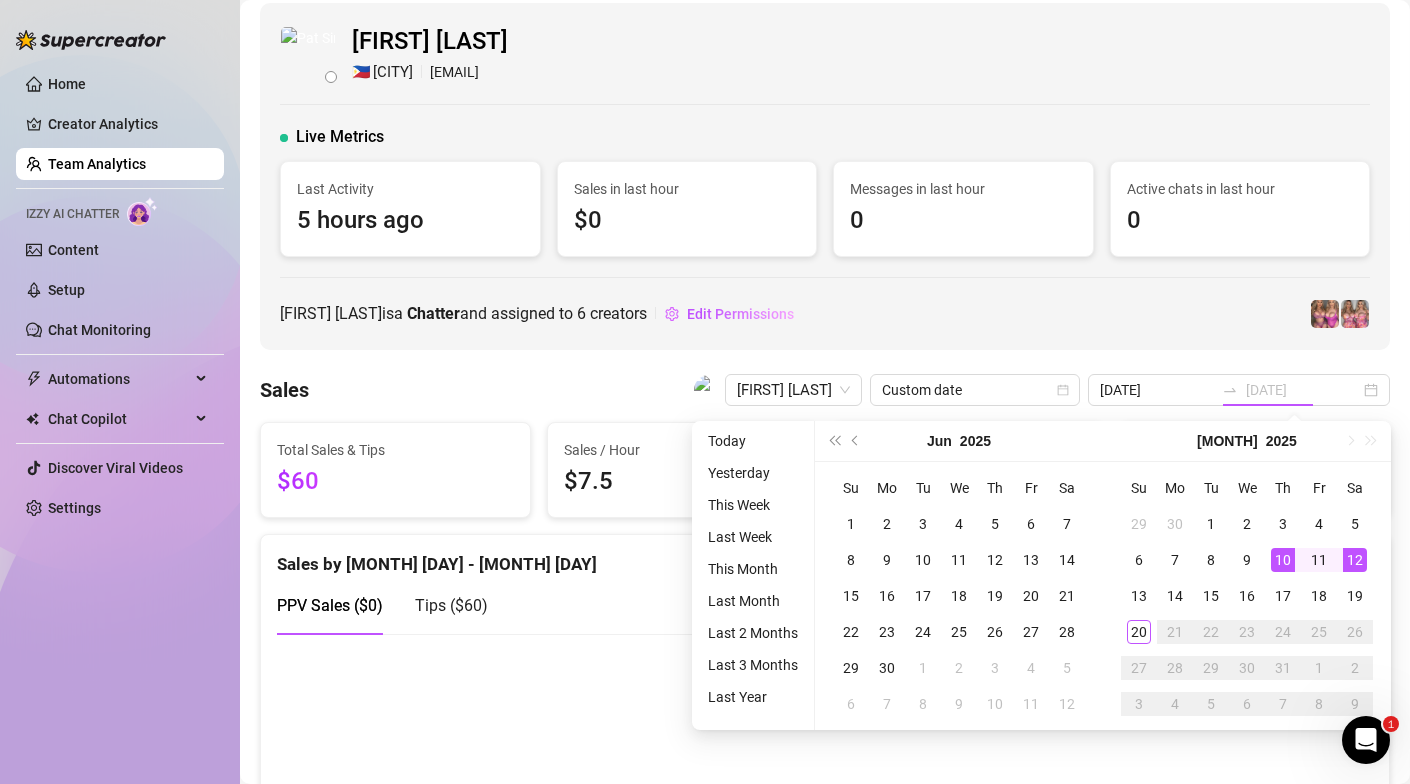 click on "12" at bounding box center (1355, 560) 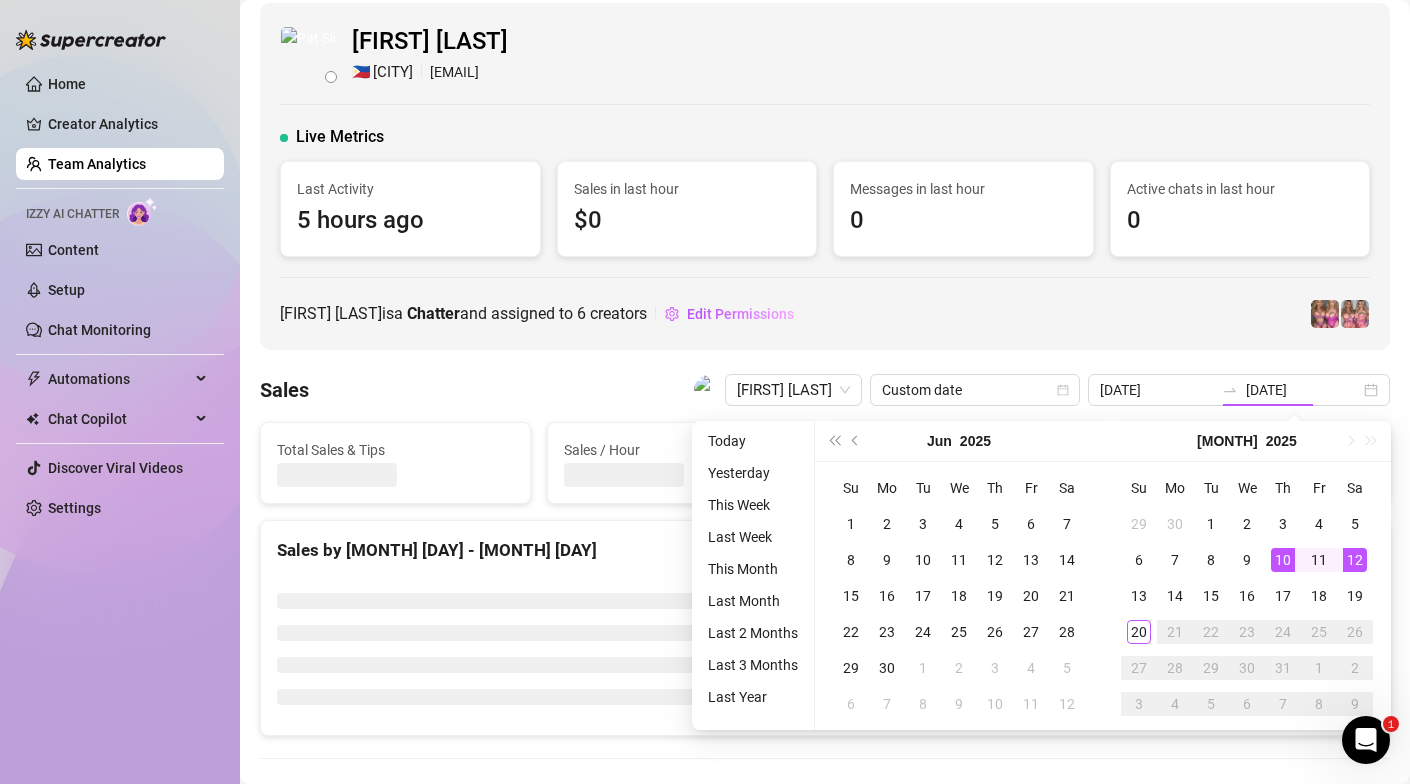 type on "[DATE]" 